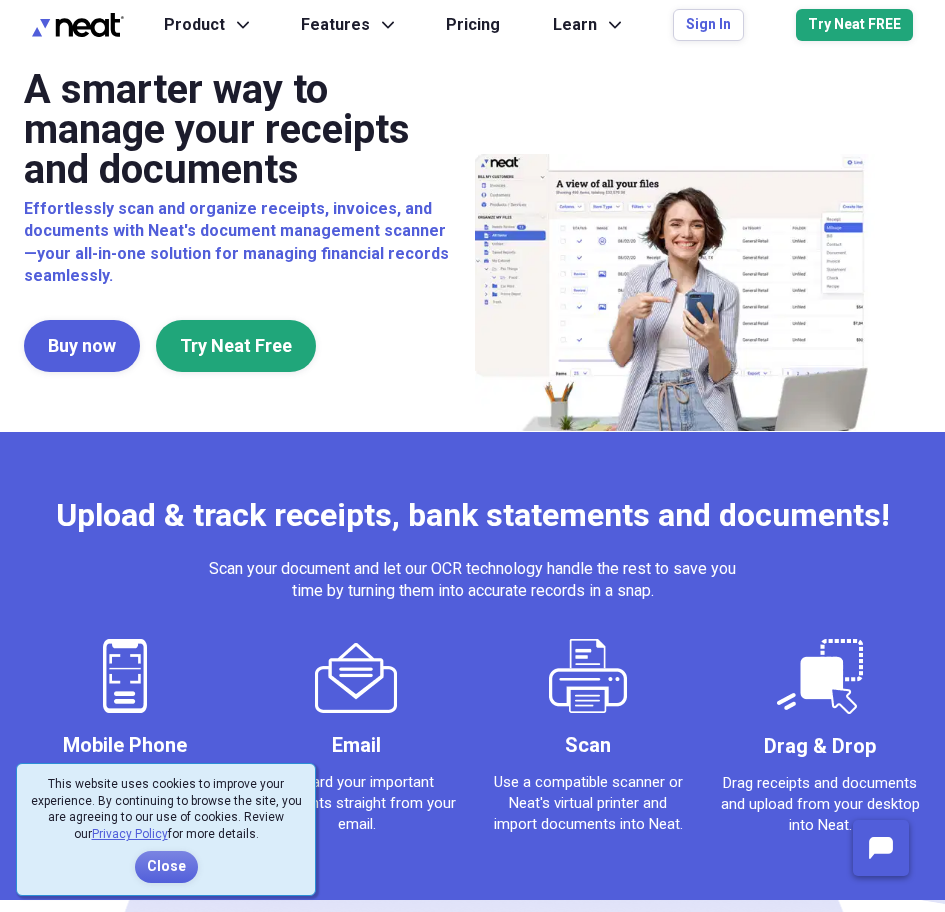 scroll, scrollTop: 0, scrollLeft: 0, axis: both 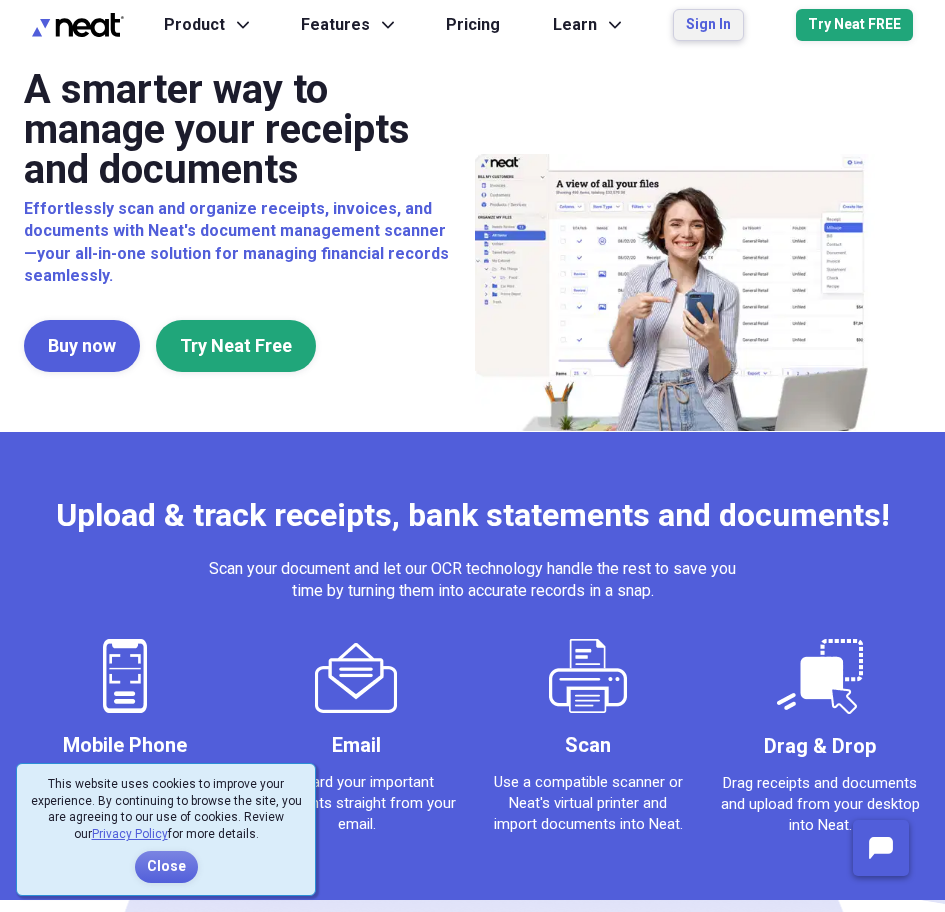 click on "Sign In" at bounding box center (708, 25) 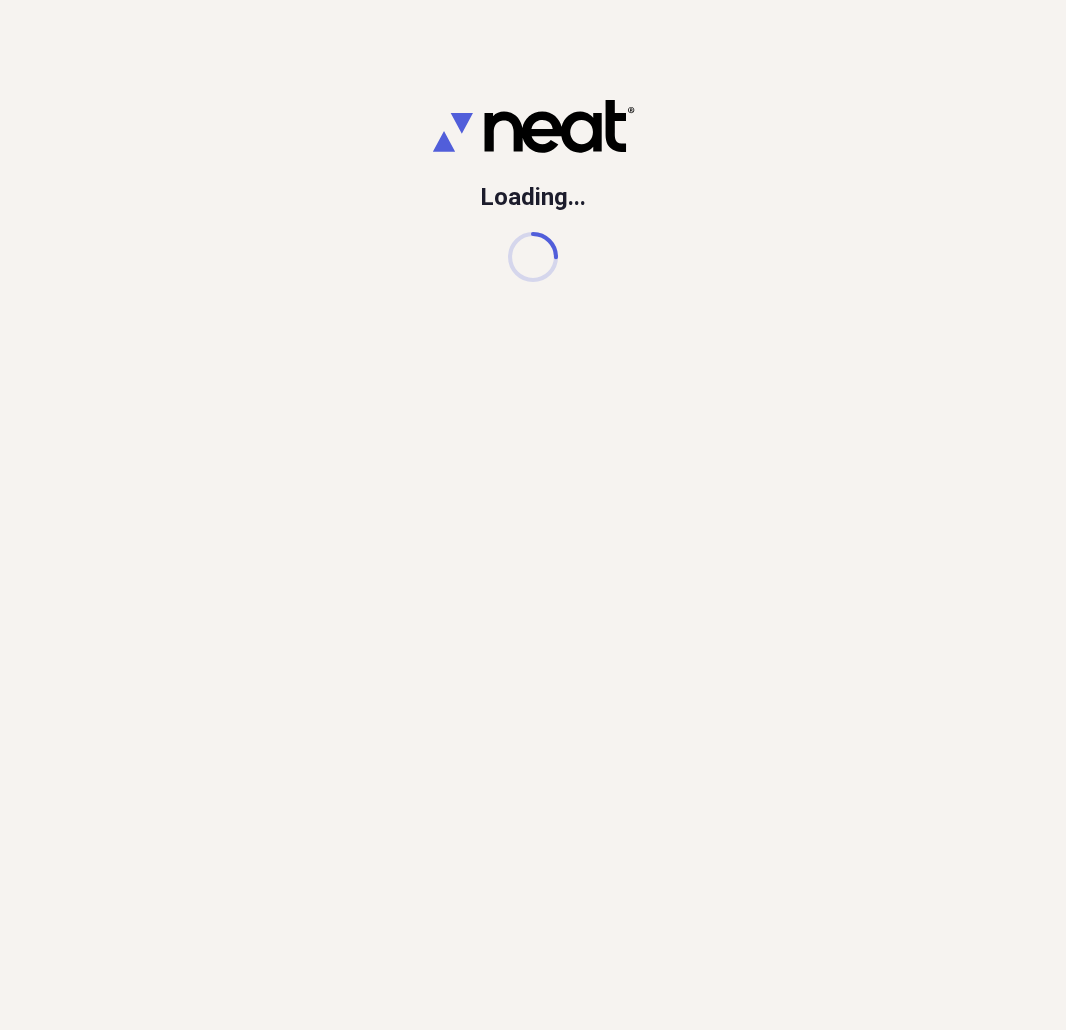 scroll, scrollTop: 0, scrollLeft: 0, axis: both 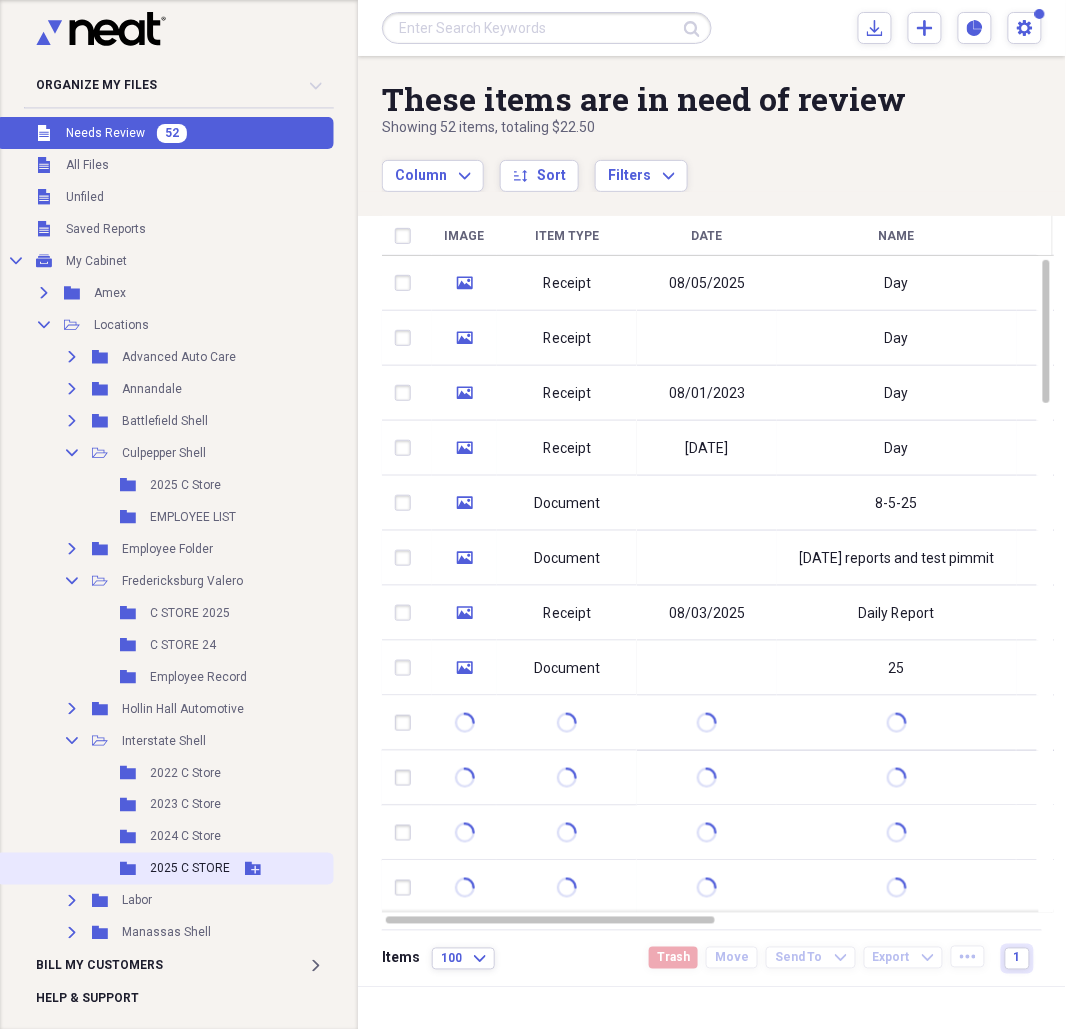 click on "2025 C STORE" at bounding box center (190, 869) 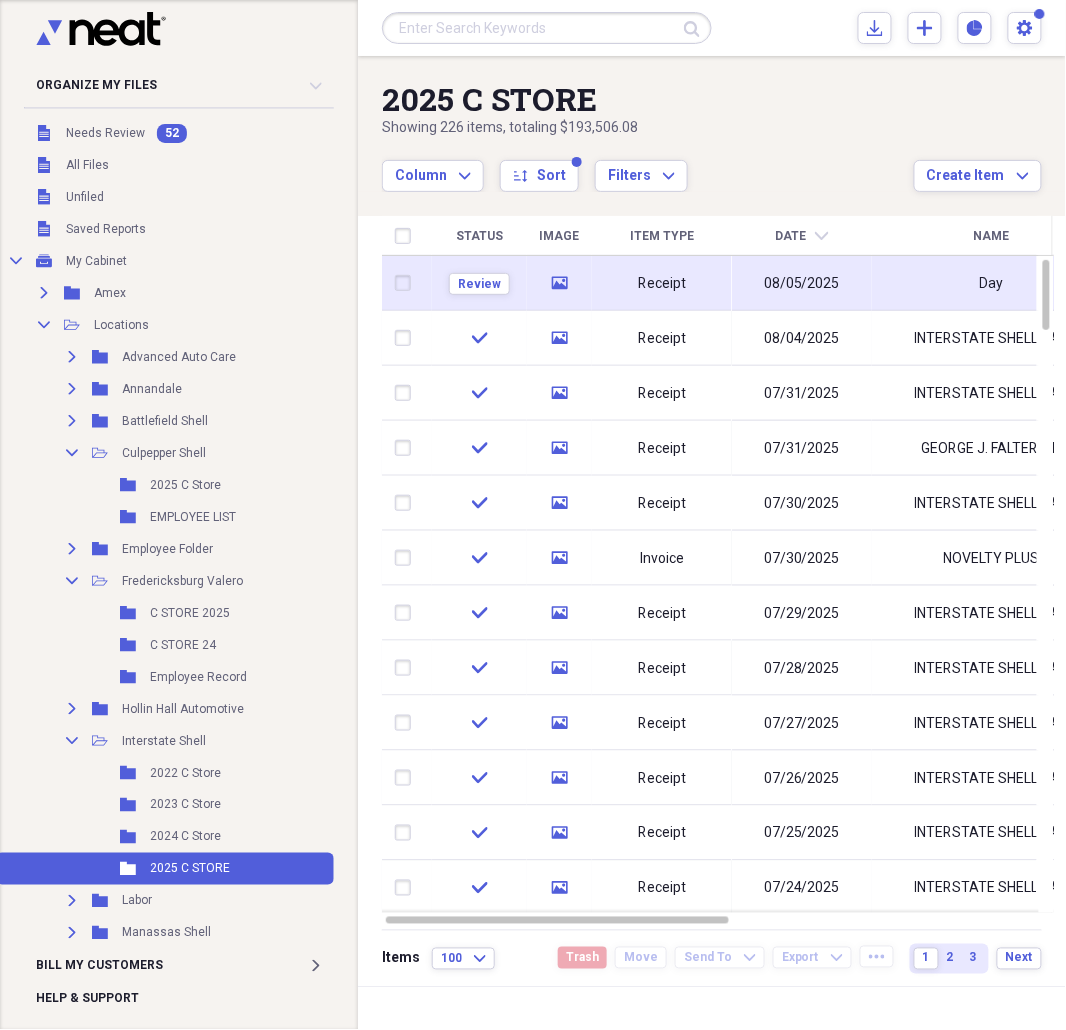 click on "Receipt" at bounding box center [662, 283] 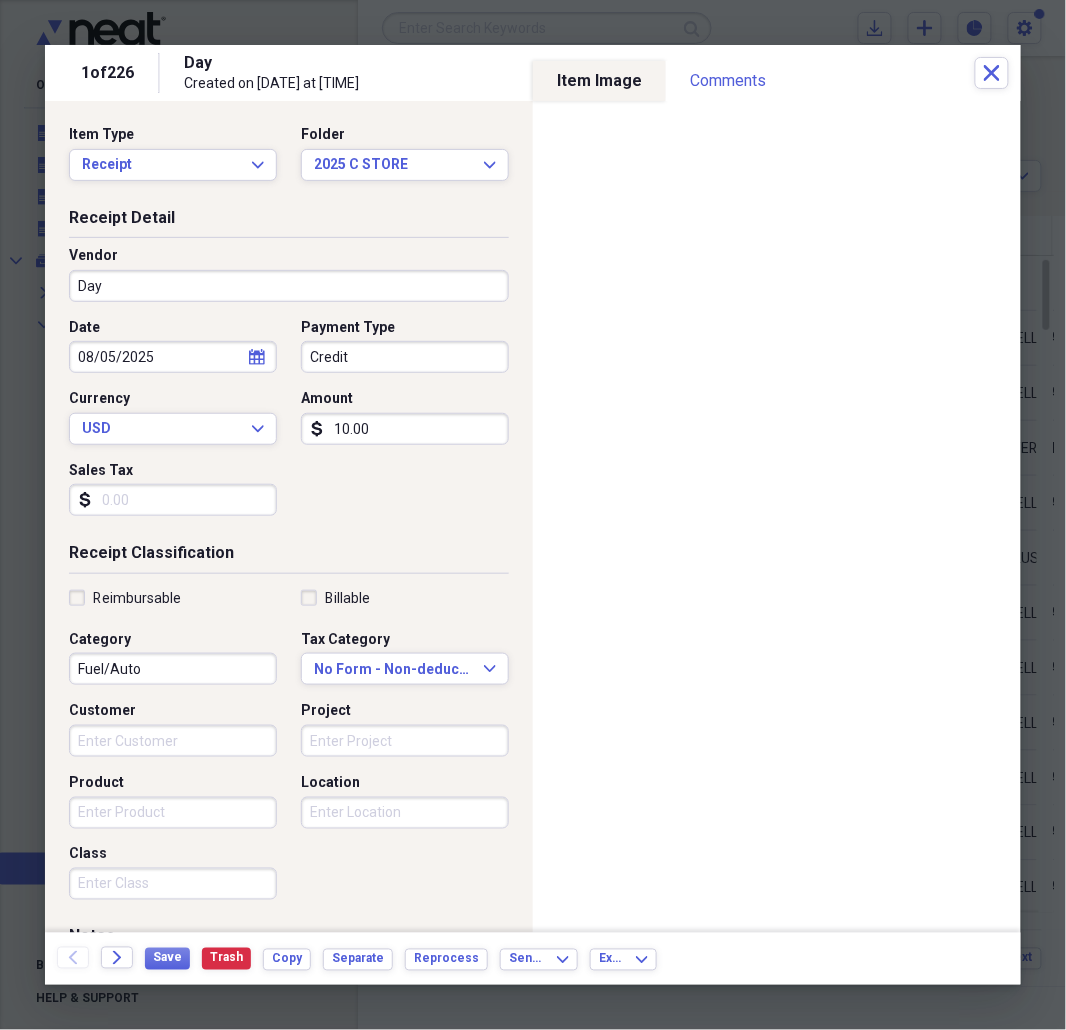 click on "Day" at bounding box center (289, 286) 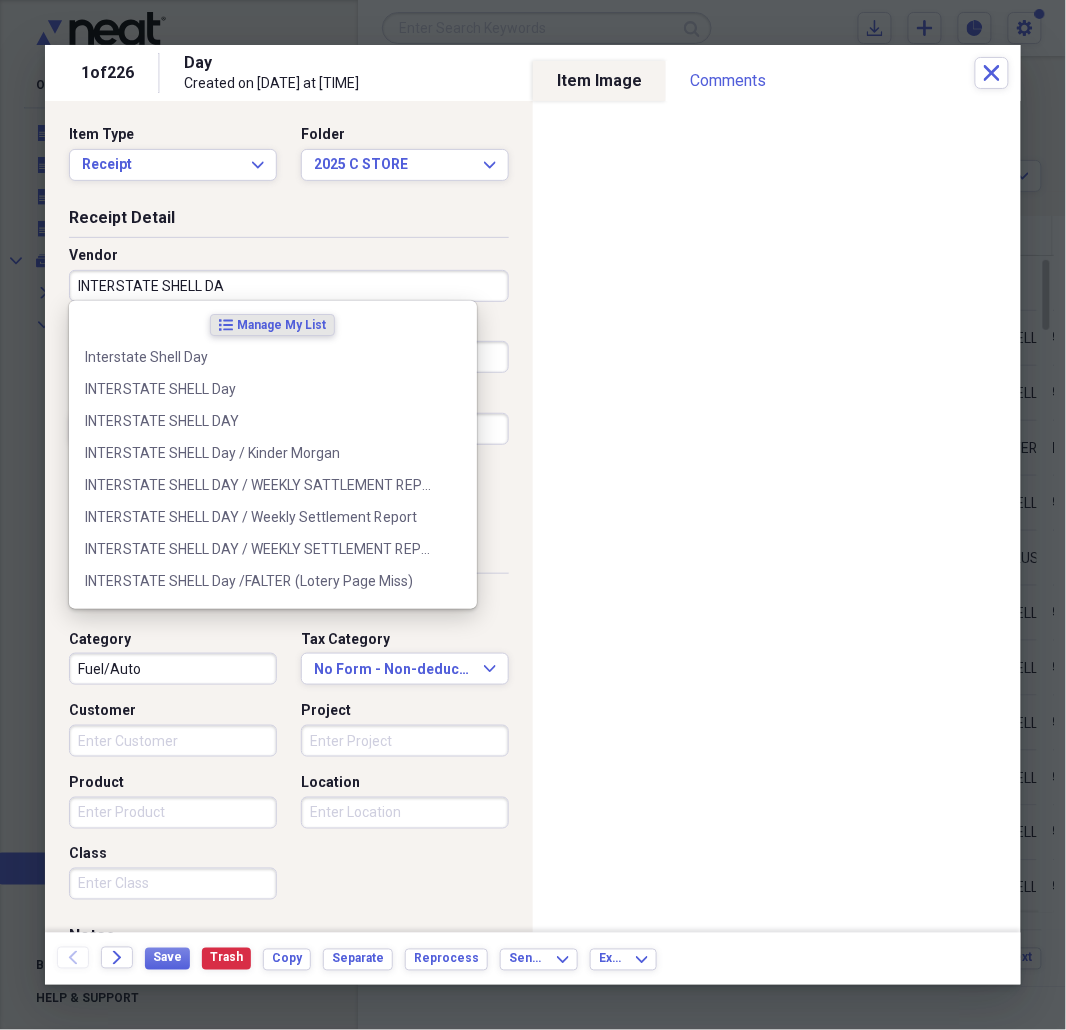 type on "INTERSTATE SHELL DAY" 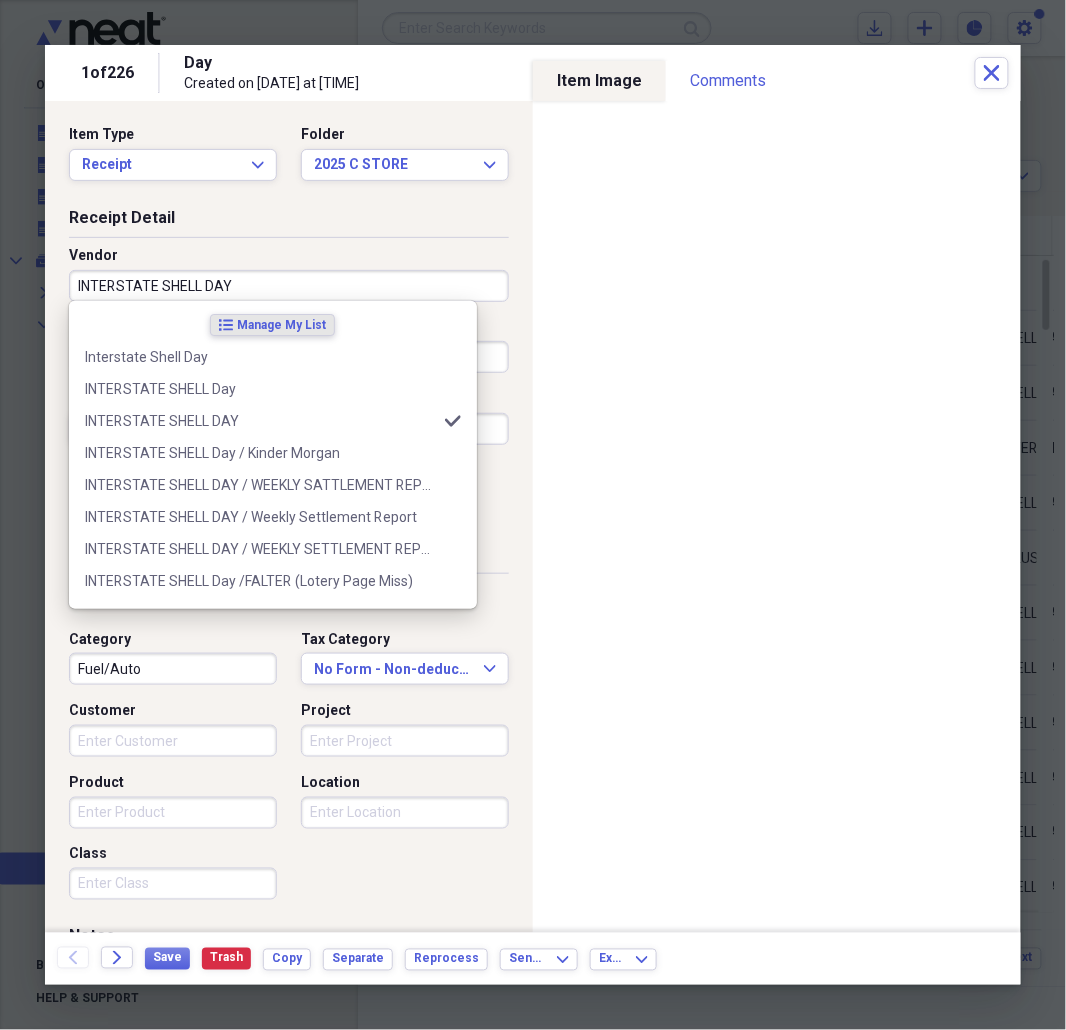 type on "Lodging/Hotel" 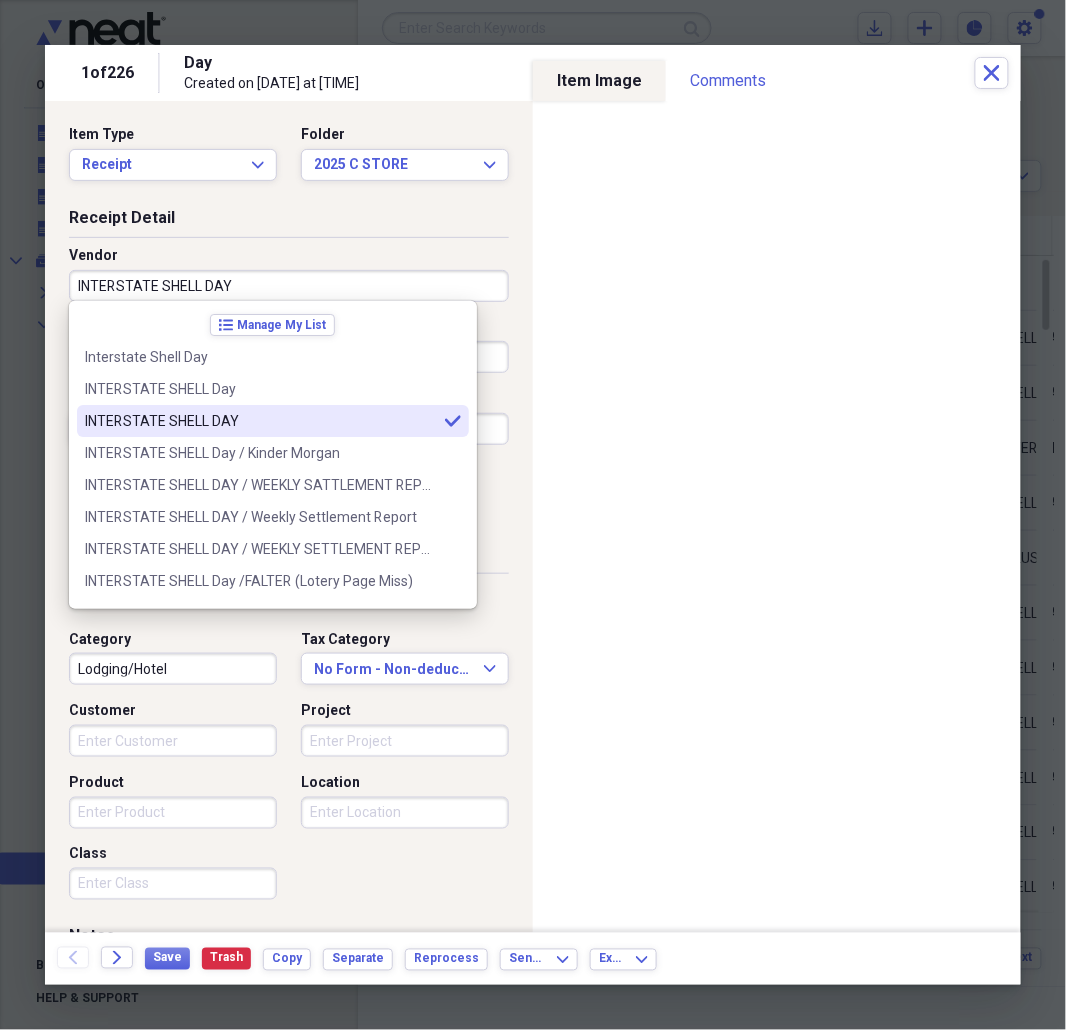 type on "INTERSTATE SHELL DAY" 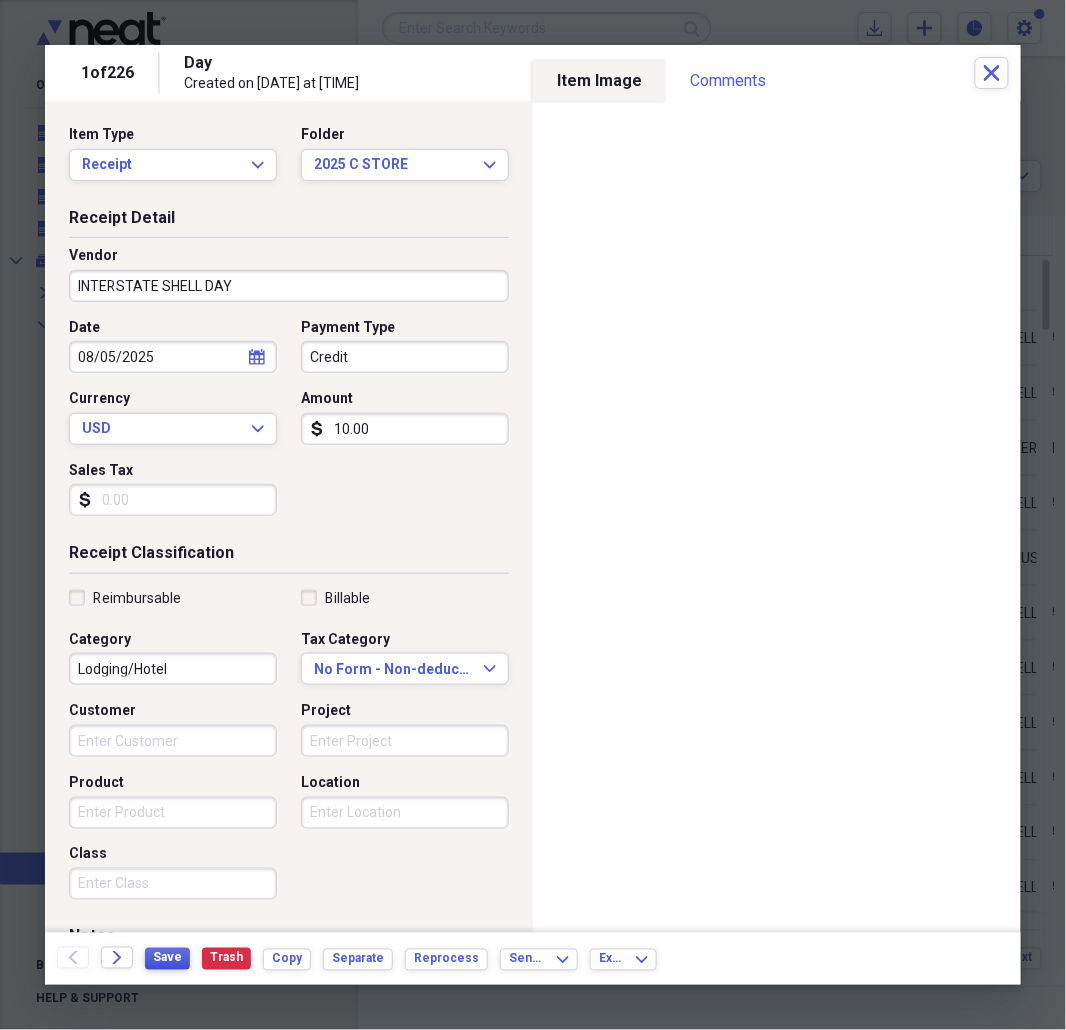 click on "Save" at bounding box center [167, 958] 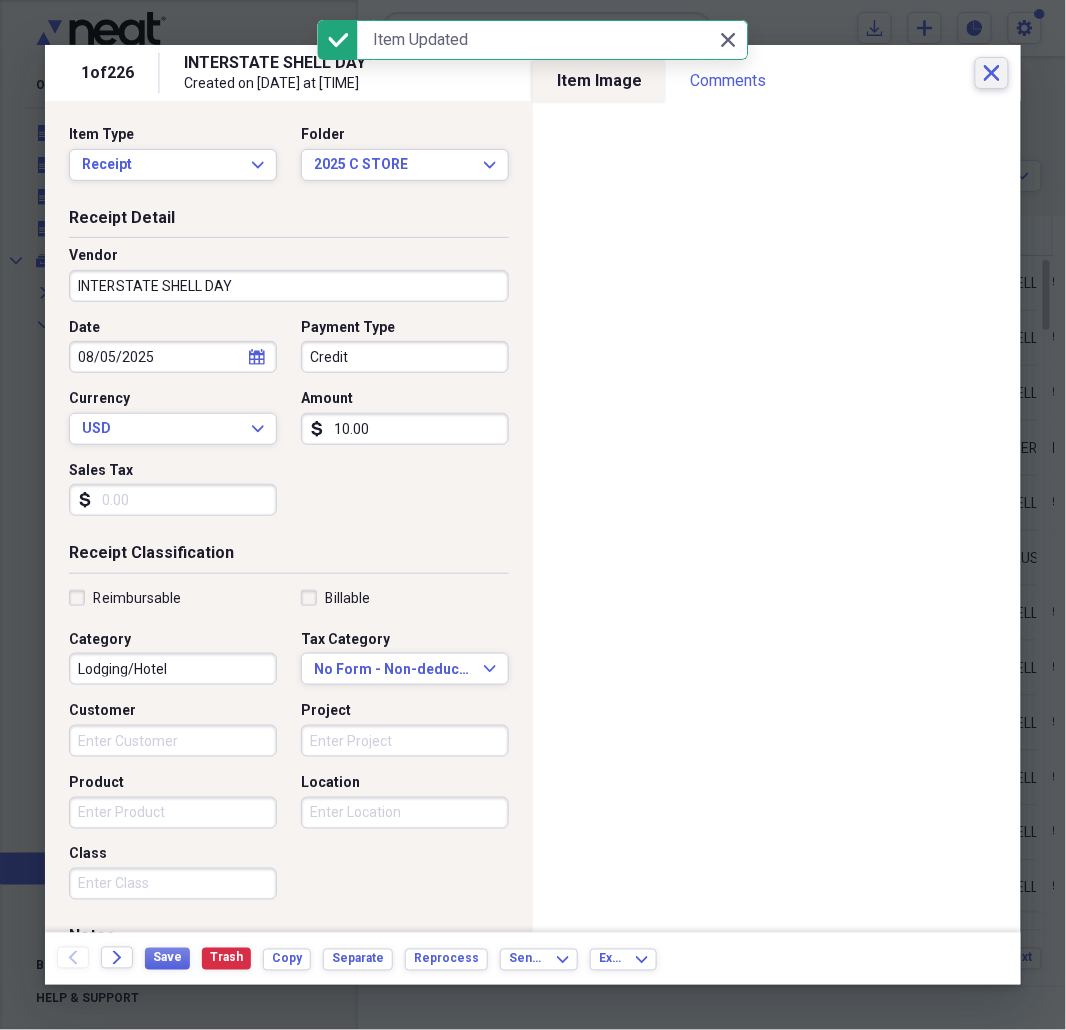 click 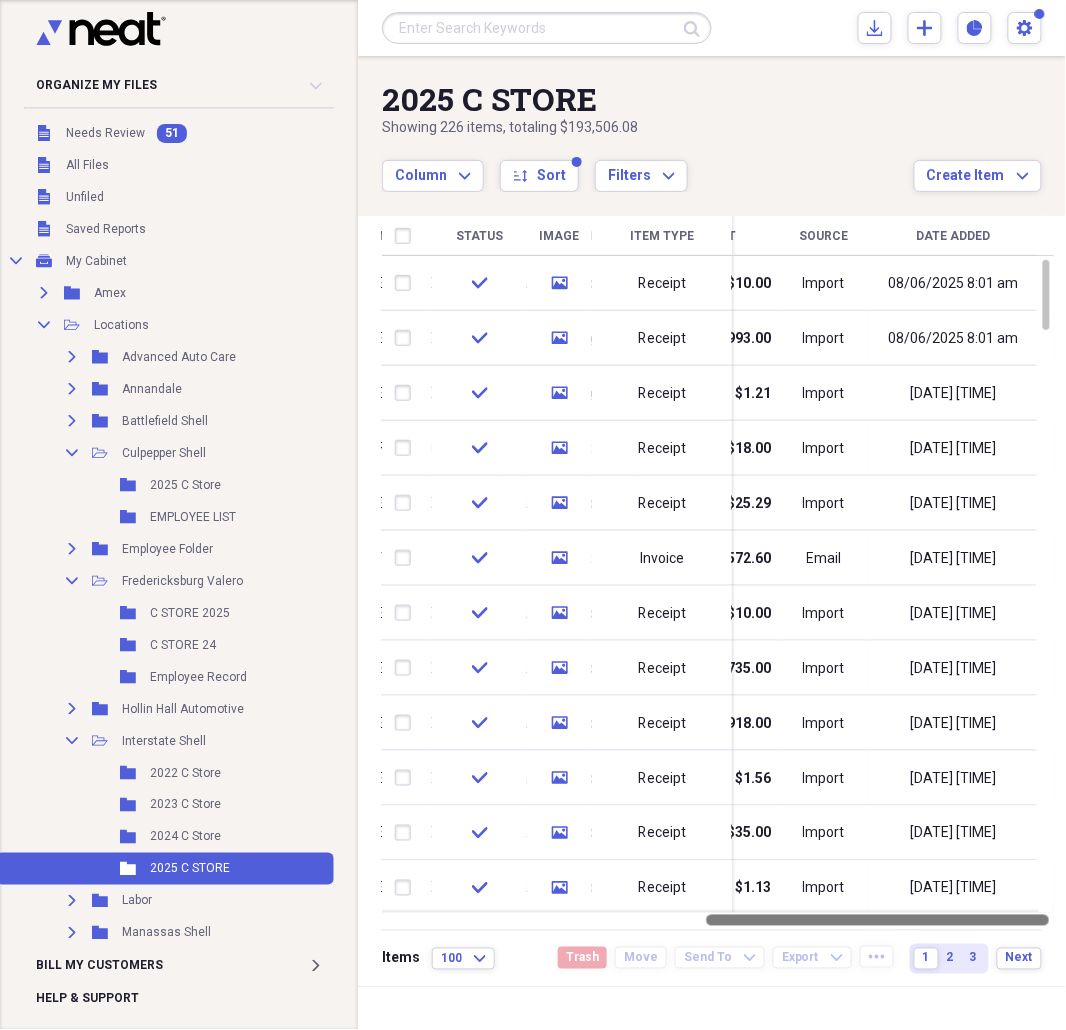 drag, startPoint x: 727, startPoint y: 923, endPoint x: 1095, endPoint y: 891, distance: 369.38867 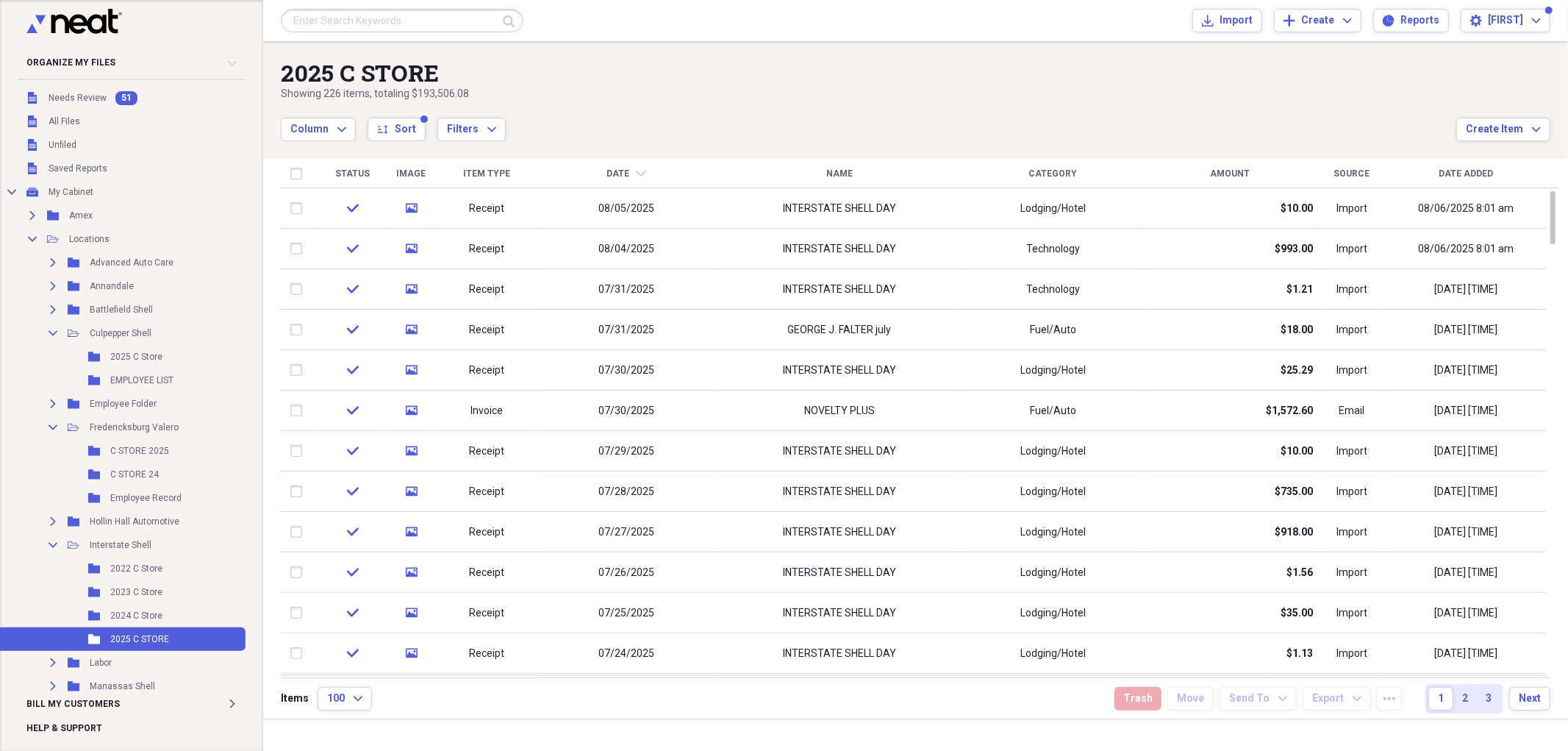 click on "Date Added" at bounding box center (1467, 174) 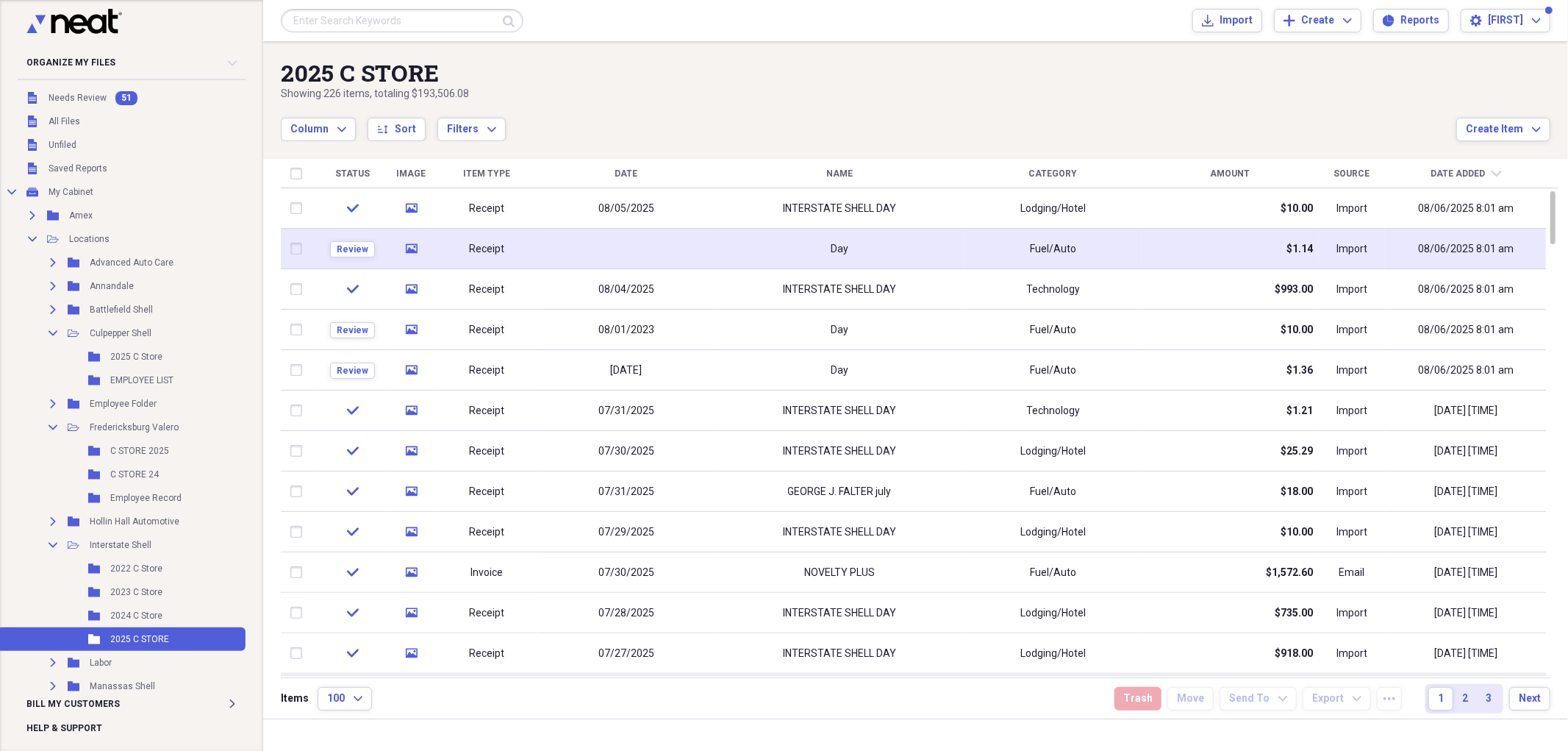 click on "Day" at bounding box center [840, 249] 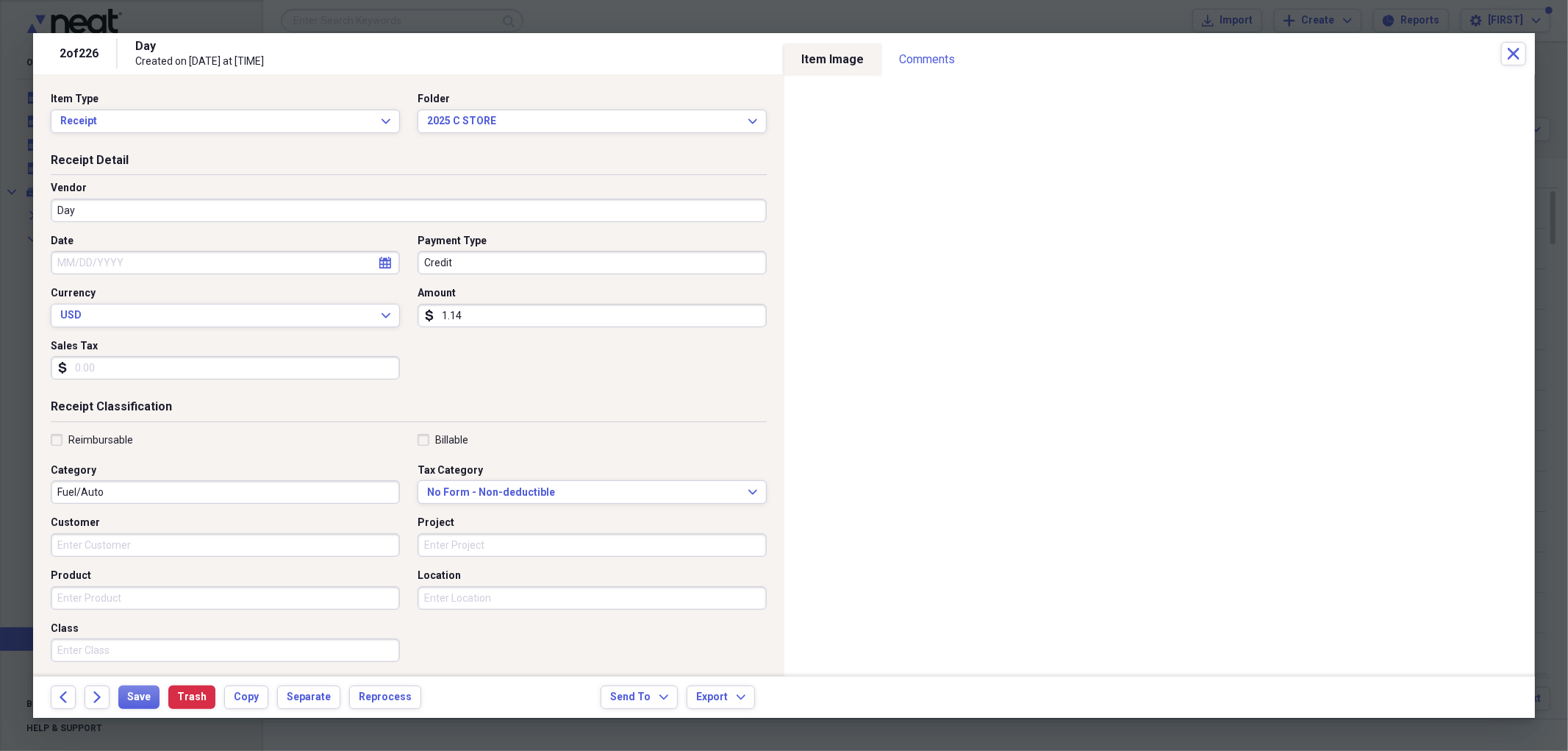 click on "Day" at bounding box center (409, 210) 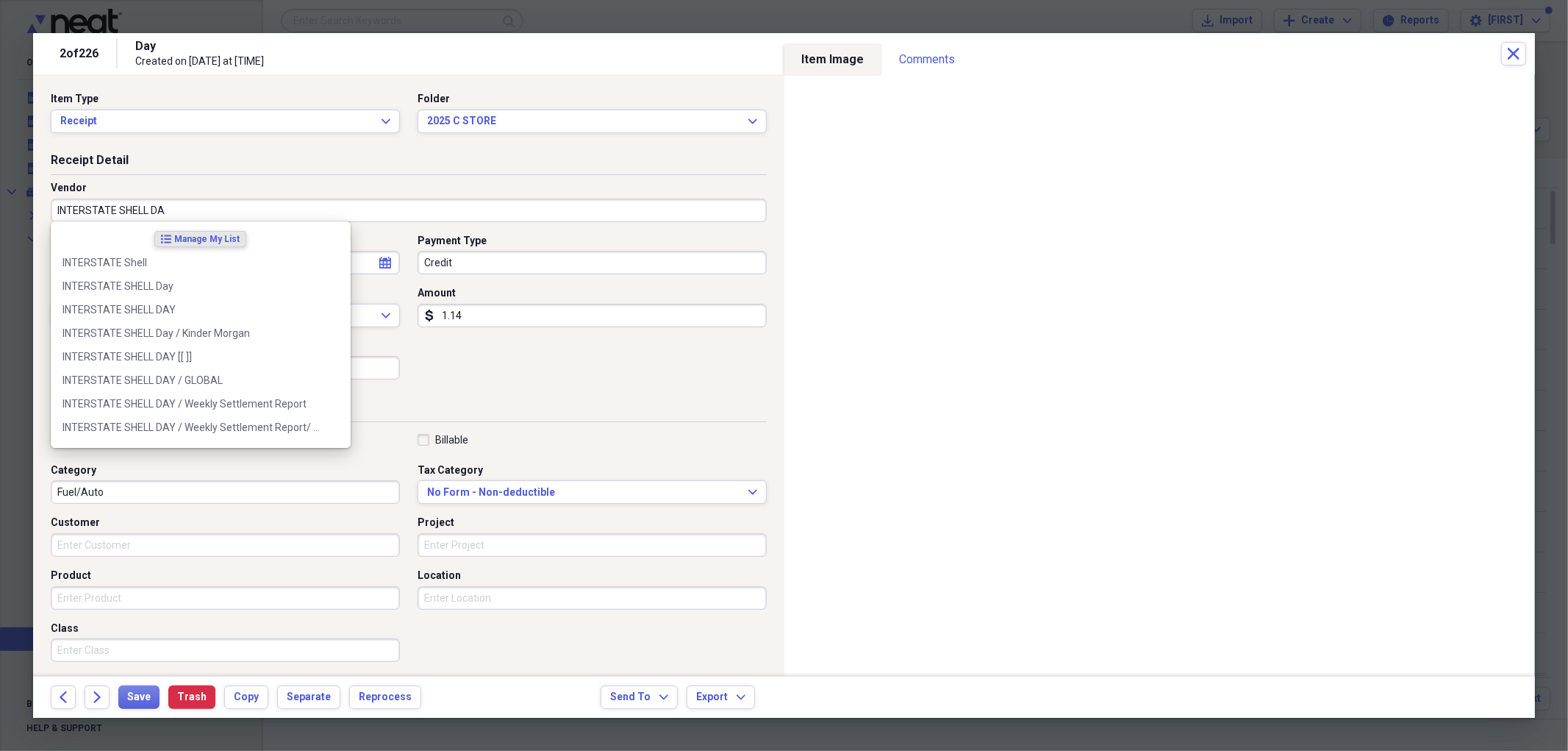type on "INTERSTATE SHELL DAY" 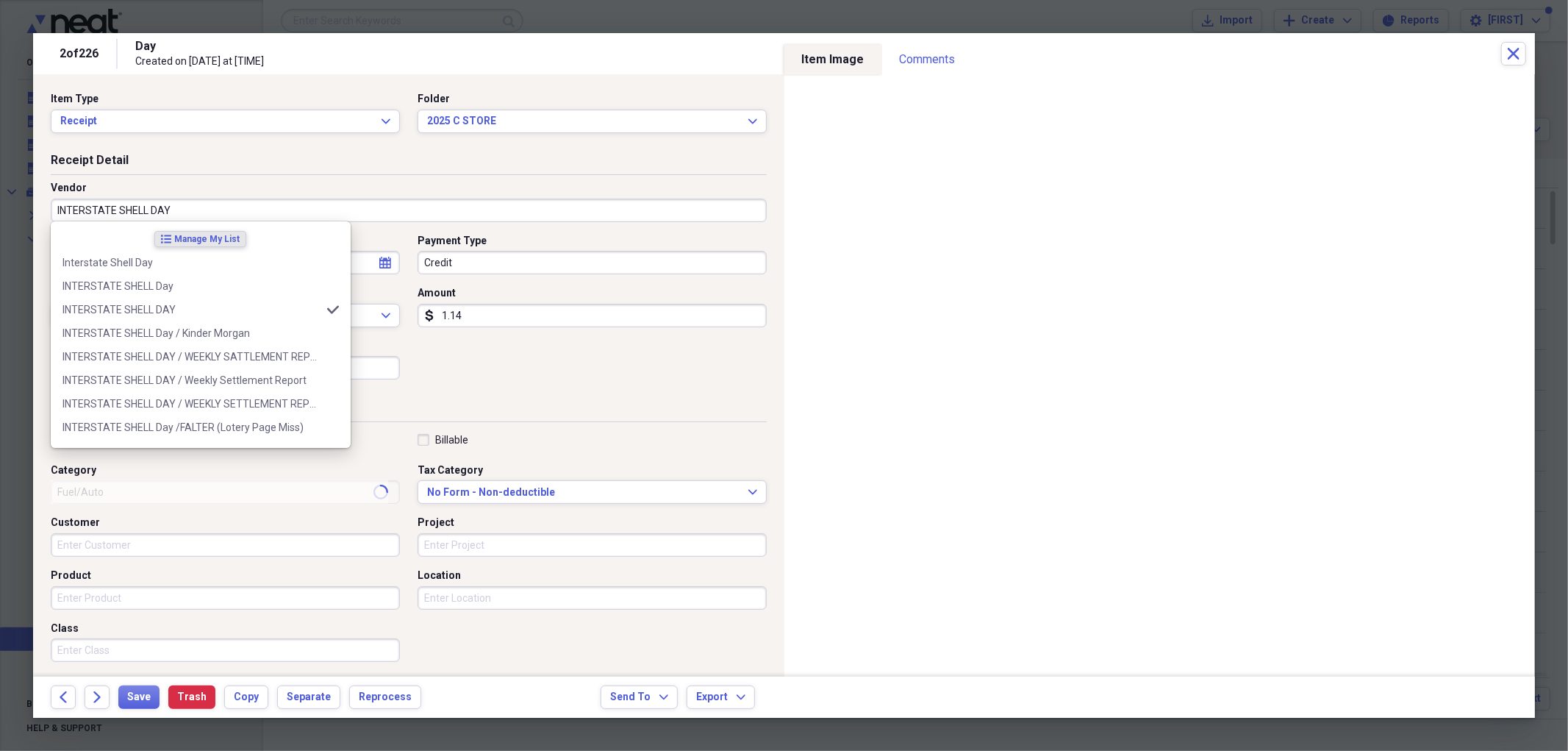 type on "Lodging/Hotel" 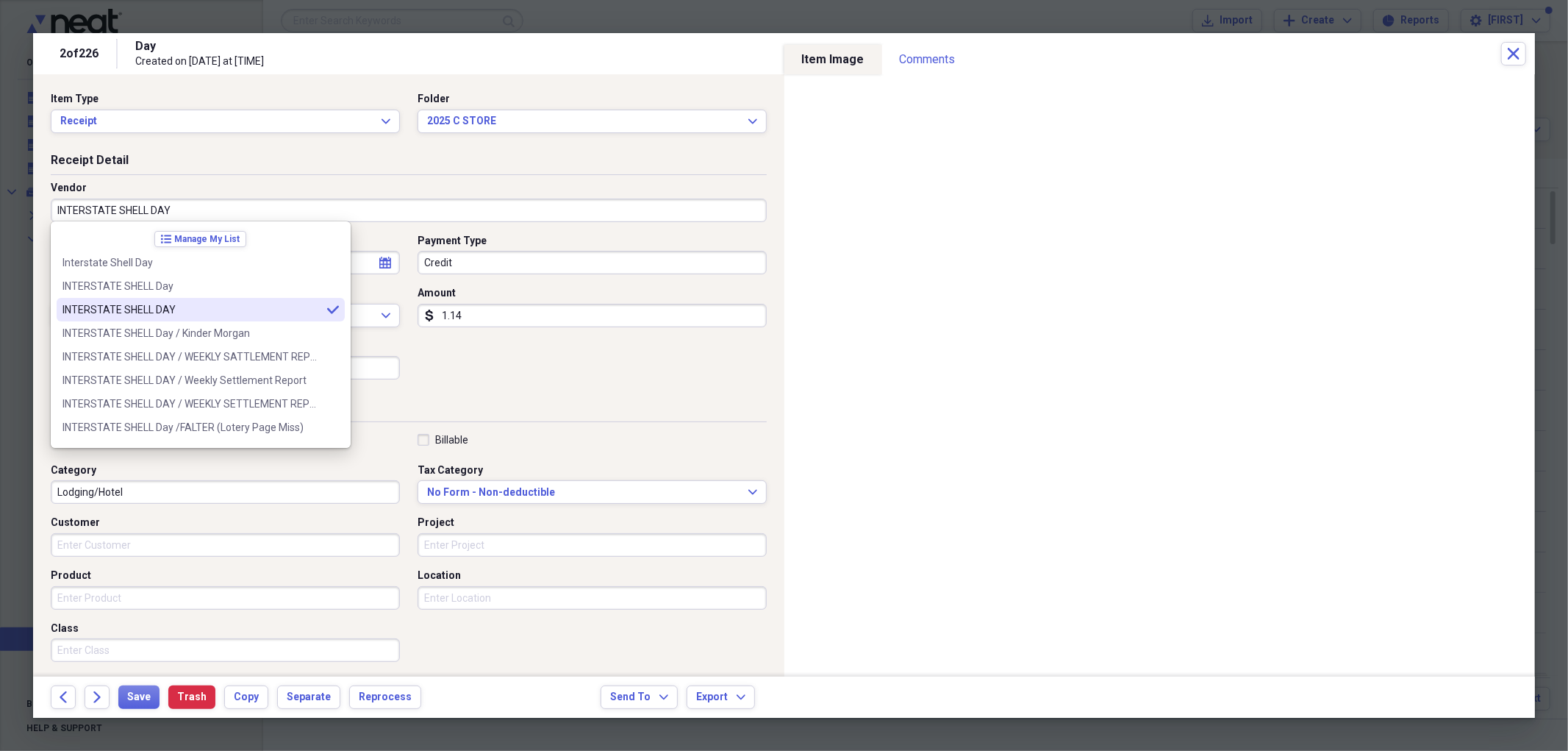 type on "INTERSTATE SHELL DAY" 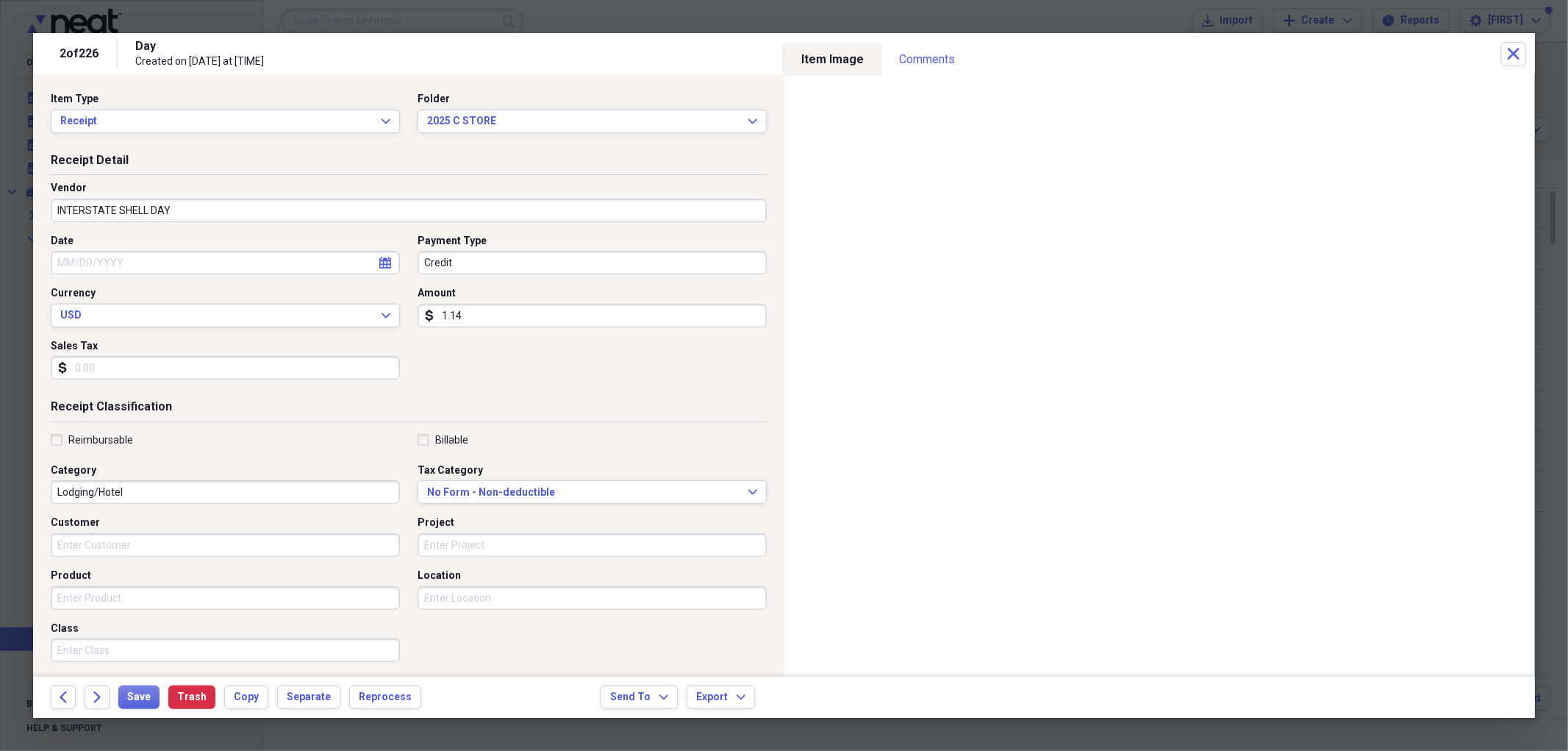 click 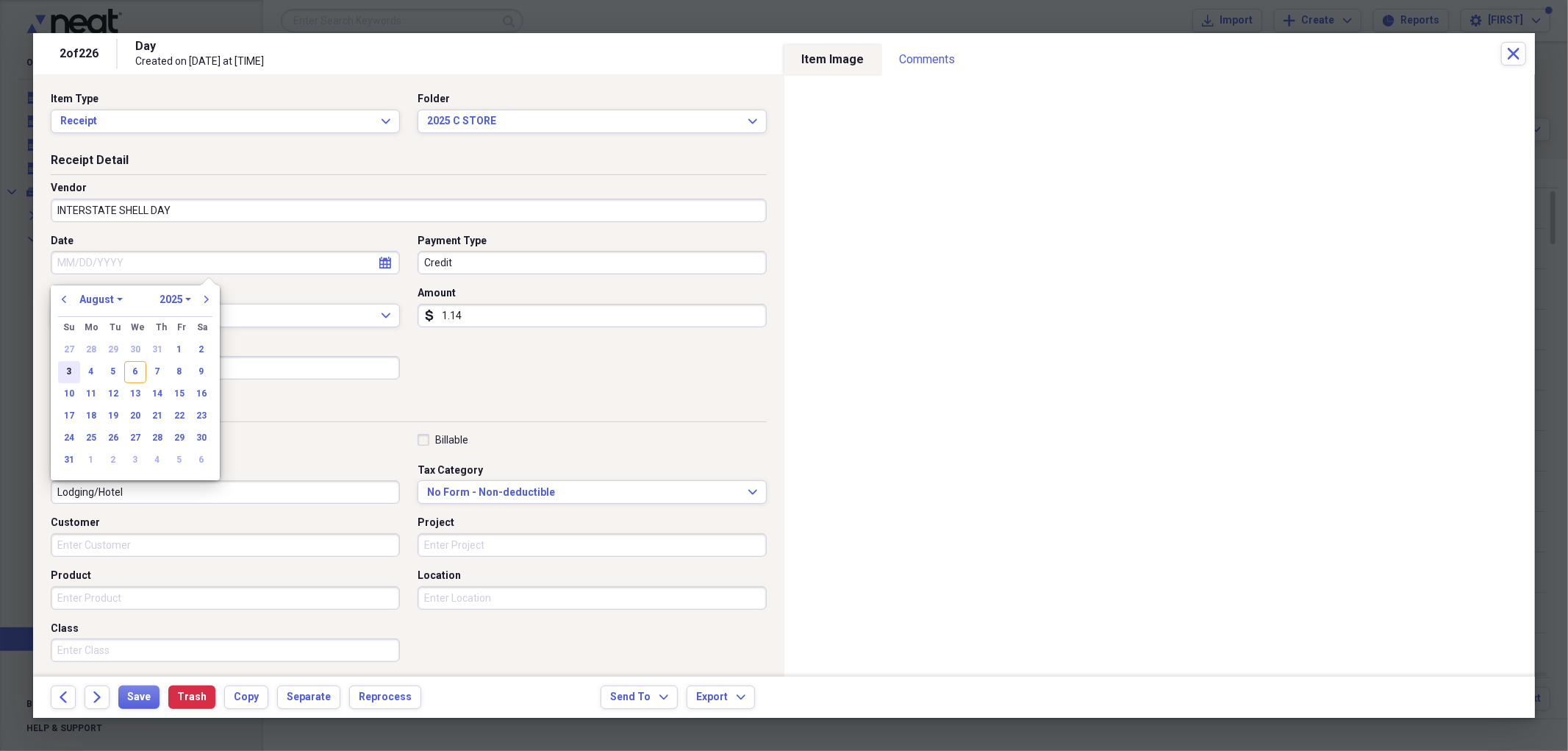 click on "3" at bounding box center [69, 372] 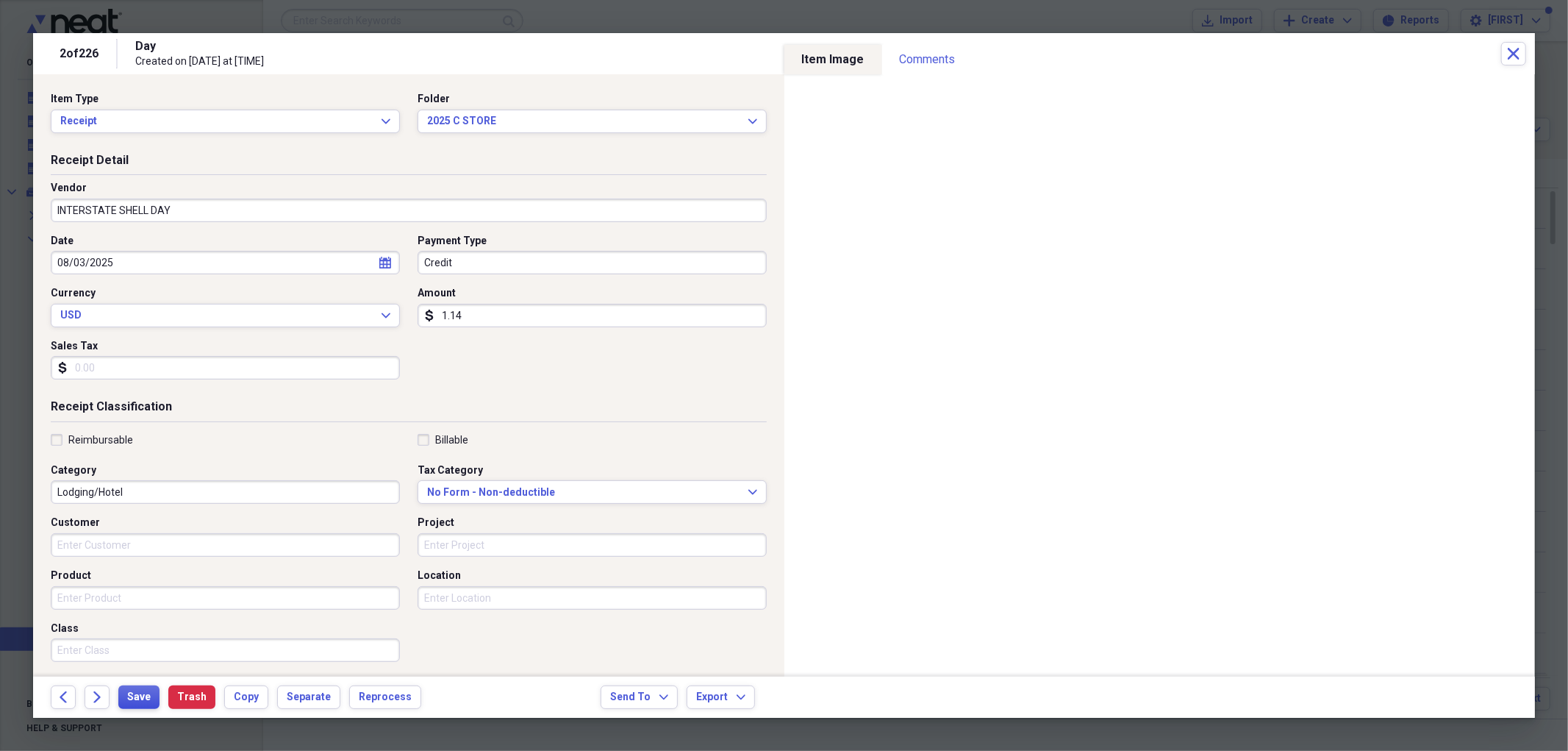 click on "Save" at bounding box center (139, 697) 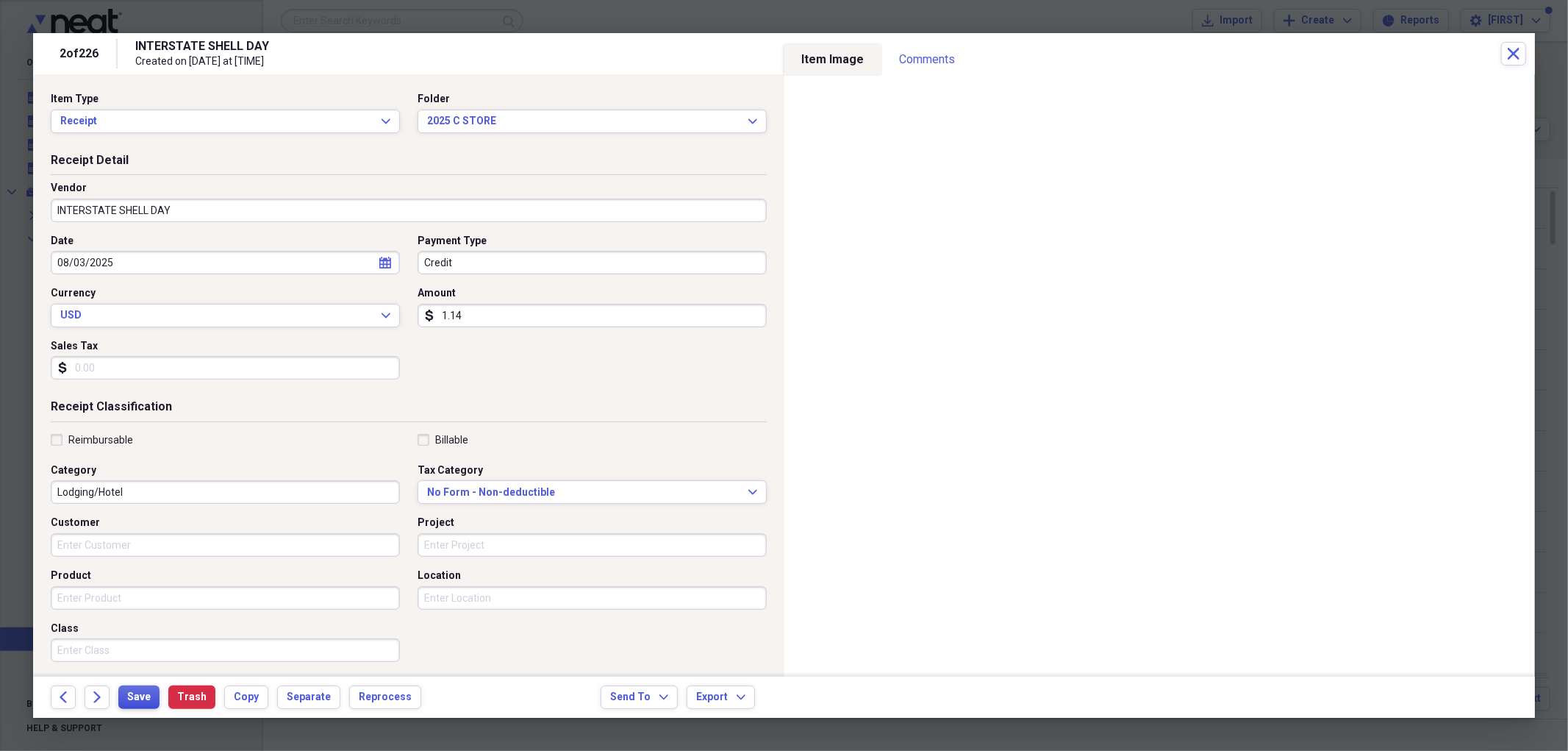 click on "Save" at bounding box center [139, 697] 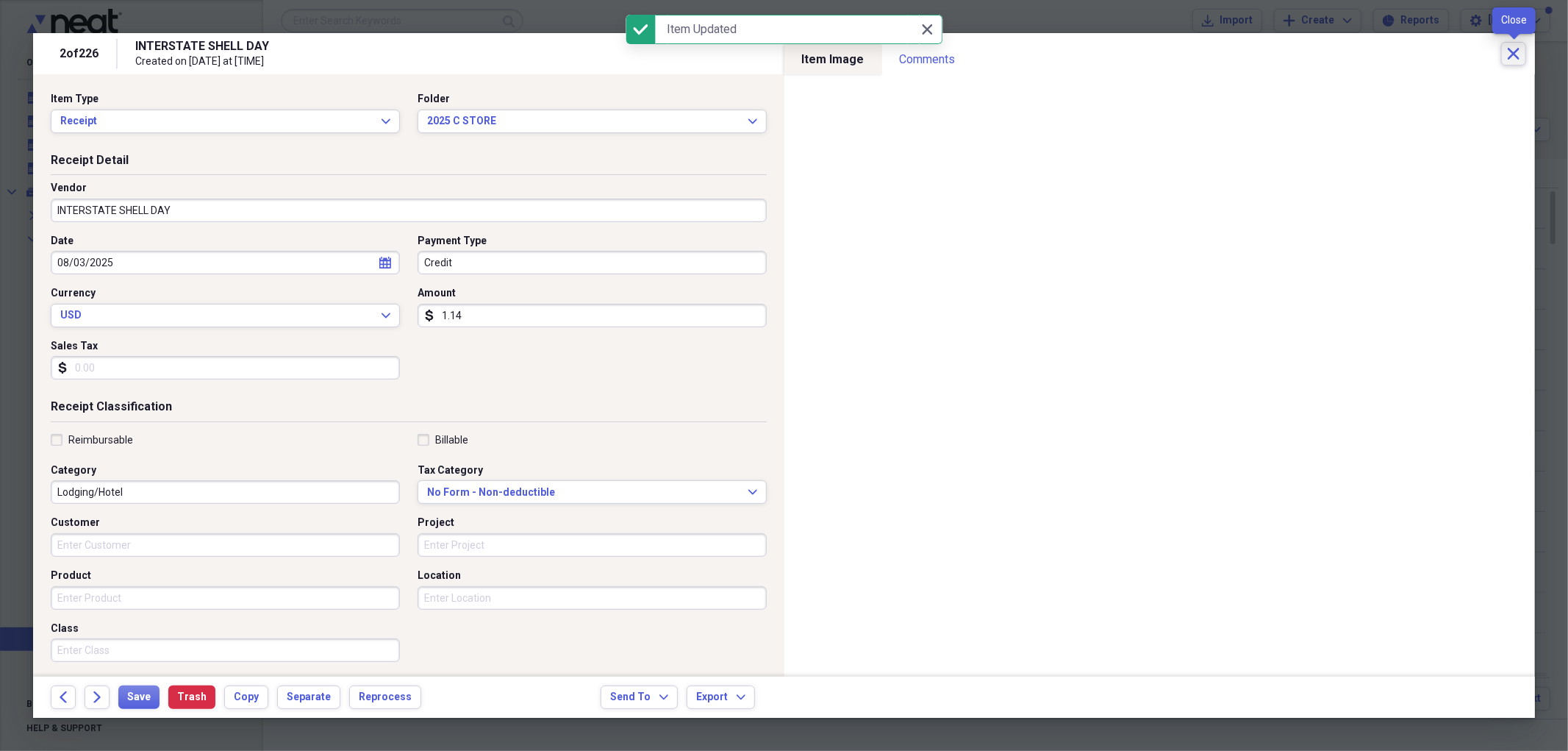 click on "Close" 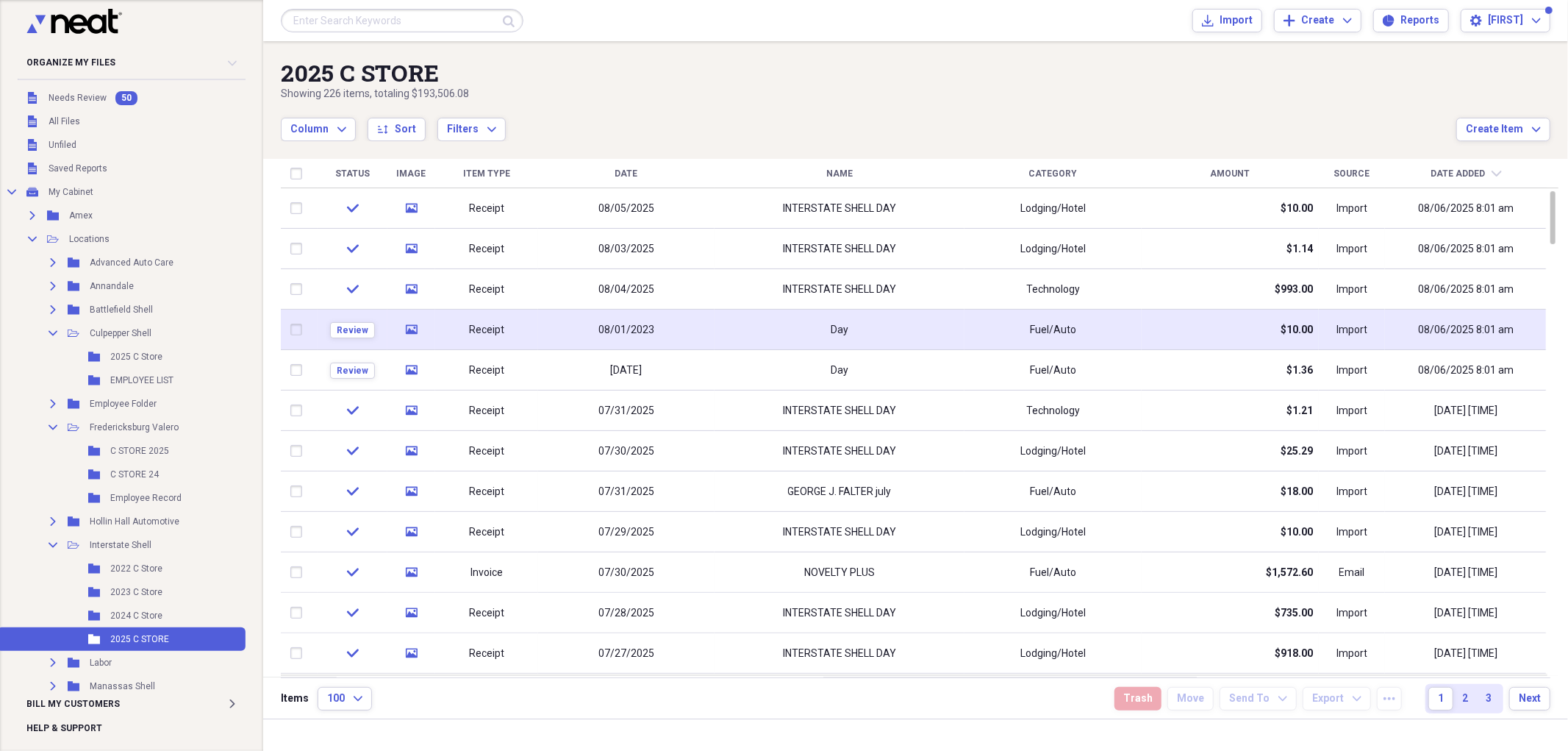 click on "Day" at bounding box center (840, 330) 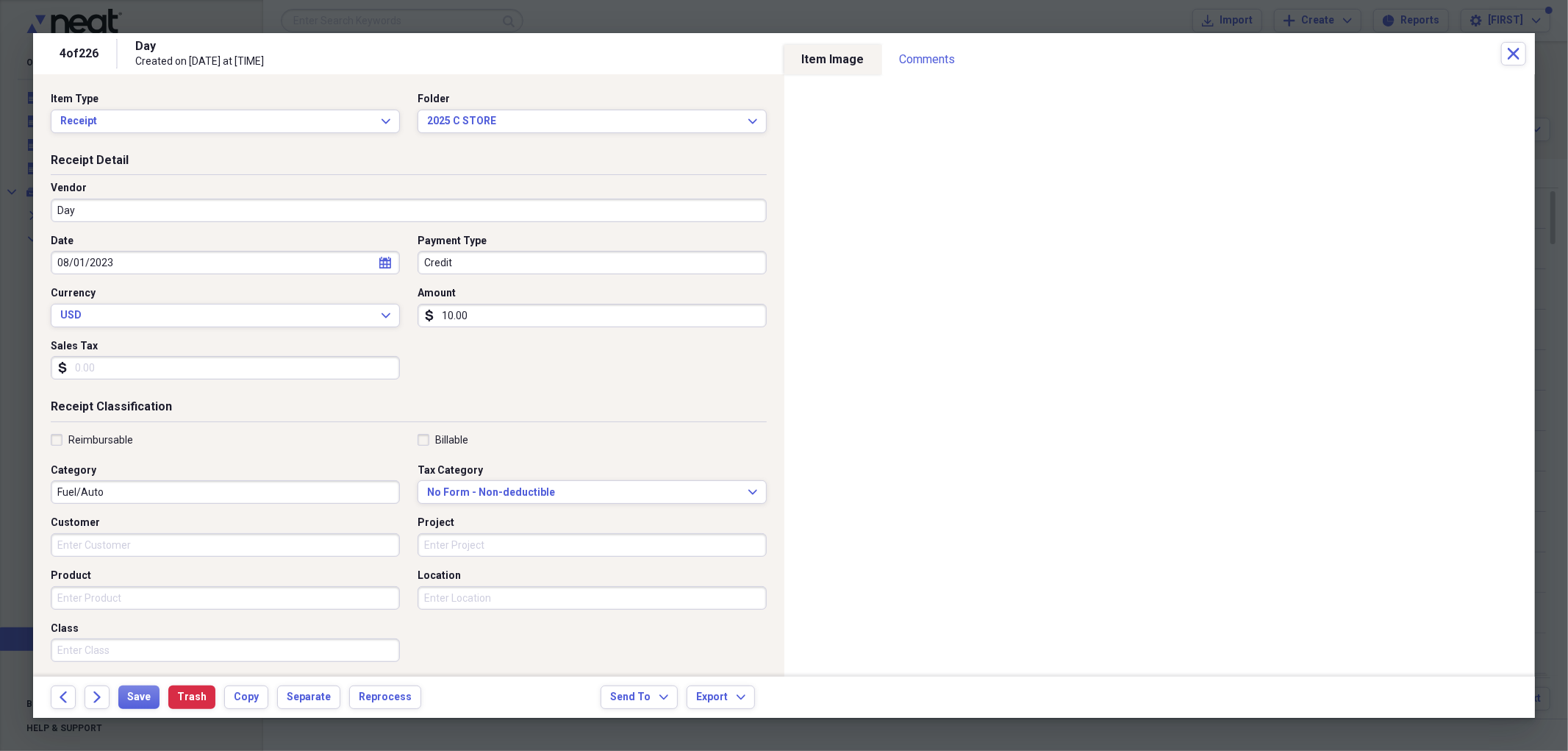 click on "4  of  226 Day Created on [DATE] at [TIME] Close Item Type Receipt Expand Folder 2025 C STORE Expand Receipt Detail Vendor Day Date [DATE] calendar Calendar Payment Type Credit Currency USD Expand Amount dollar-sign 10.00 Sales Tax dollar-sign Receipt Classification Reimbursable Billable Category Fuel/Auto Tax Category No Form - Non-deductible Expand Customer Project Product Location Class Notes Item Image Comments There are no comments for this item yet Share your comments Back Forward Save Trash Copy Separate Reprocess Send To Expand Export Expand" at bounding box center (784, 0) 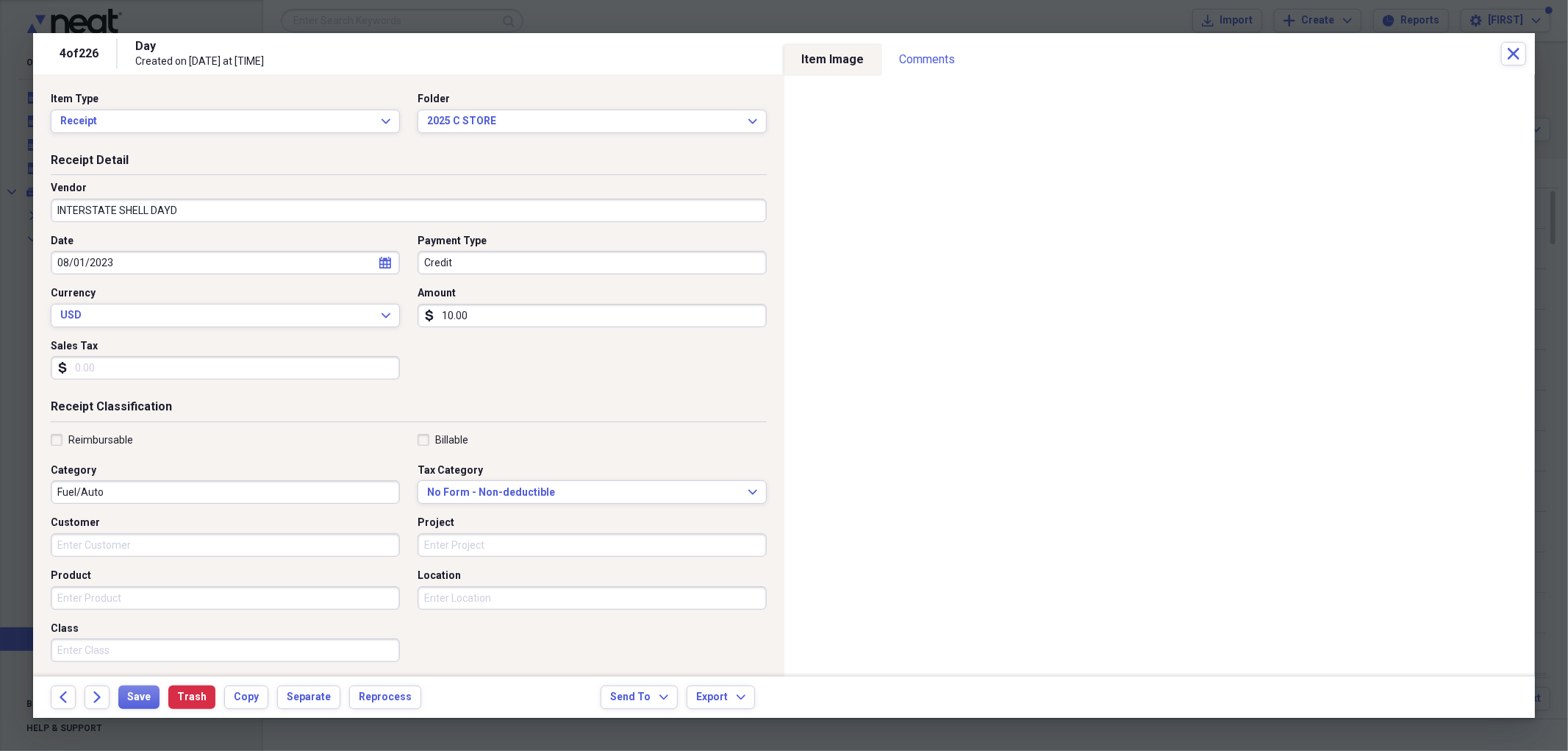type on "INTERSTATE SHELL DAY" 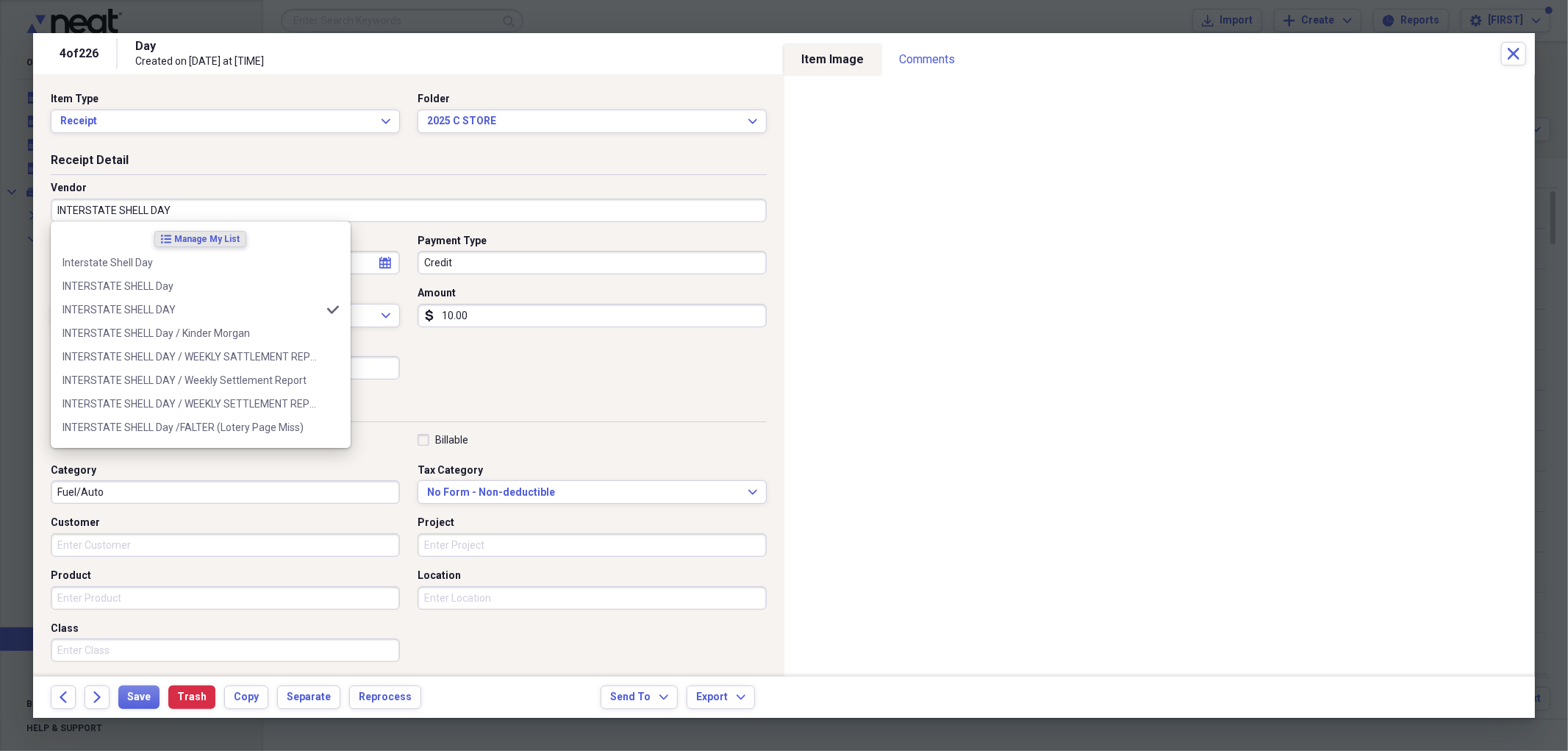 type on "Lodging/Hotel" 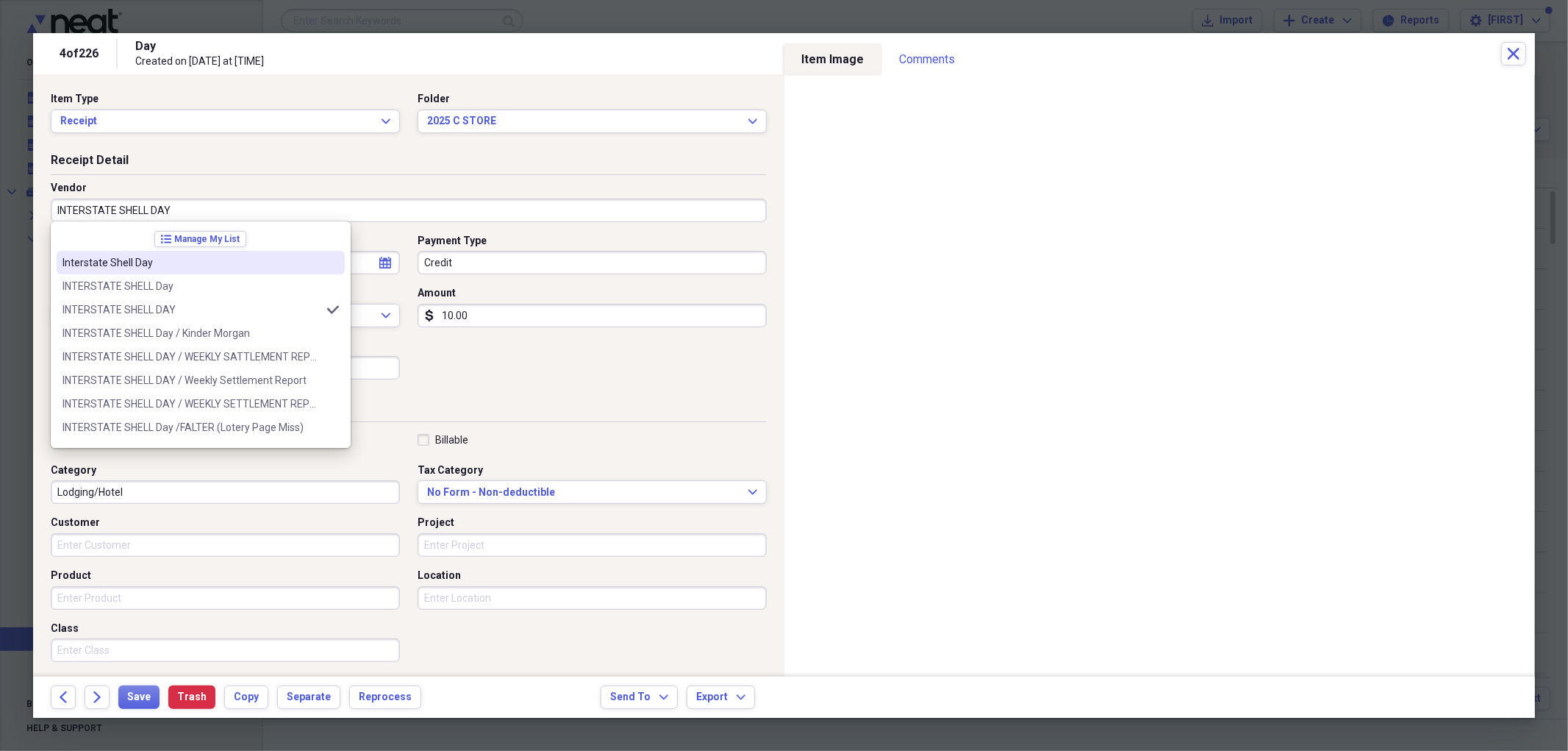 click on "INTERSTATE SHELL DAY" at bounding box center [409, 210] 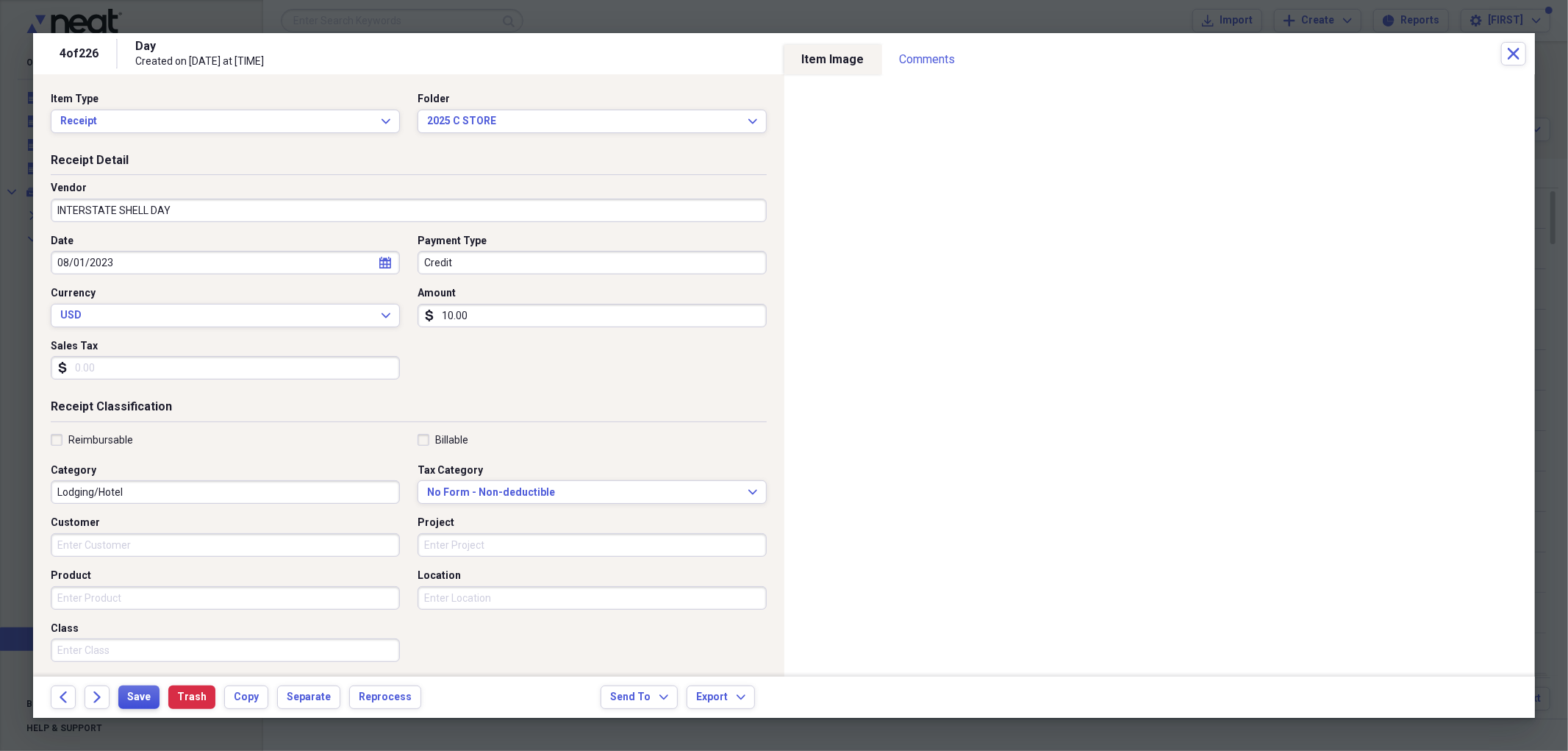 click on "Save" at bounding box center (139, 697) 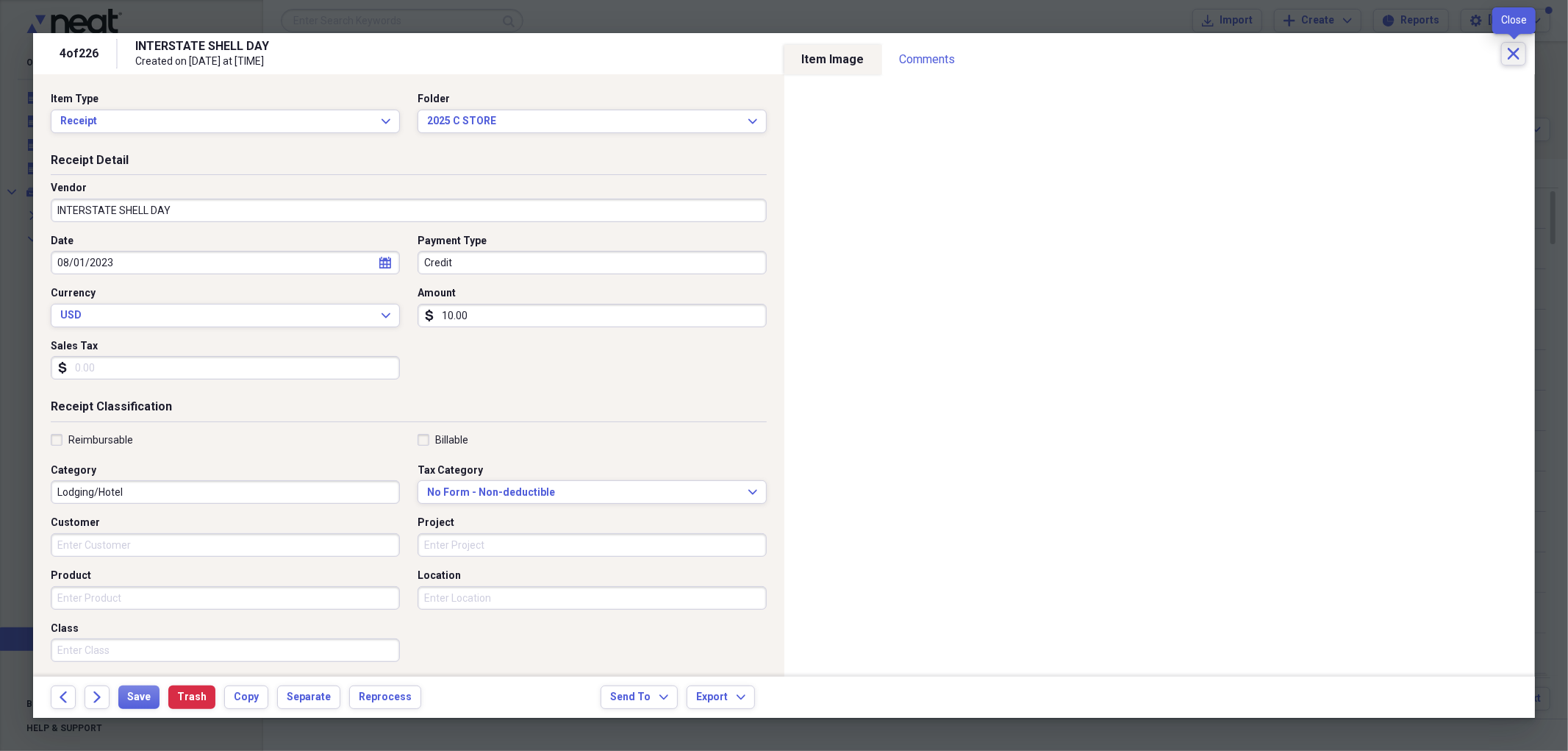 click 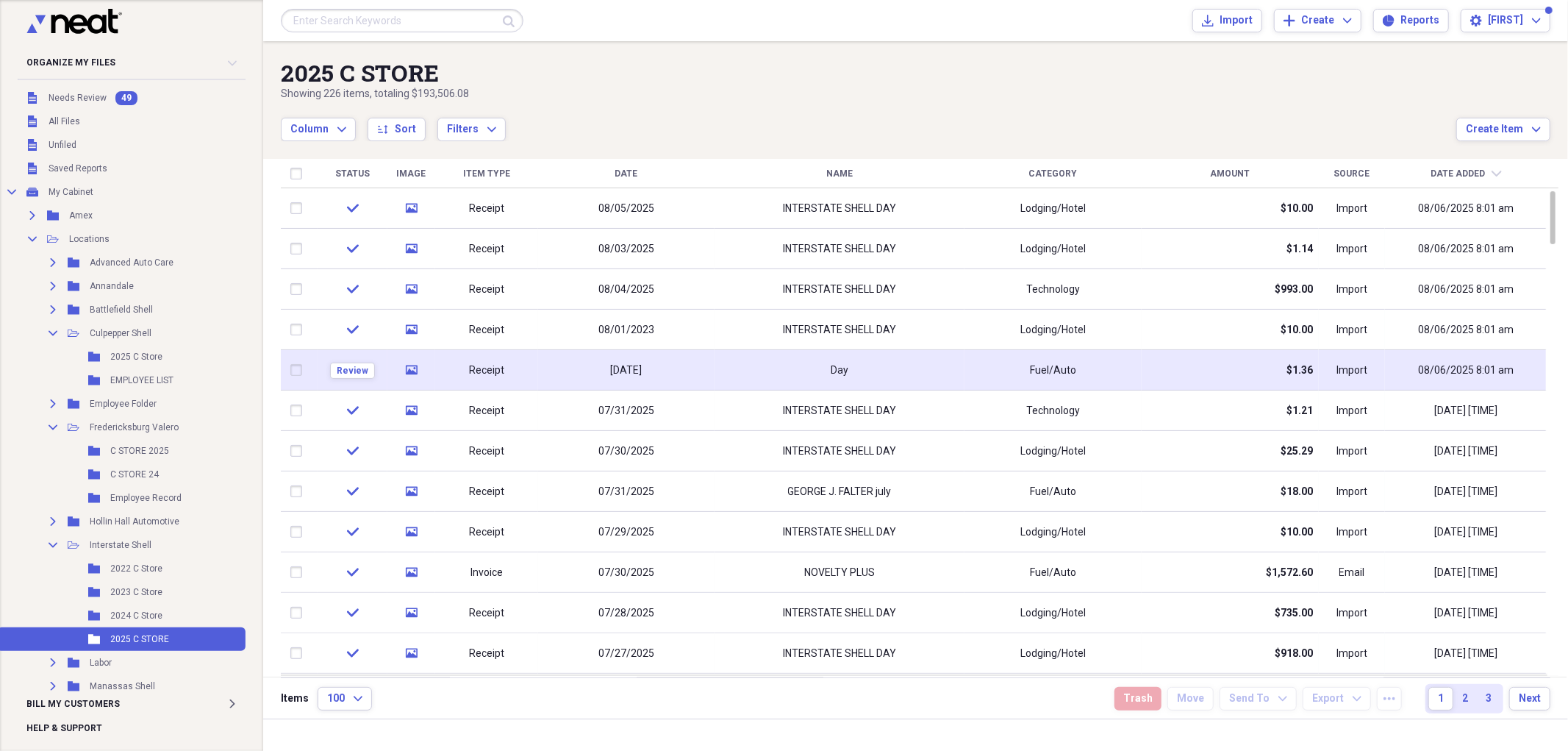 click on "Day" at bounding box center [840, 370] 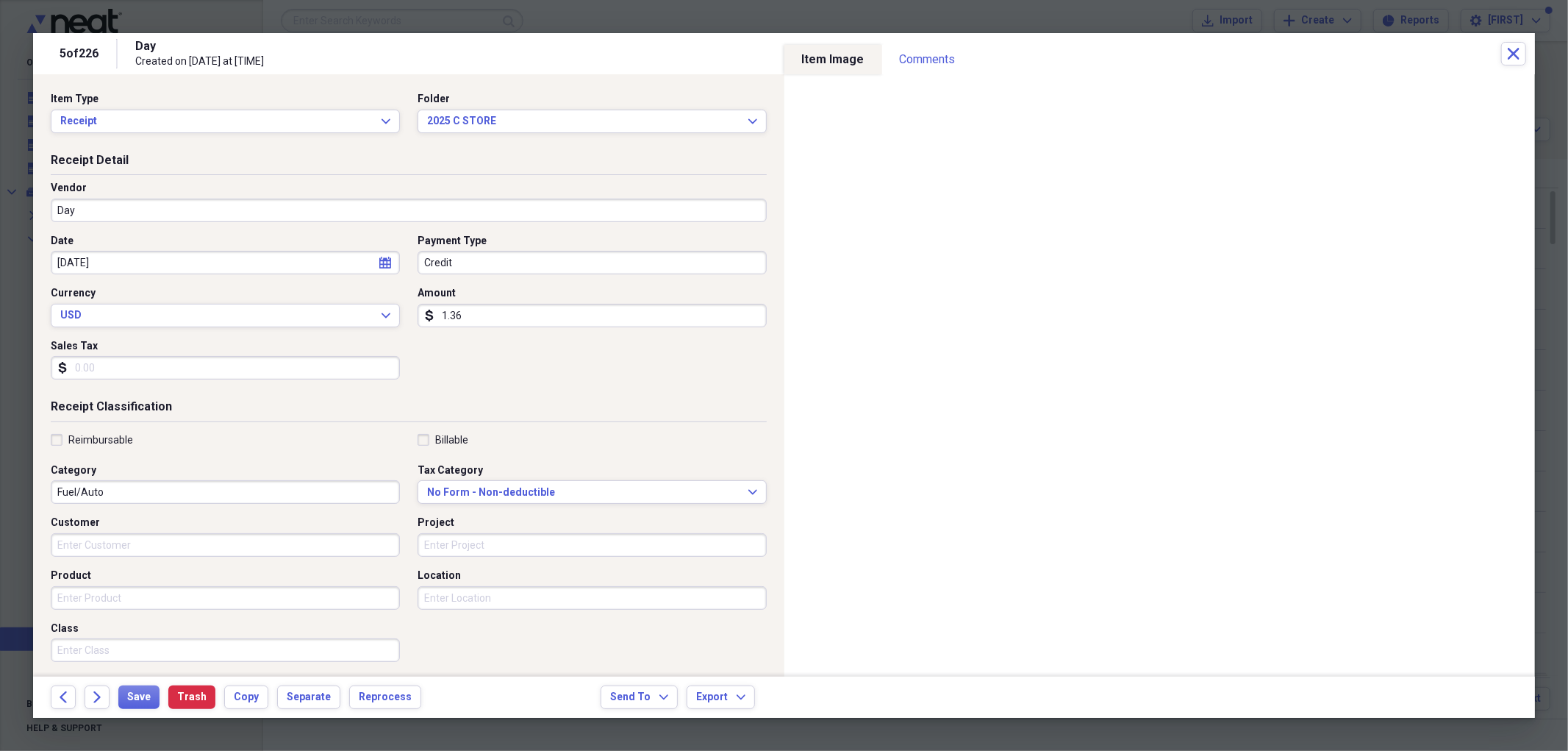 click on "Day" at bounding box center (409, 210) 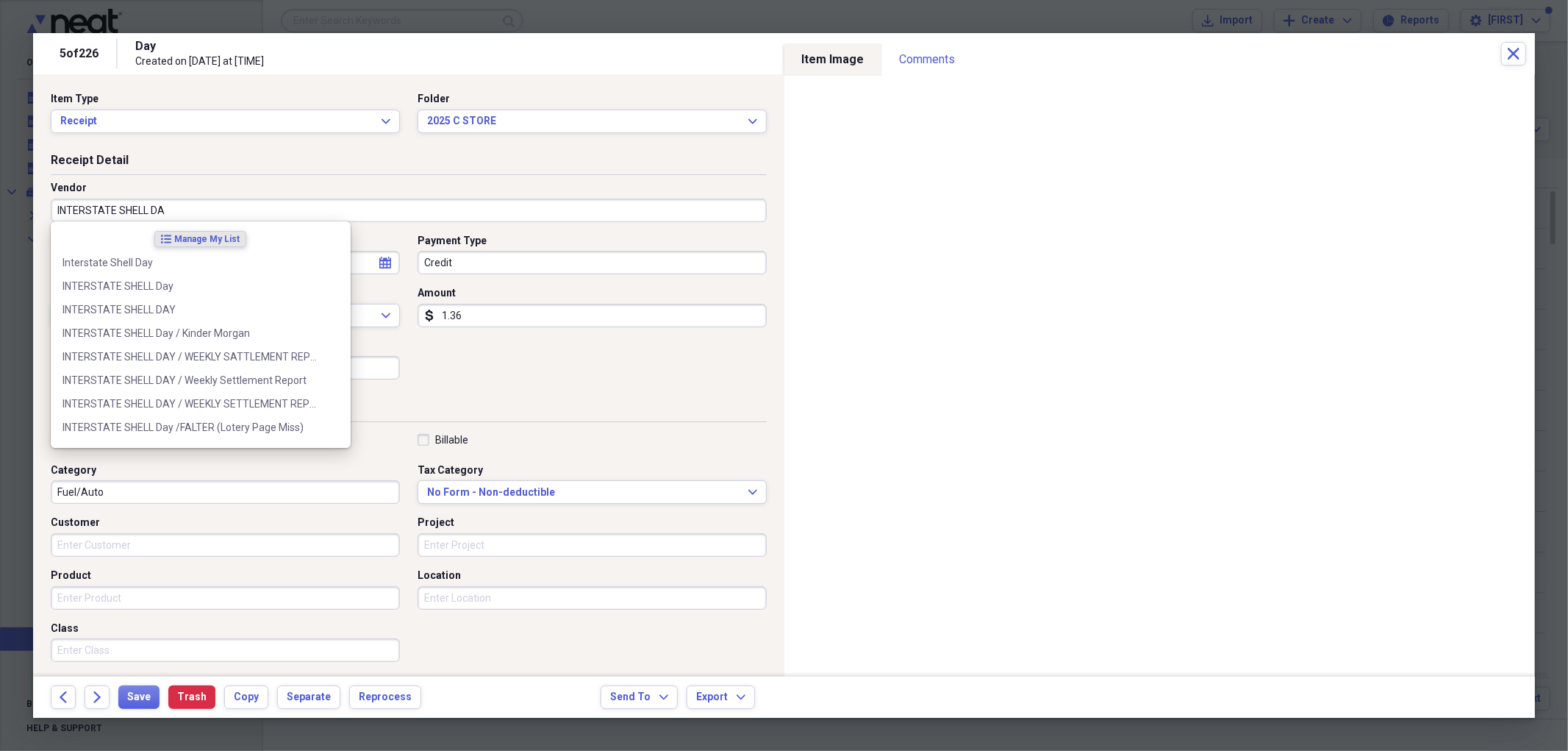 type on "INTERSTATE SHELL DAY" 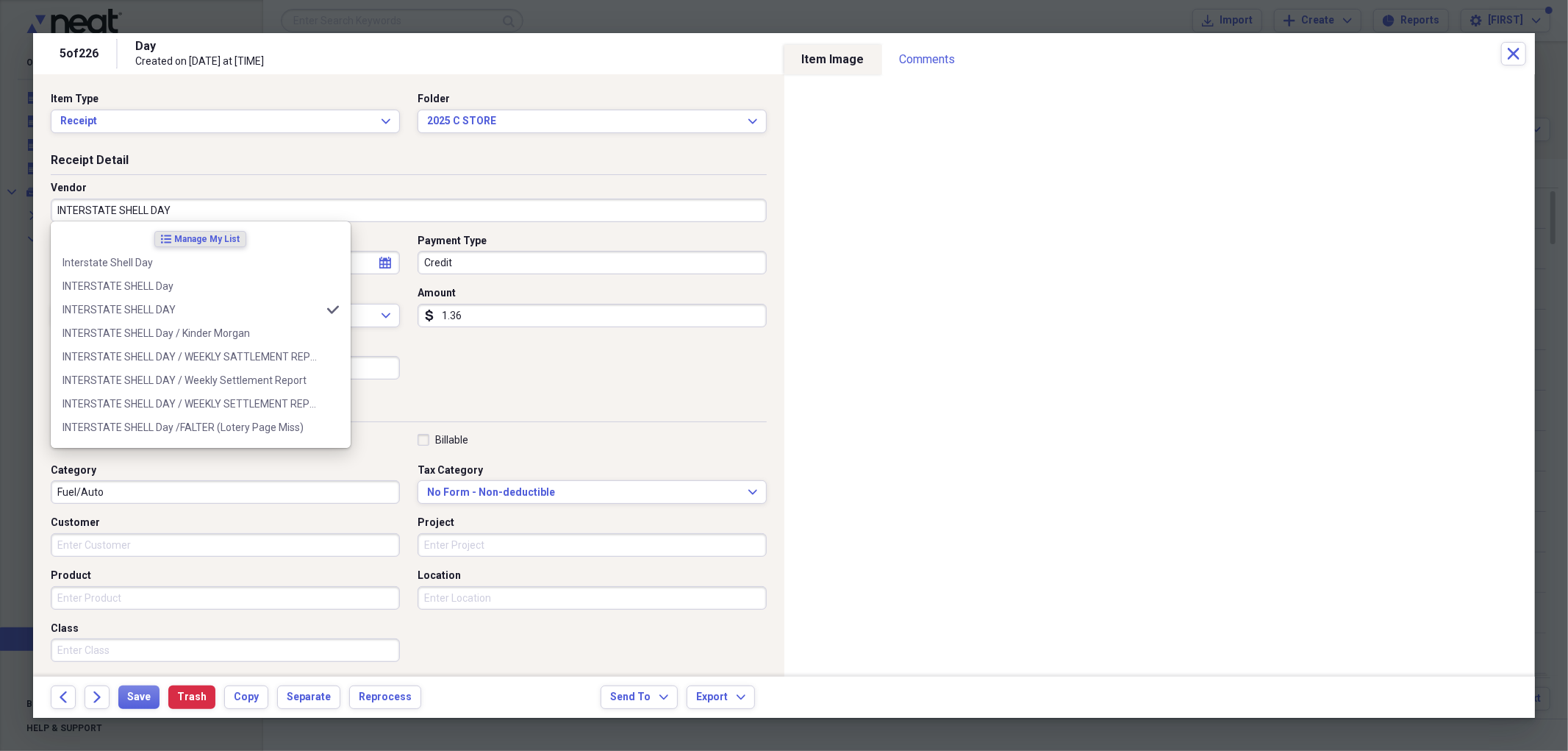 type on "Lodging/Hotel" 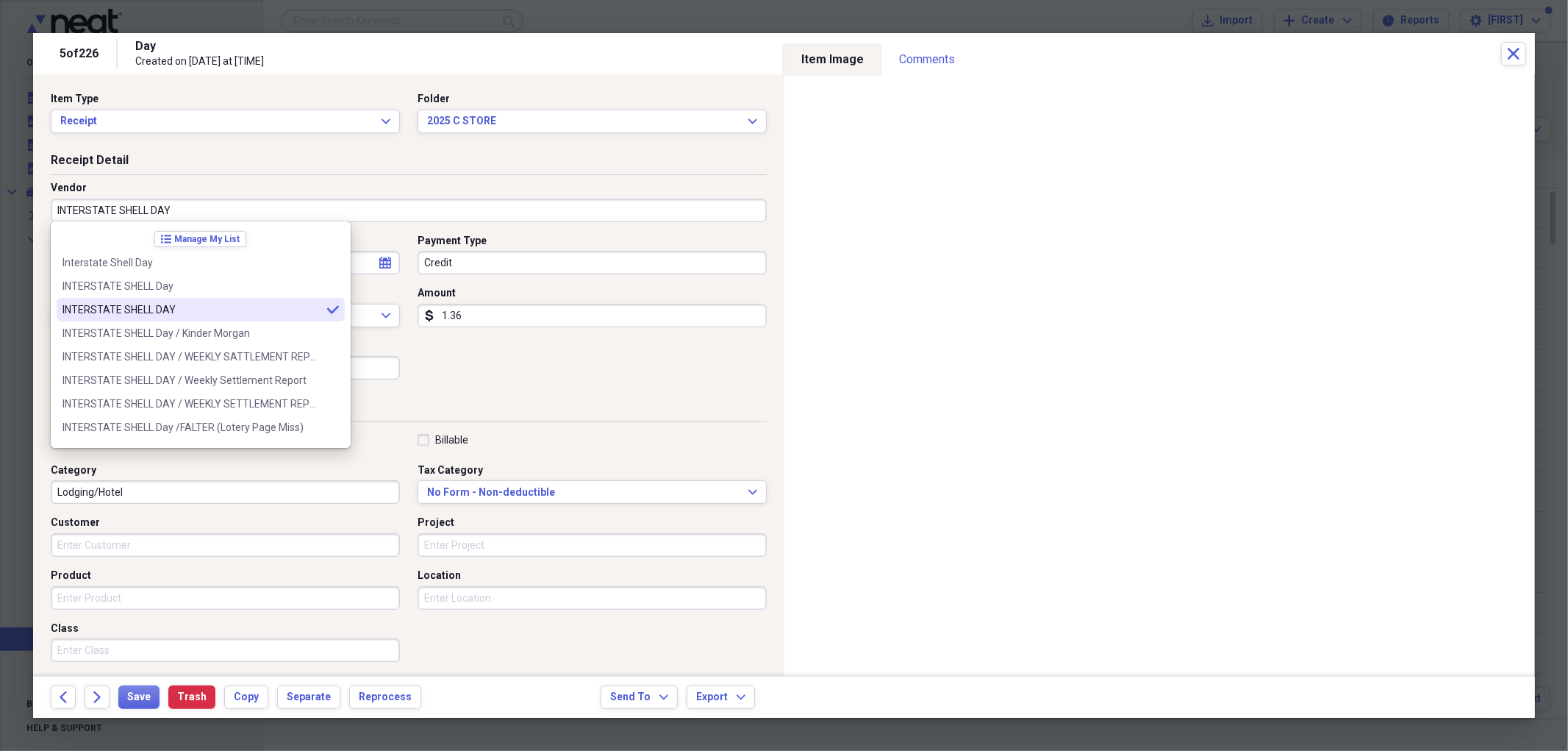 type on "INTERSTATE SHELL DAY" 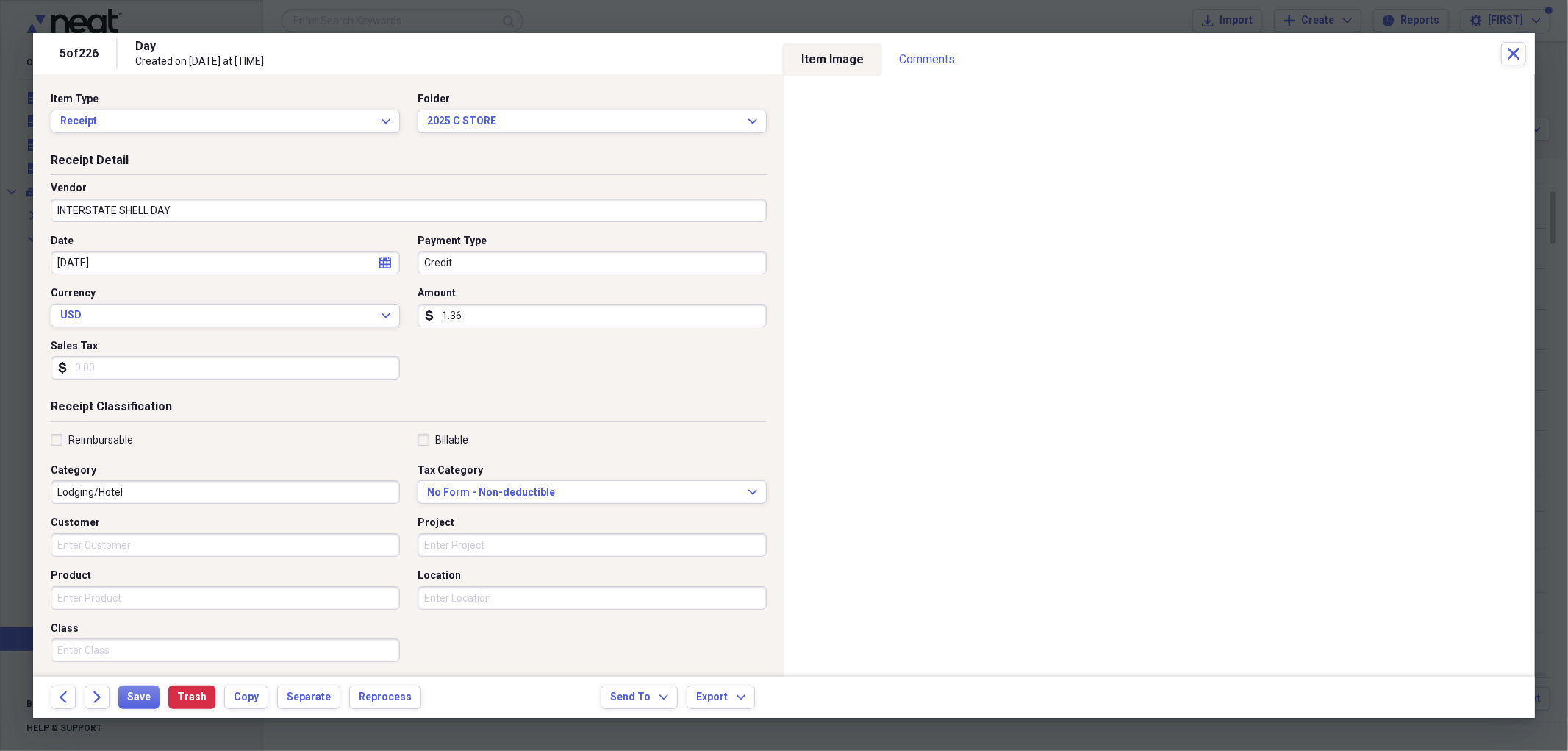 click on "[DATE]" at bounding box center [225, 263] 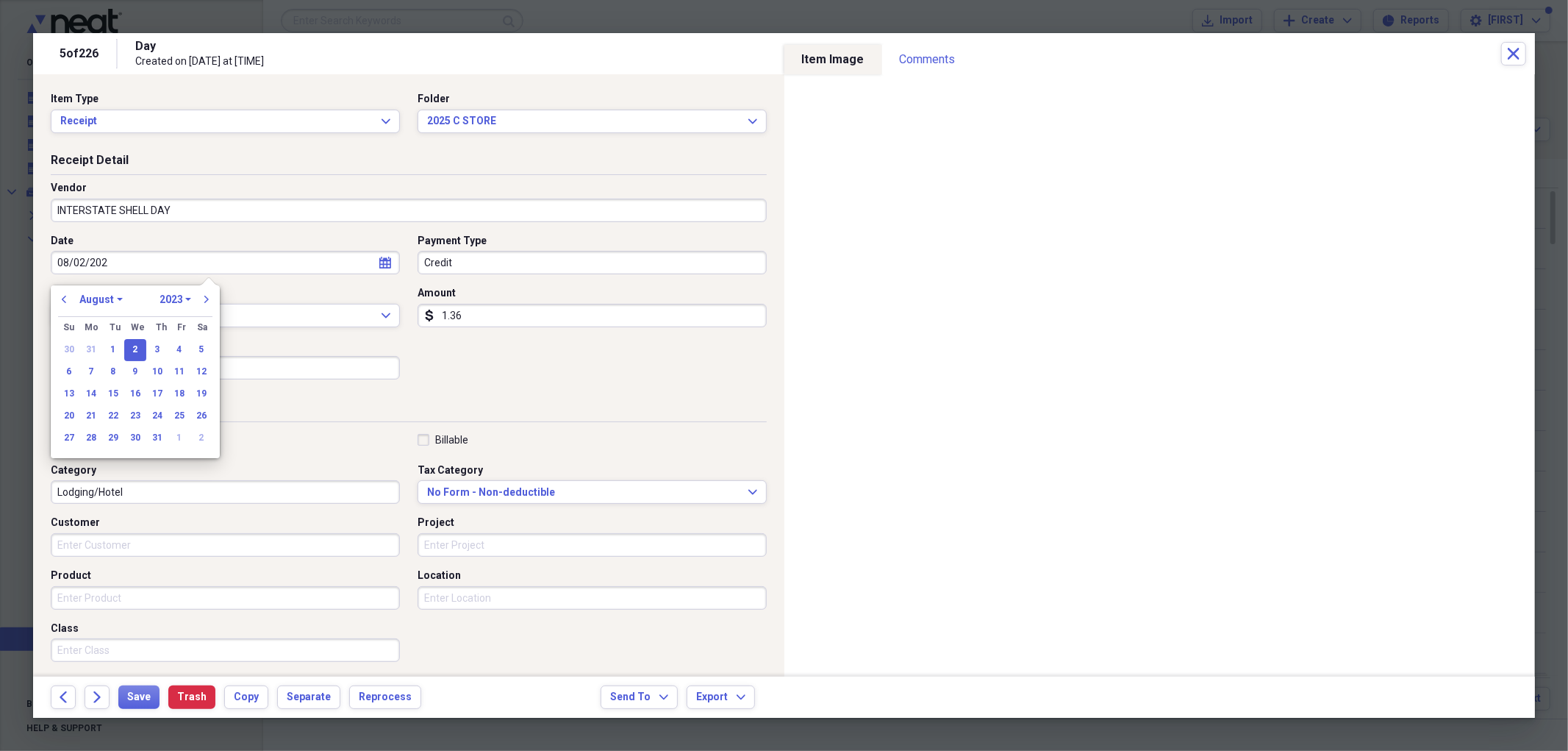 type on "08/02/2025" 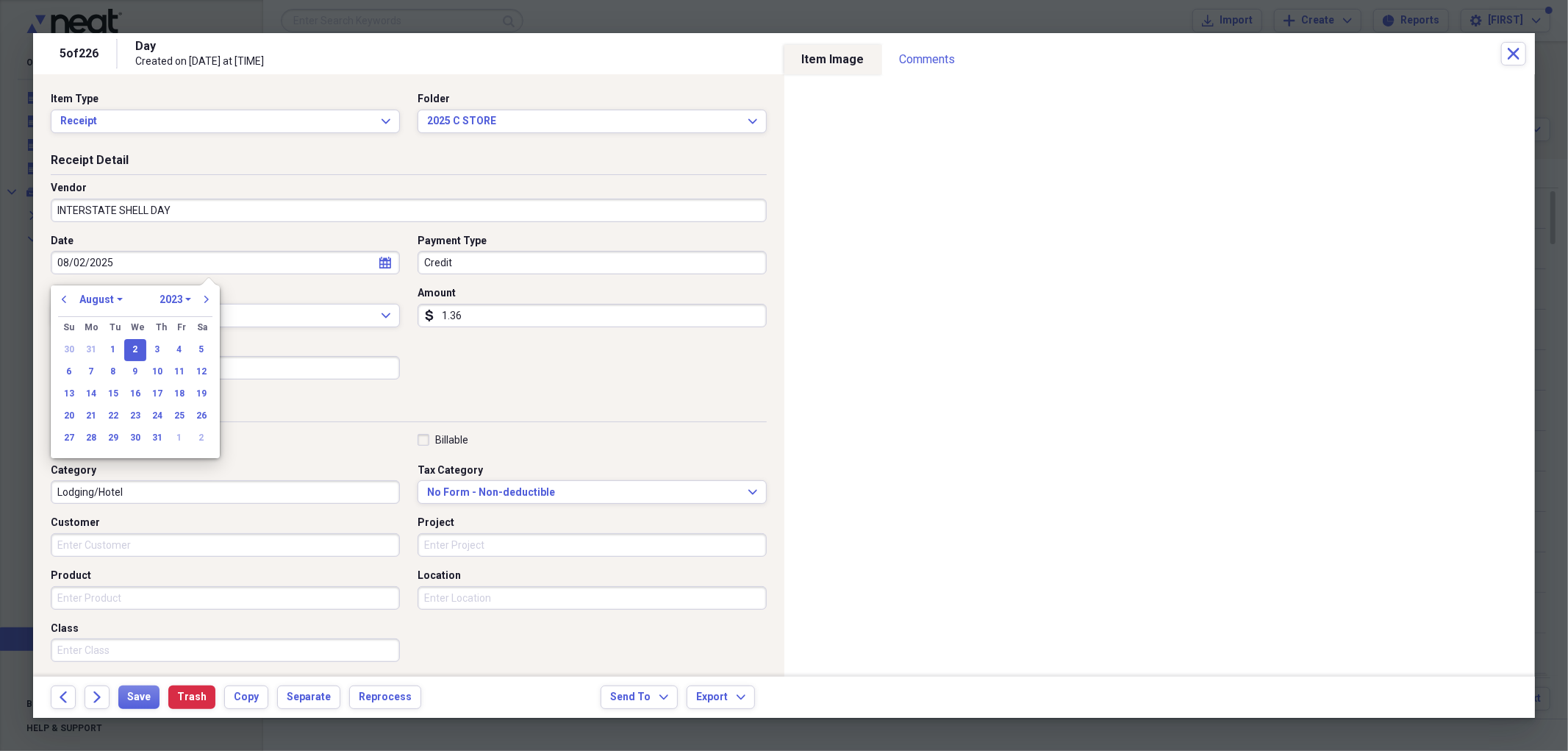 select on "2025" 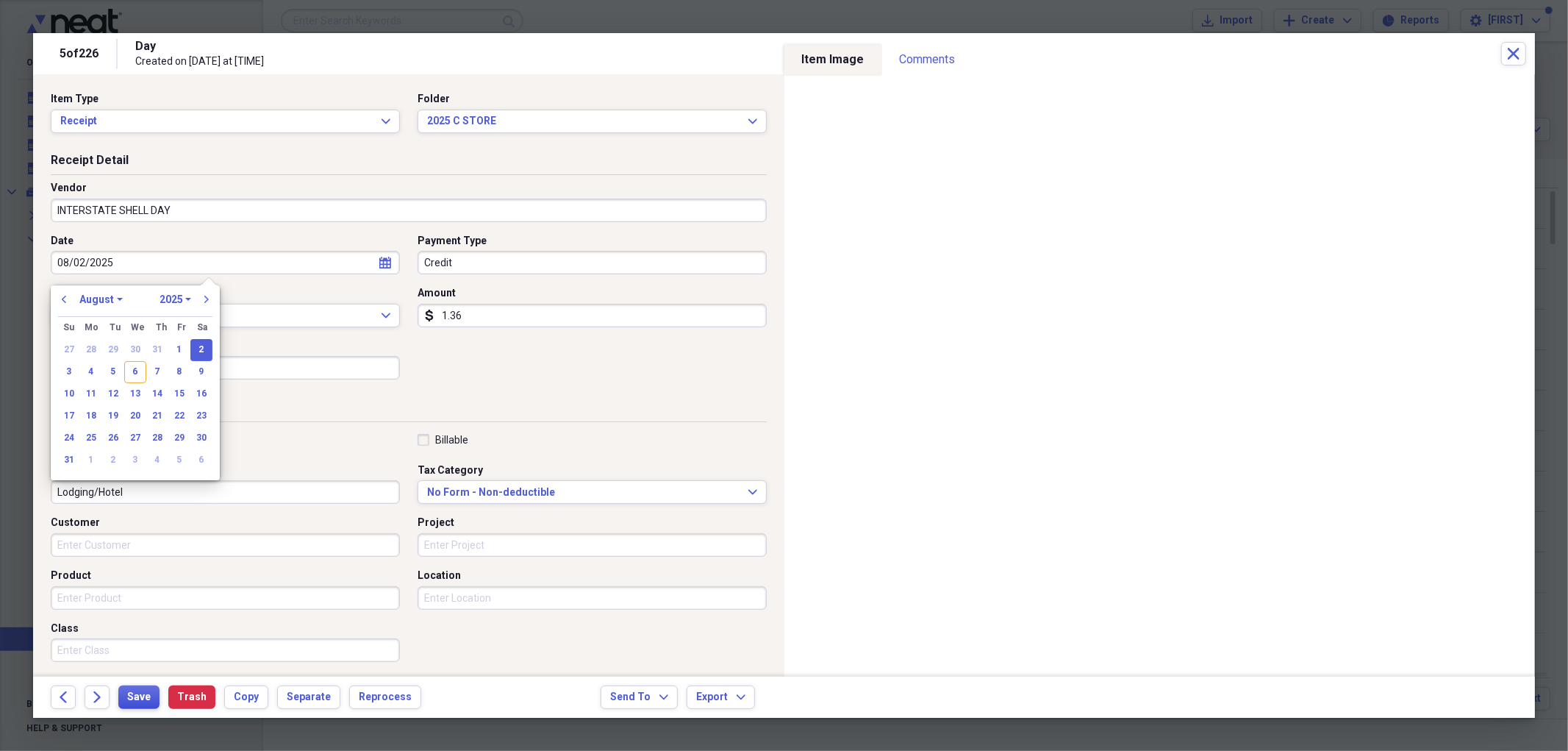 type on "08/02/2025" 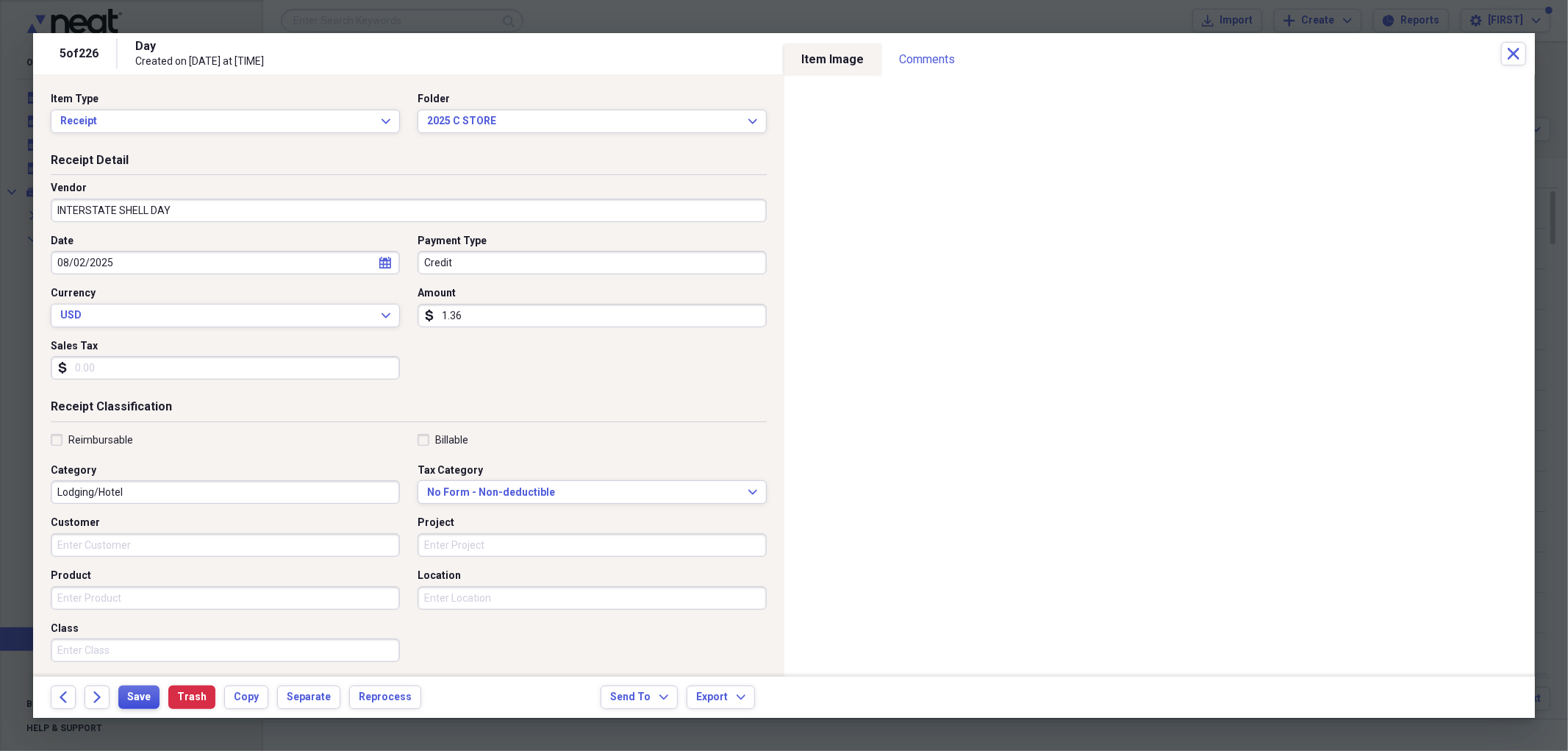 click on "Save" at bounding box center [139, 697] 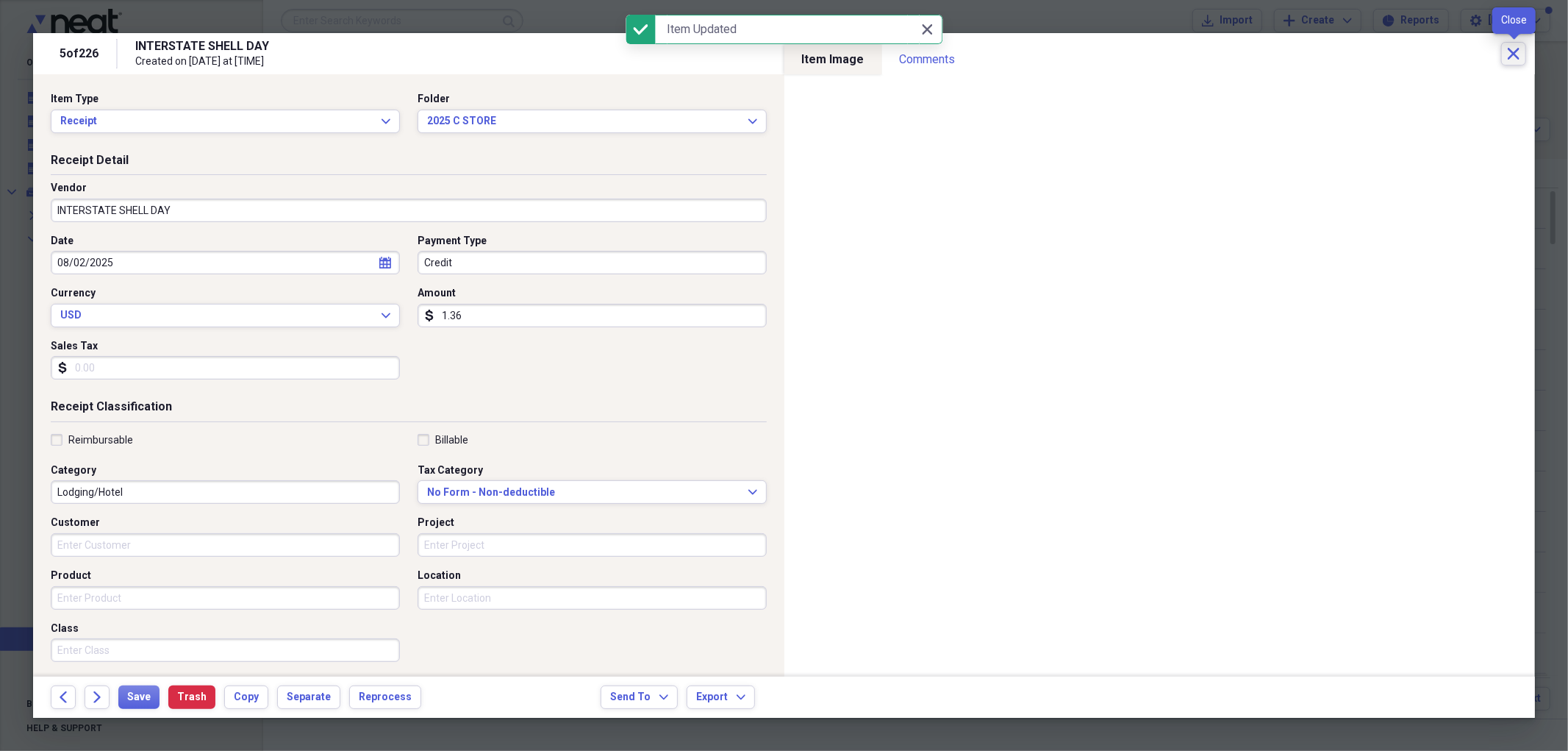 click 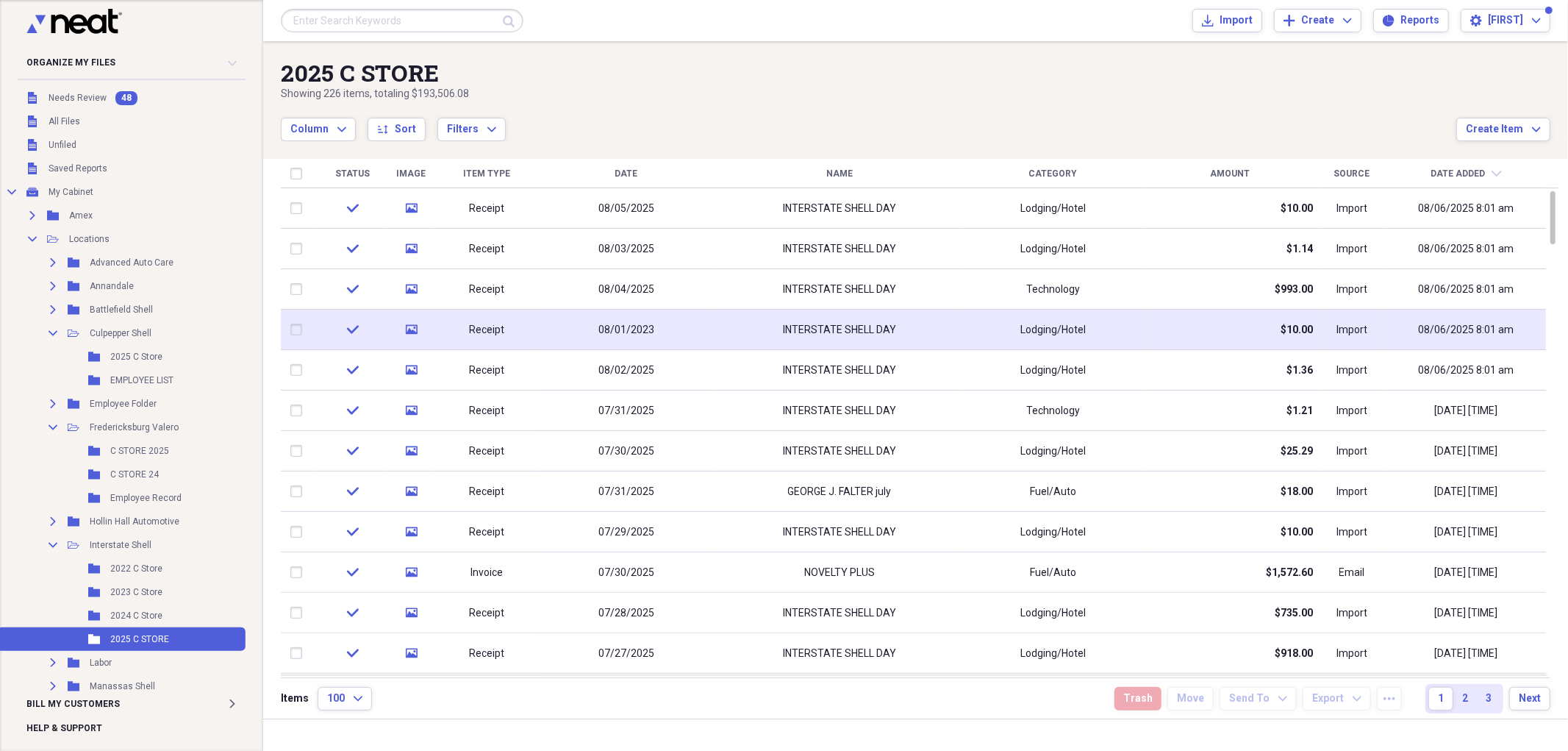 click on "08/01/2023" at bounding box center [626, 330] 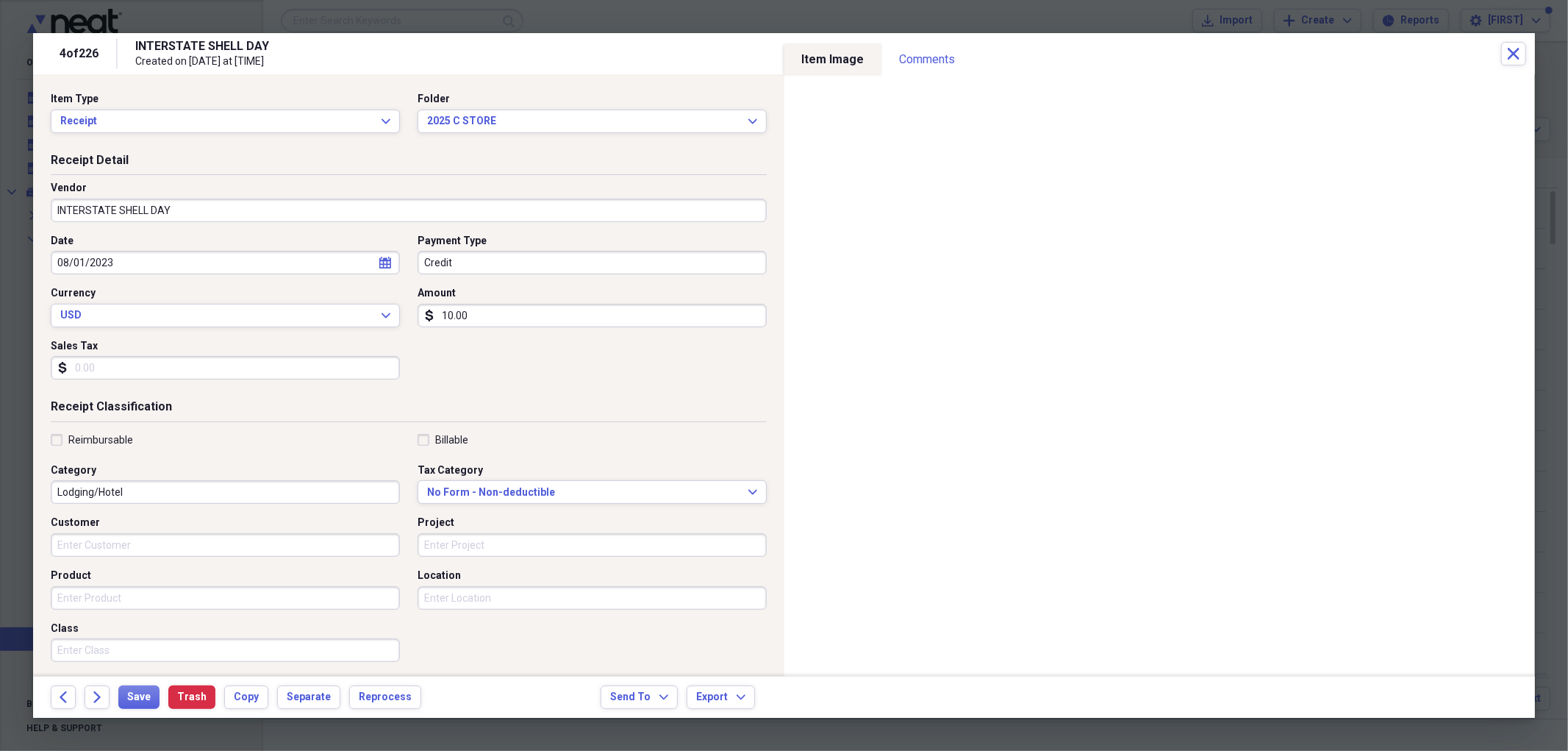 select on "7" 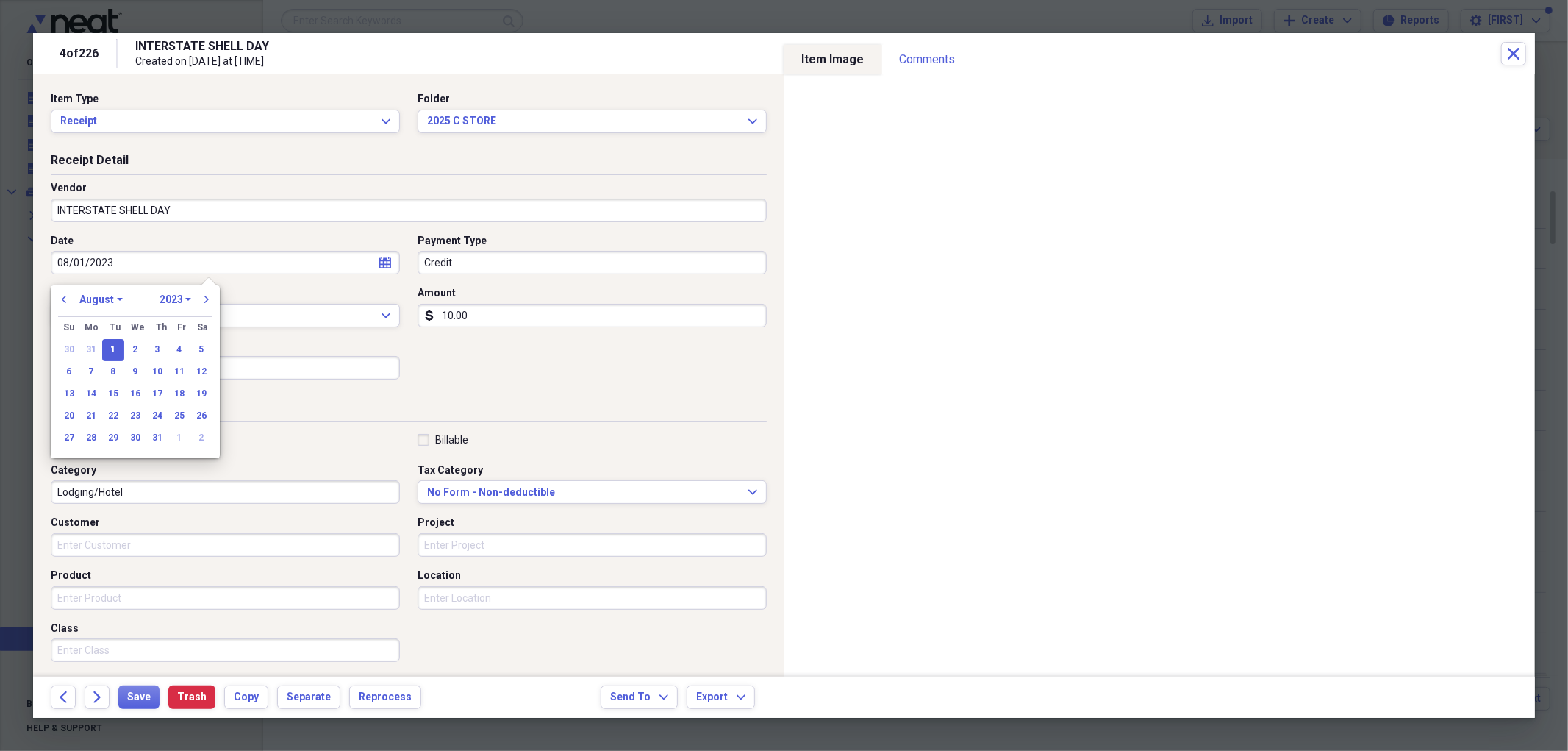 click on "08/01/2023" at bounding box center [225, 263] 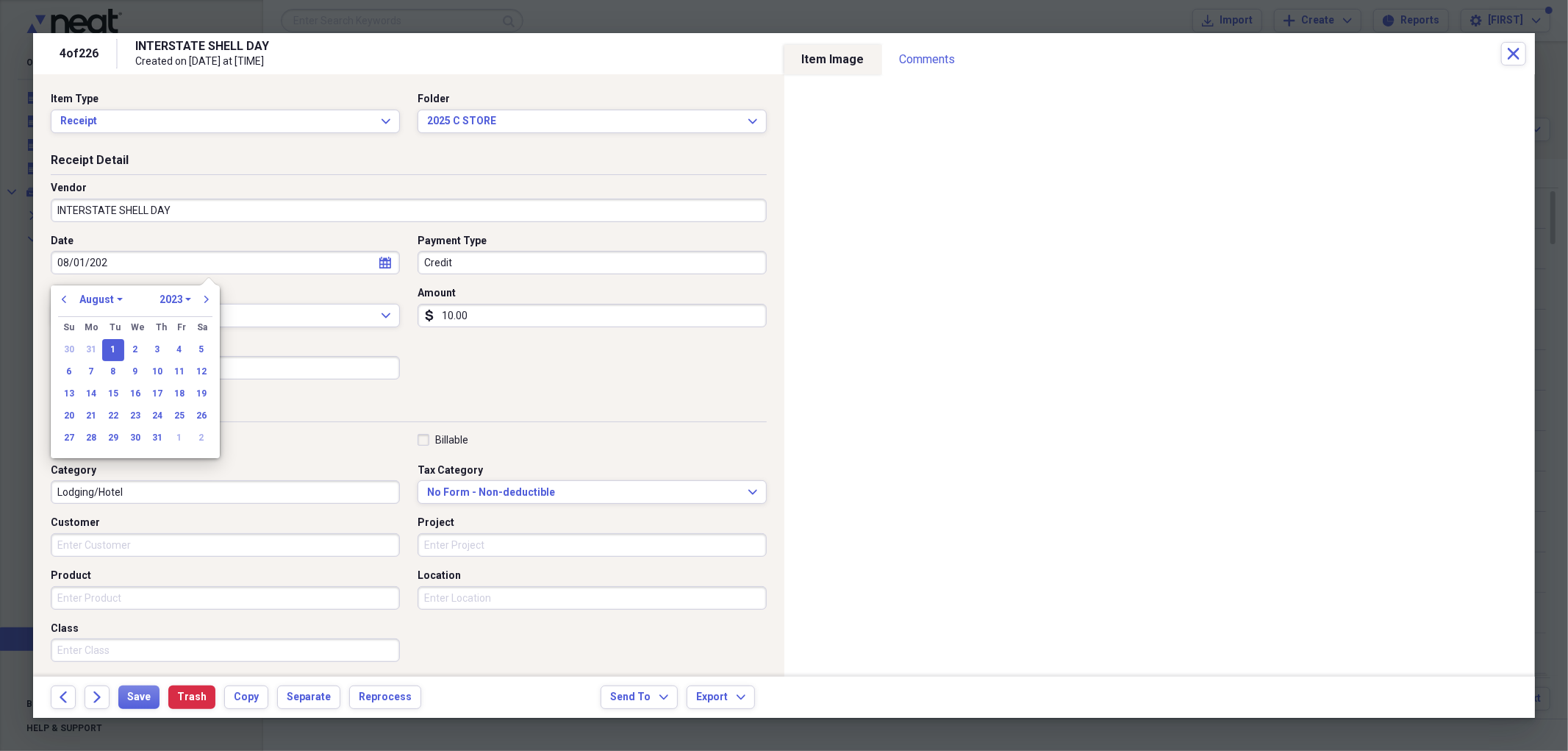 type on "08/01/2024" 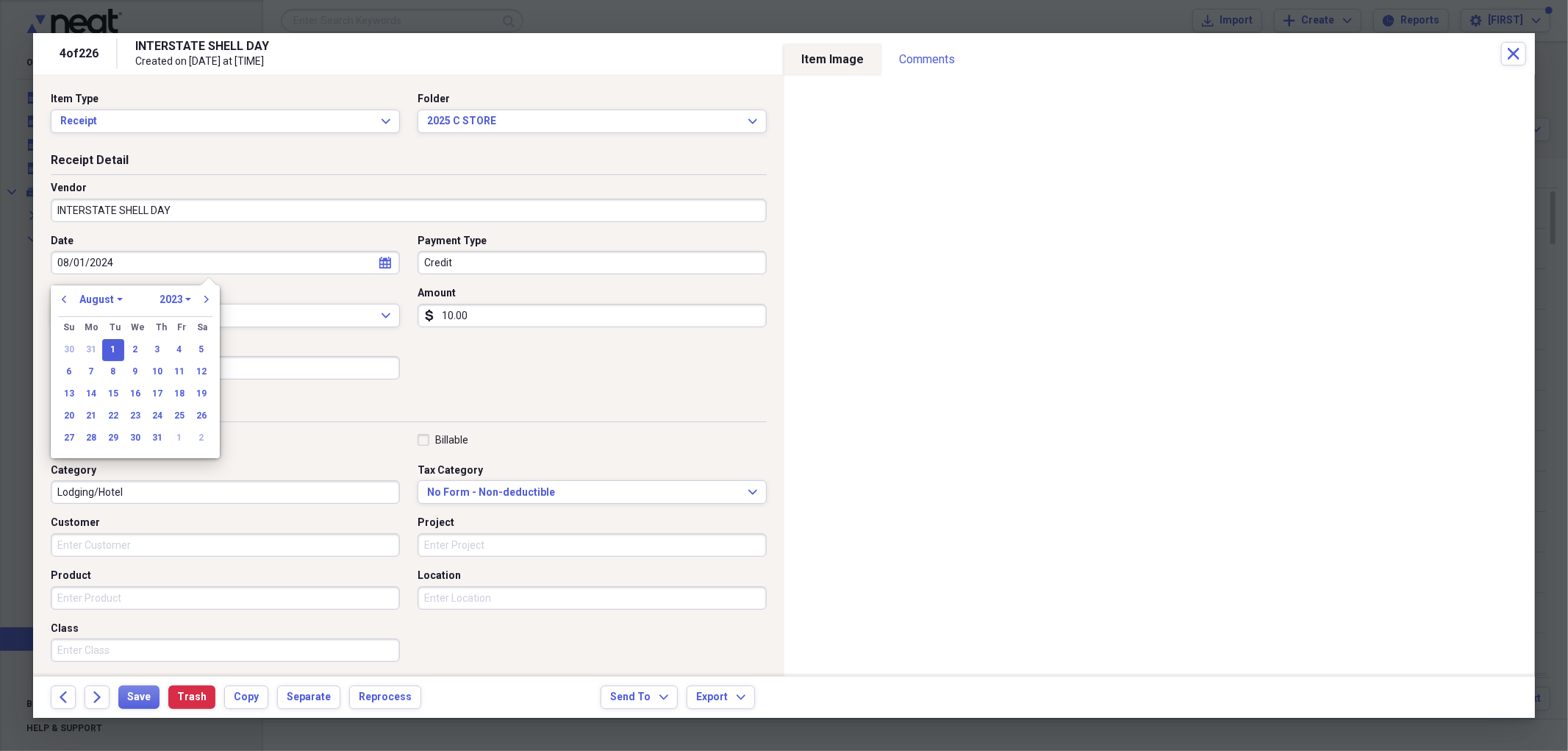 select on "2024" 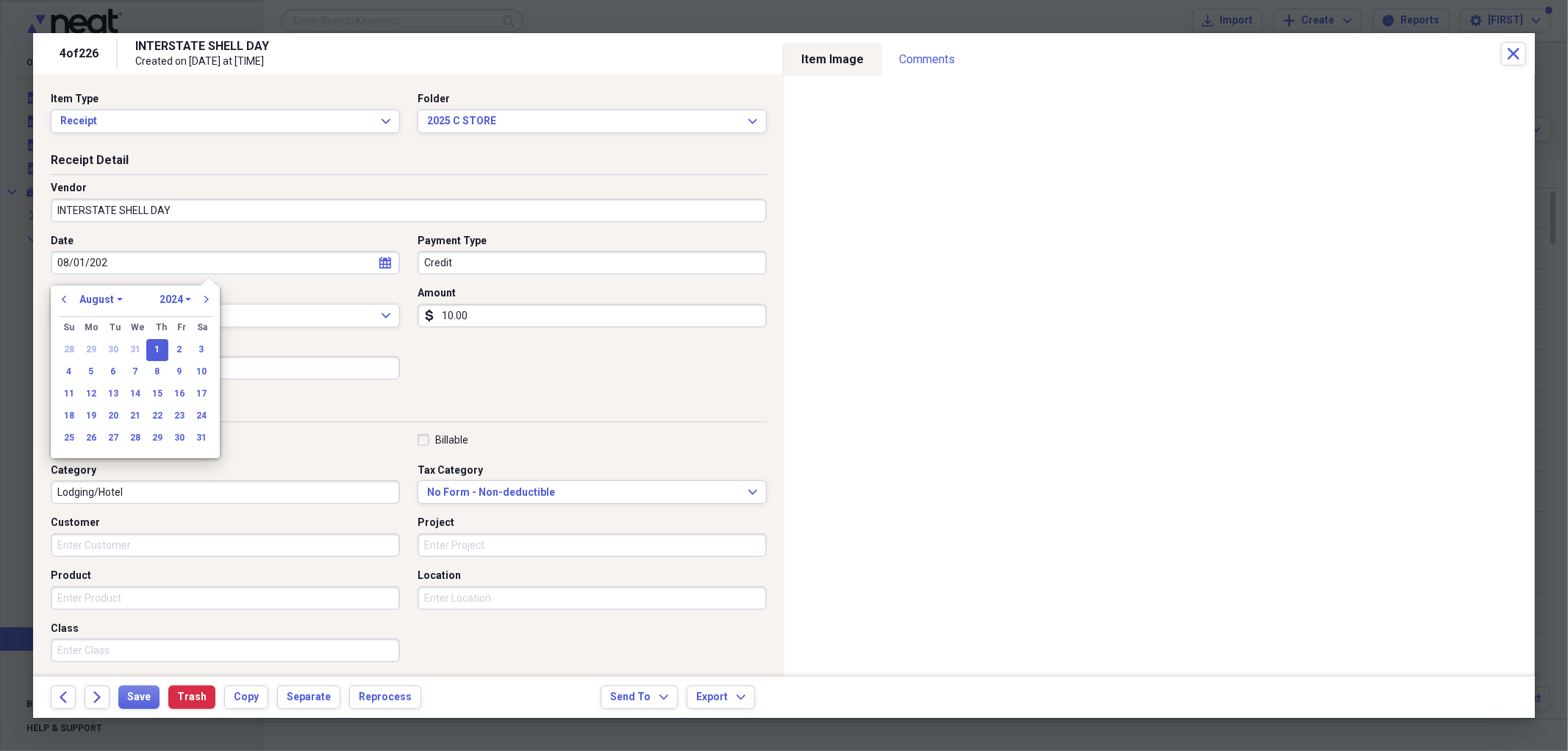 type on "08/01/2025" 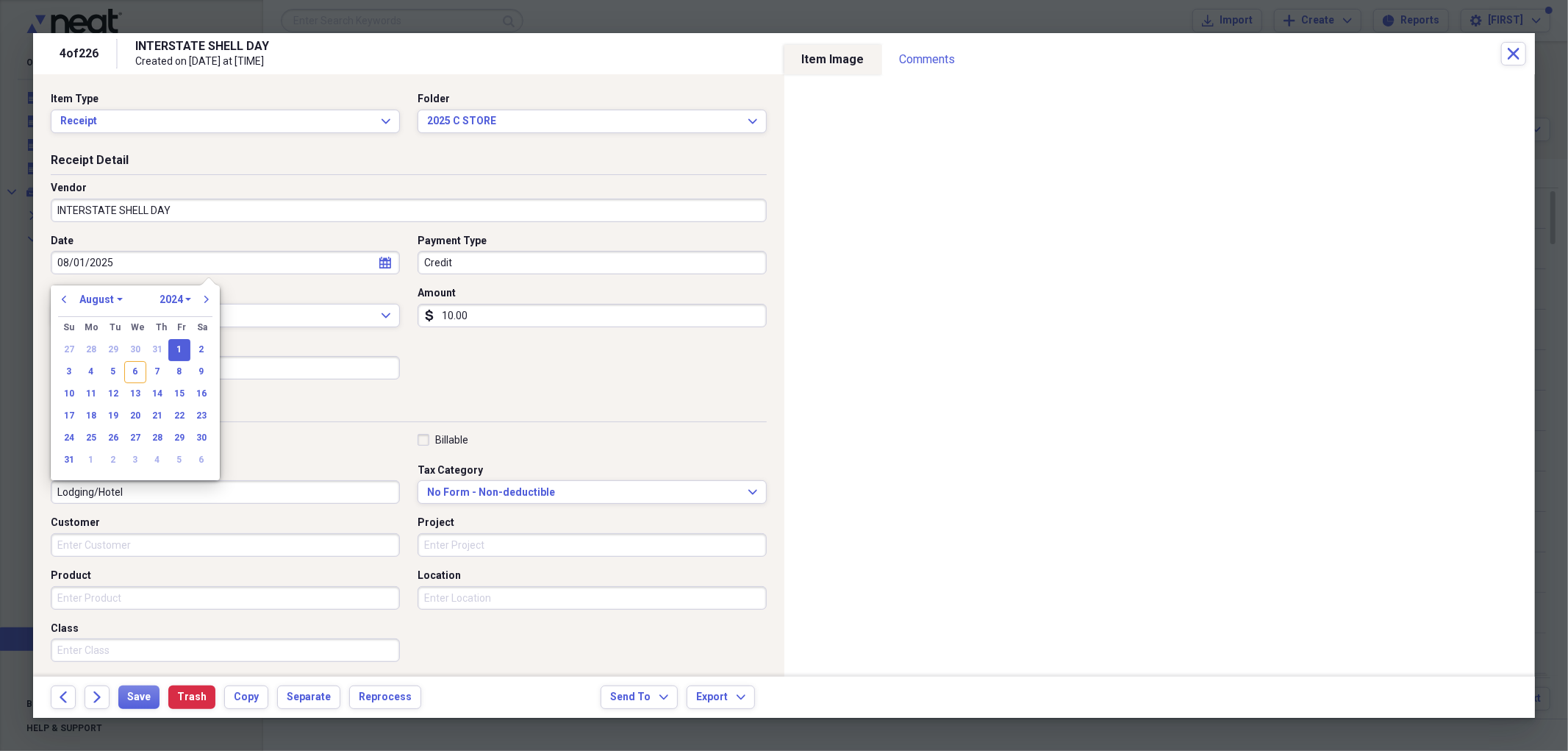 select on "2025" 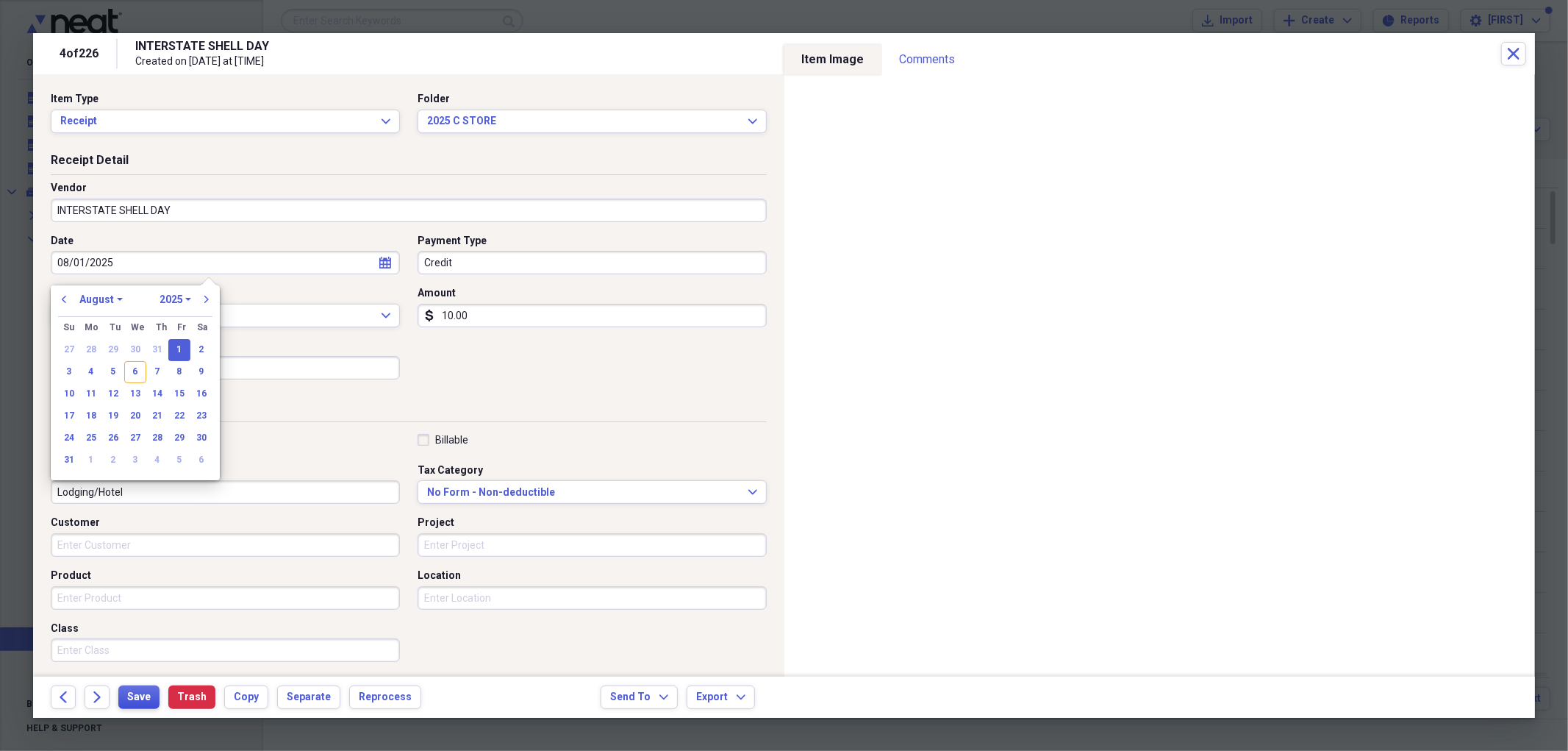 type on "08/01/2025" 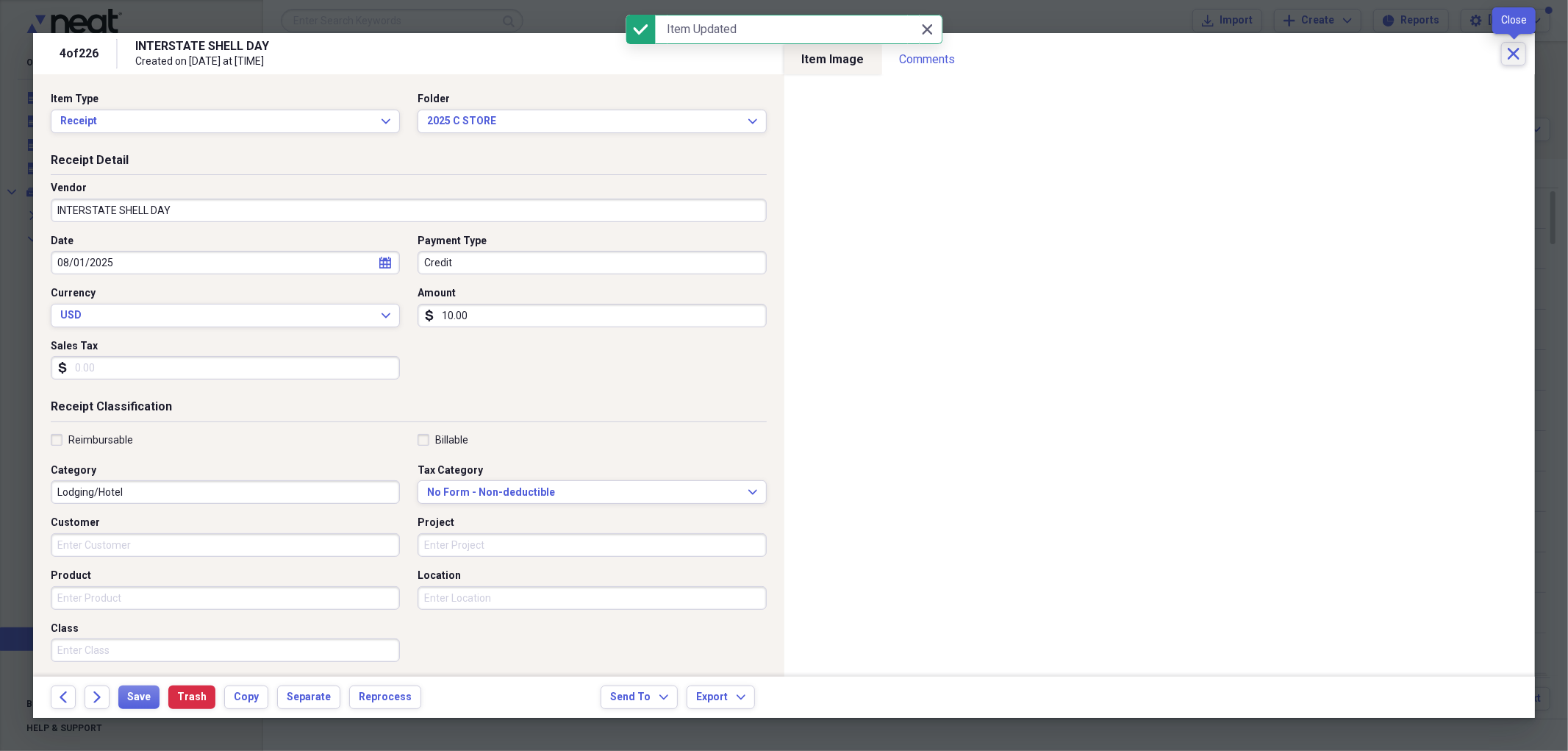 click on "Close" at bounding box center [1514, 54] 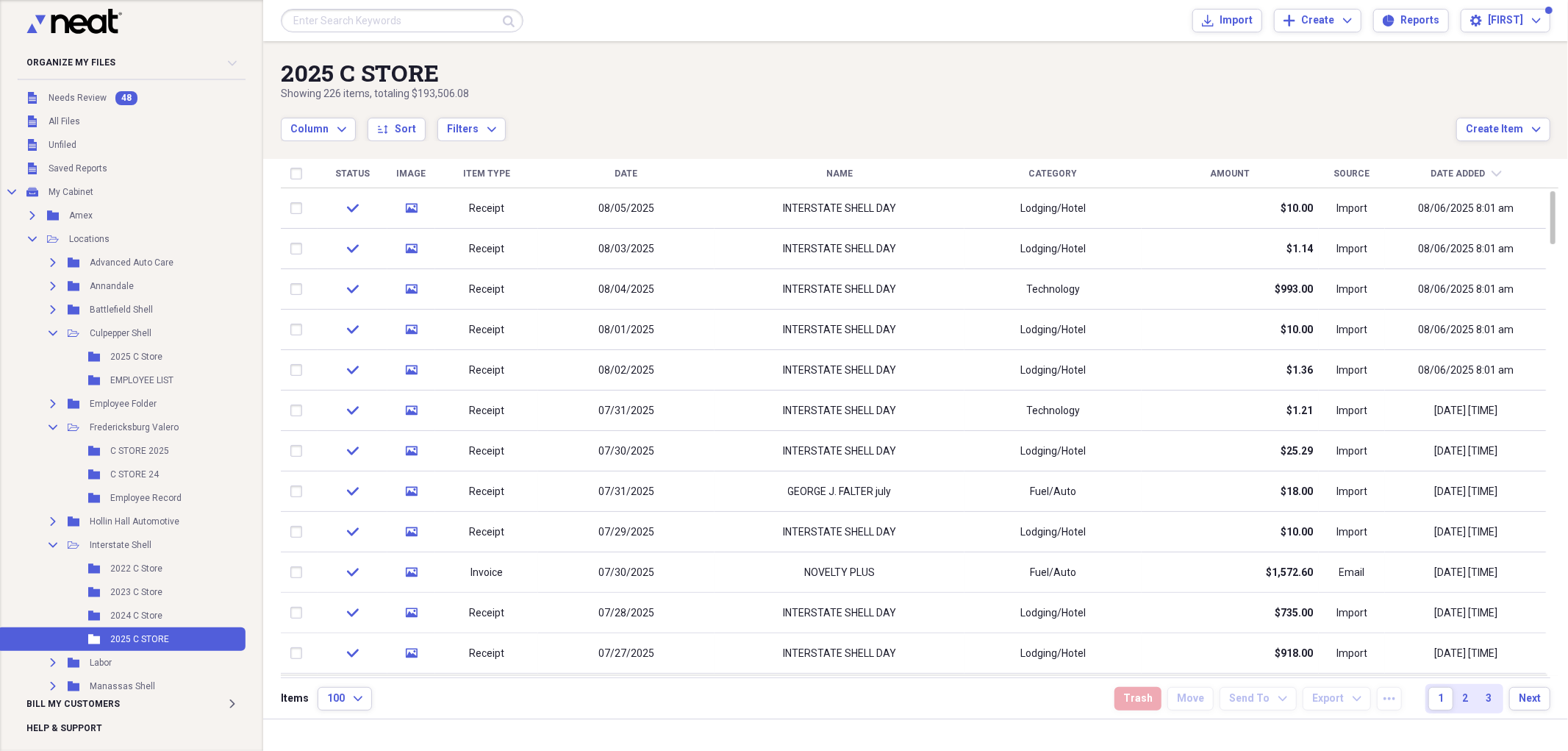 click on "Date" at bounding box center (626, 174) 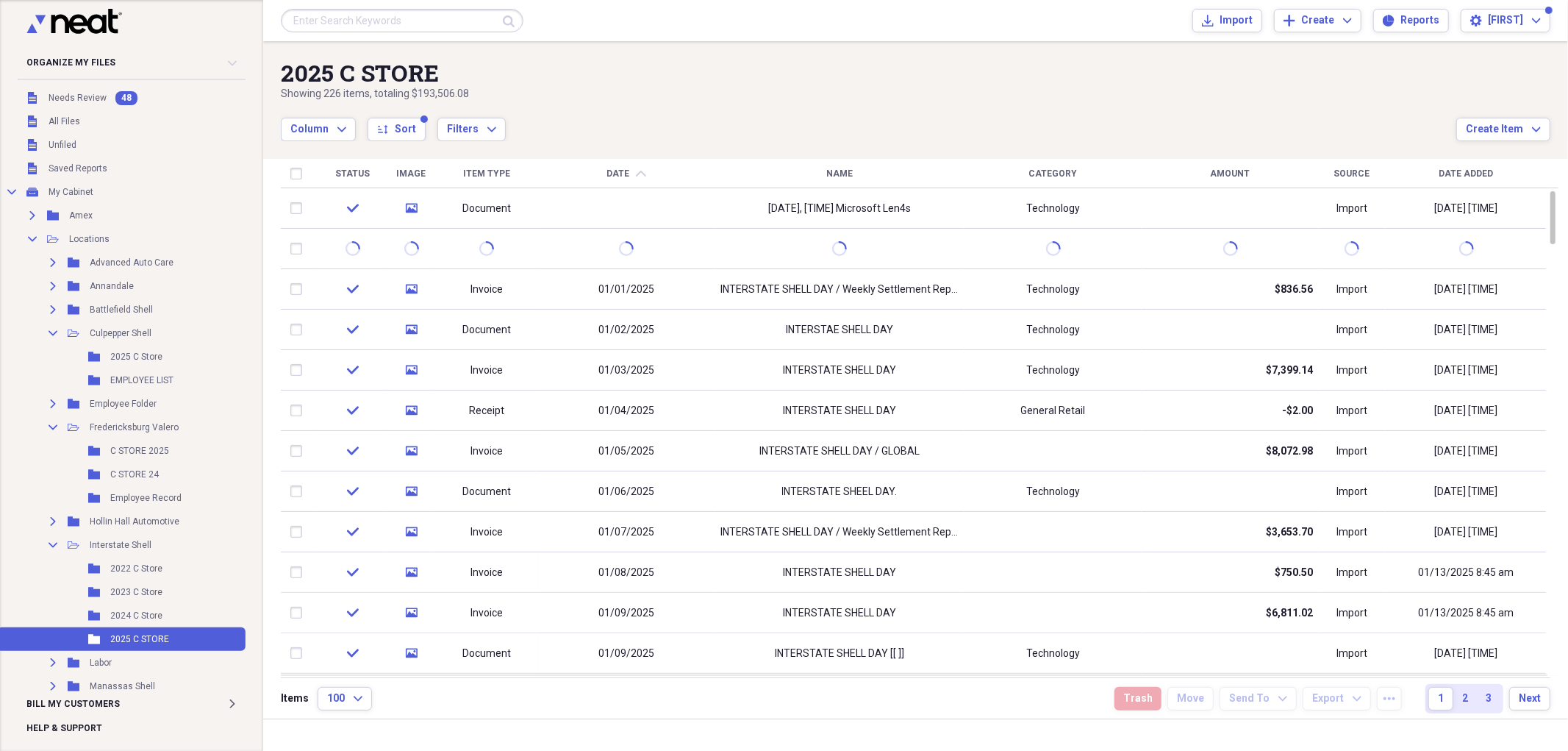 click 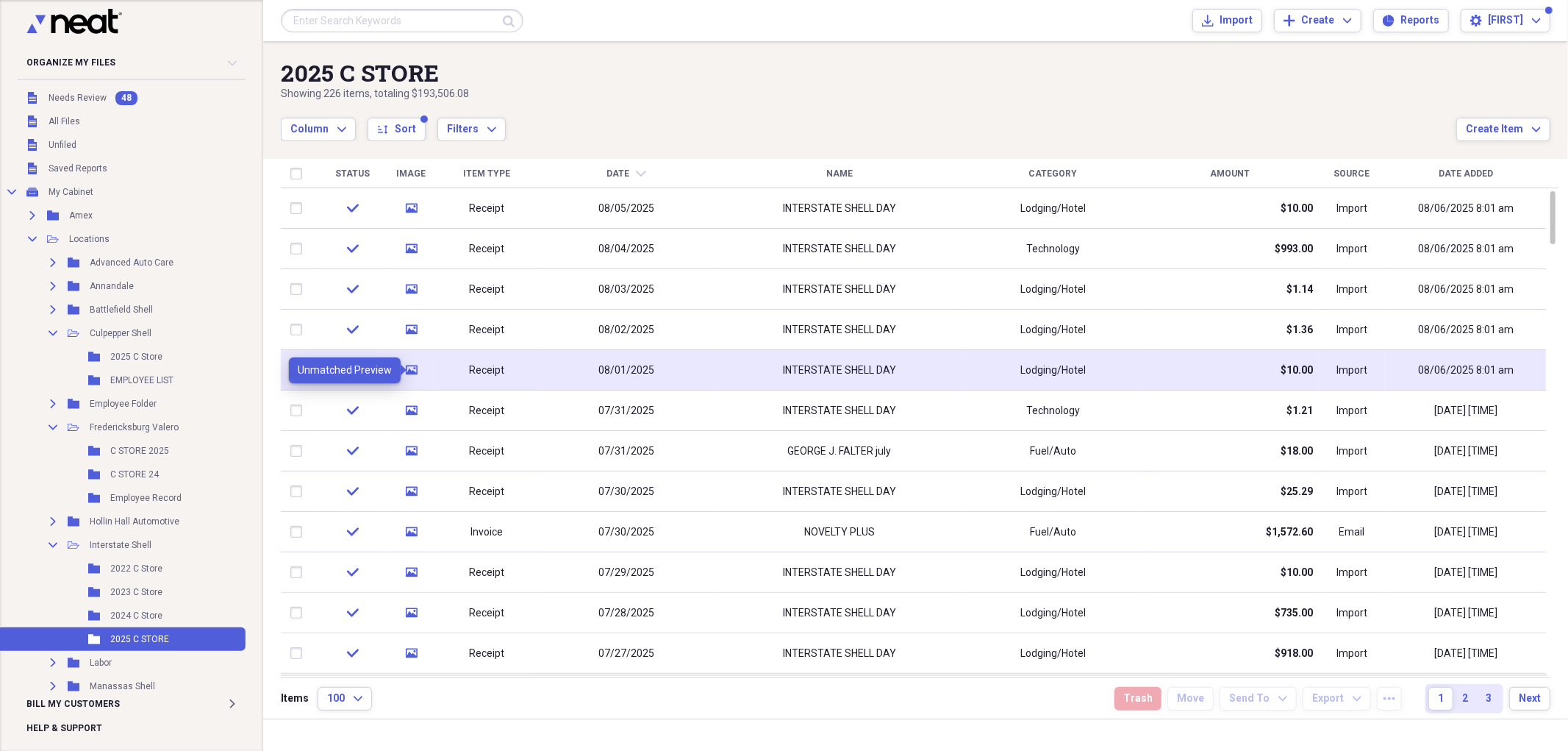 click 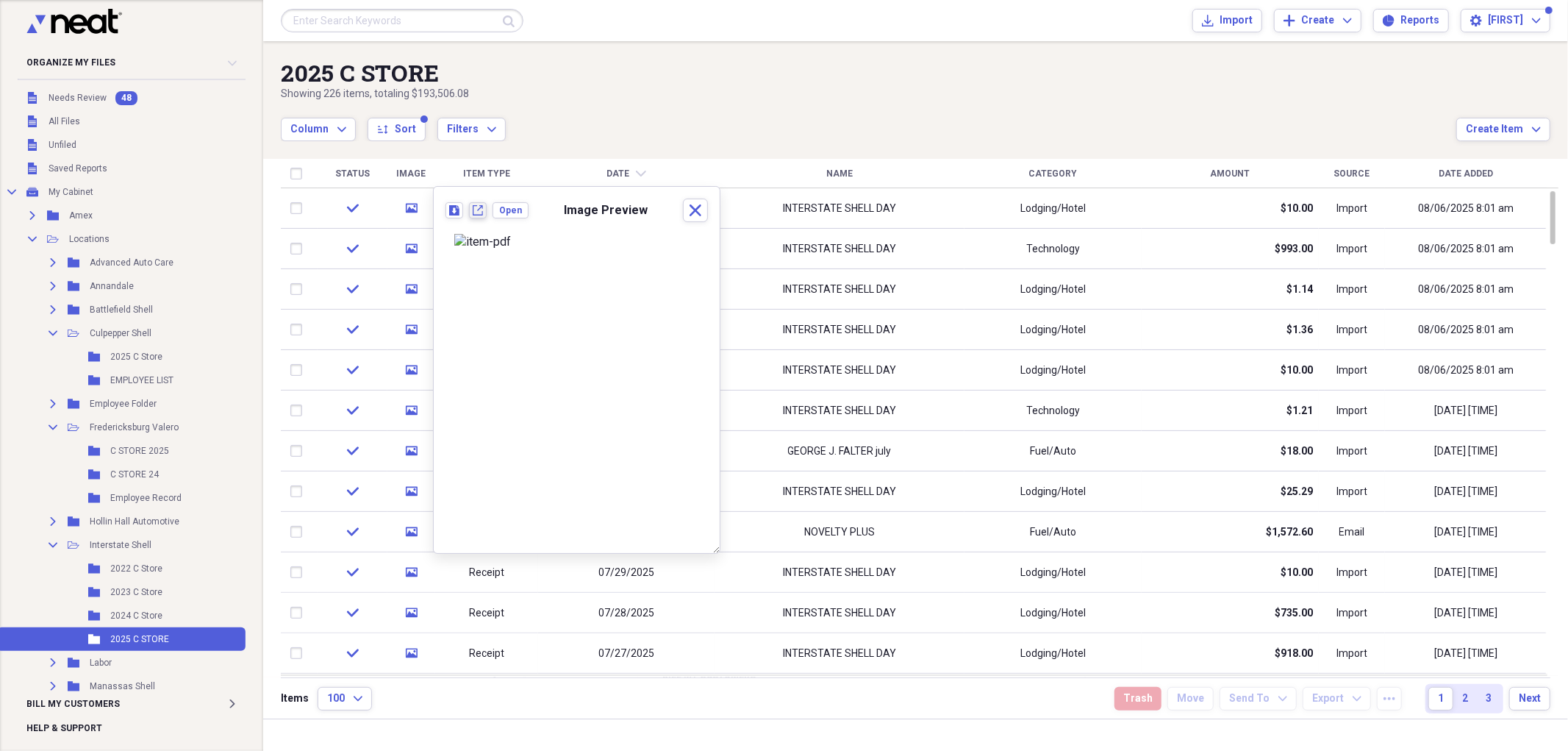 click 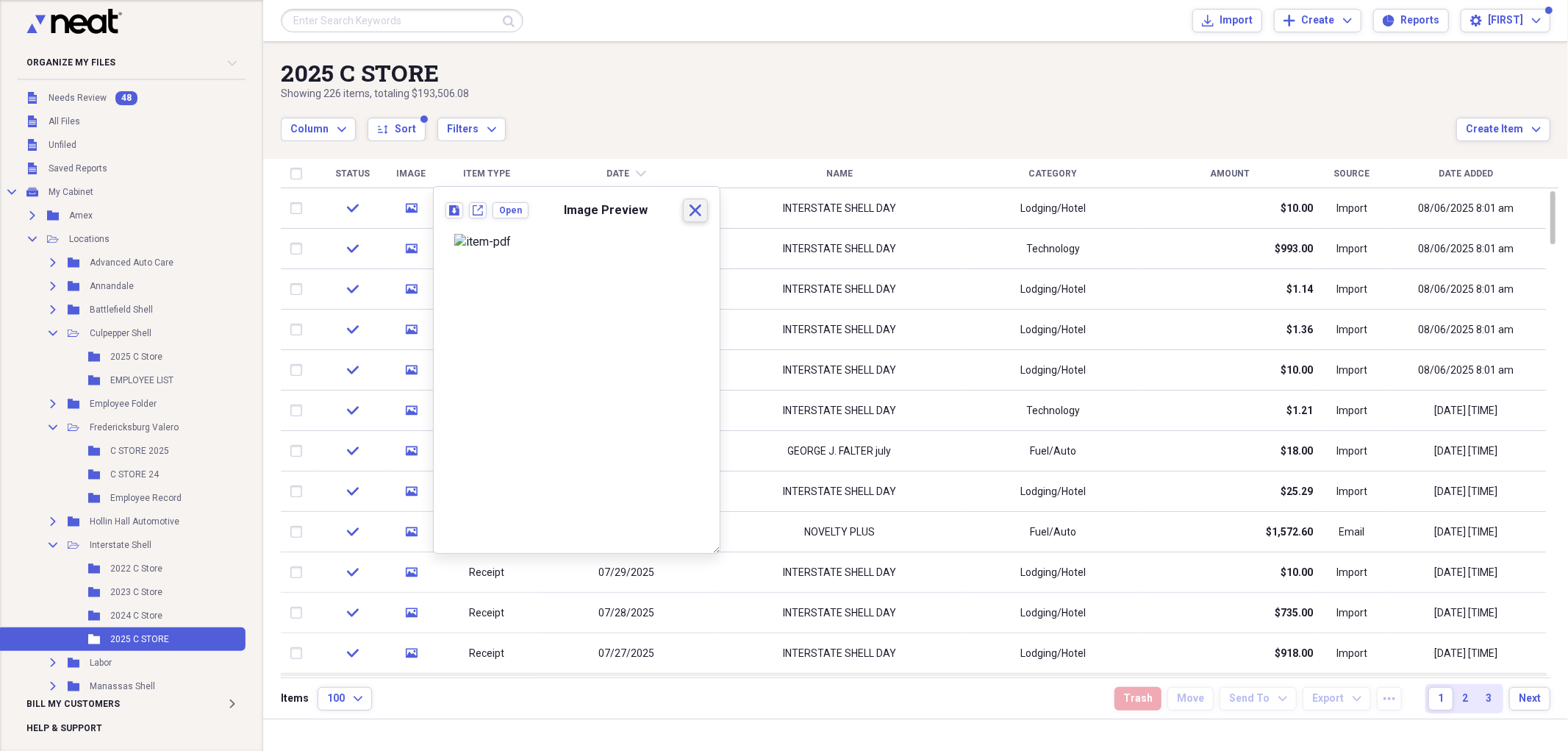 click on "Close" 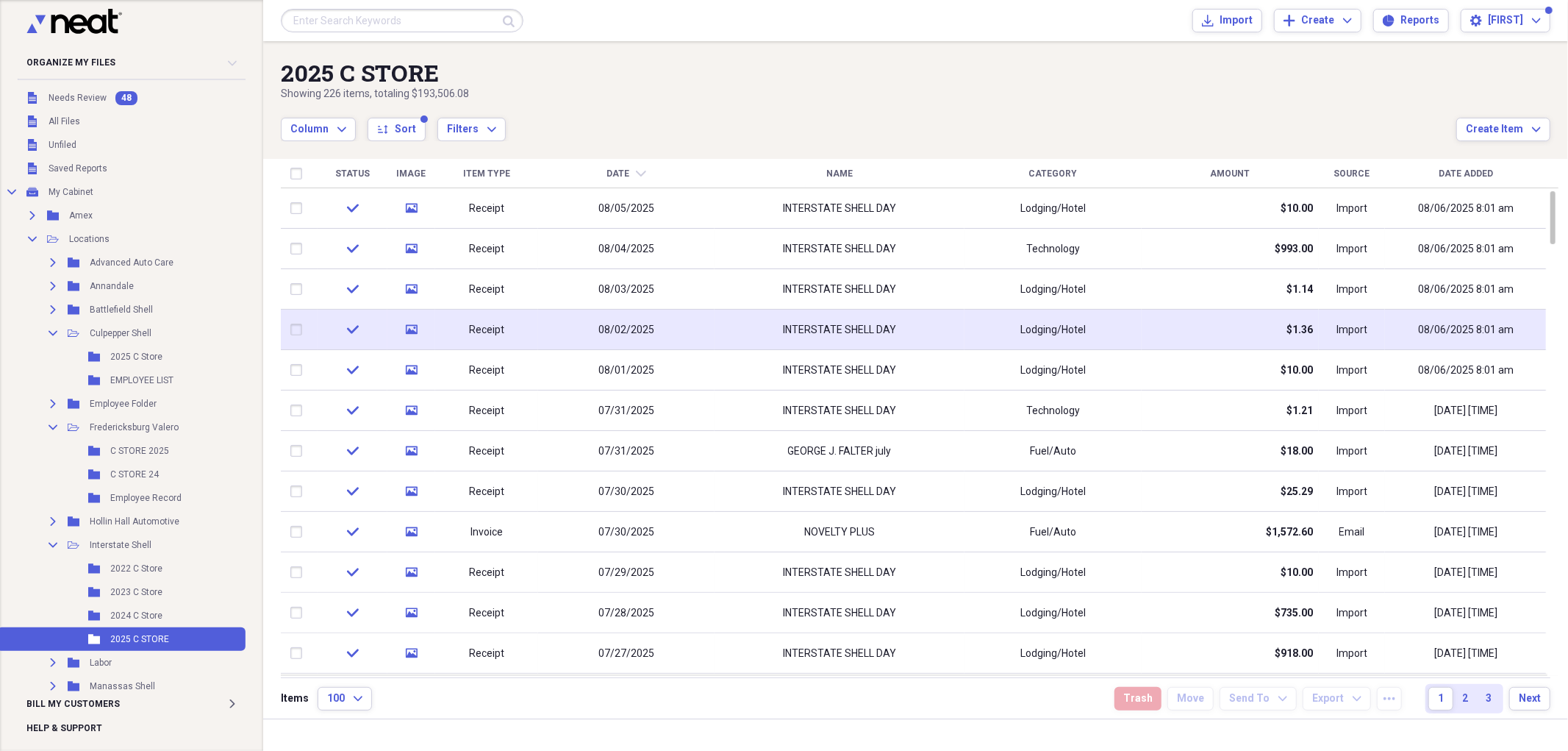 click on "media" at bounding box center [412, 330] 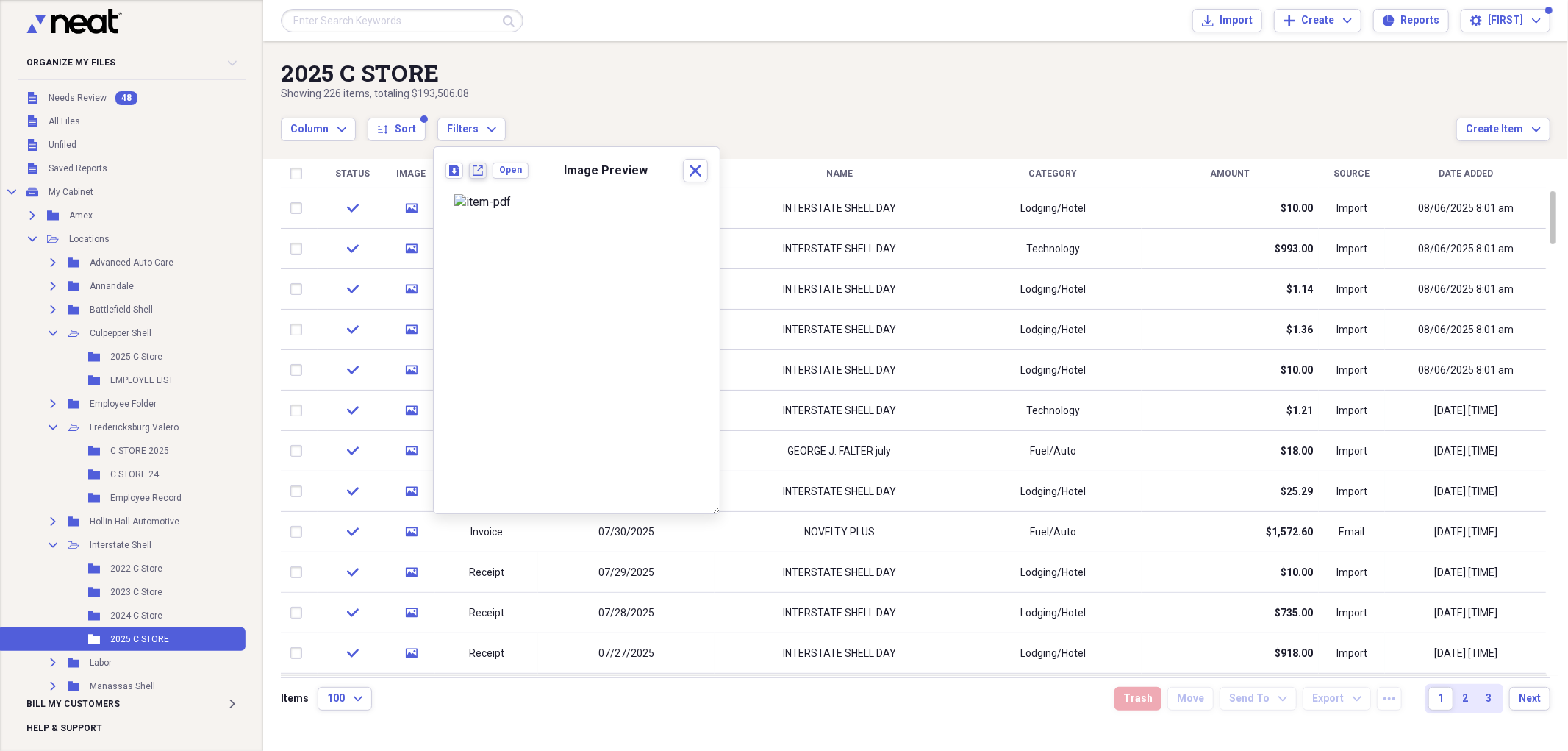 click on "New tab" 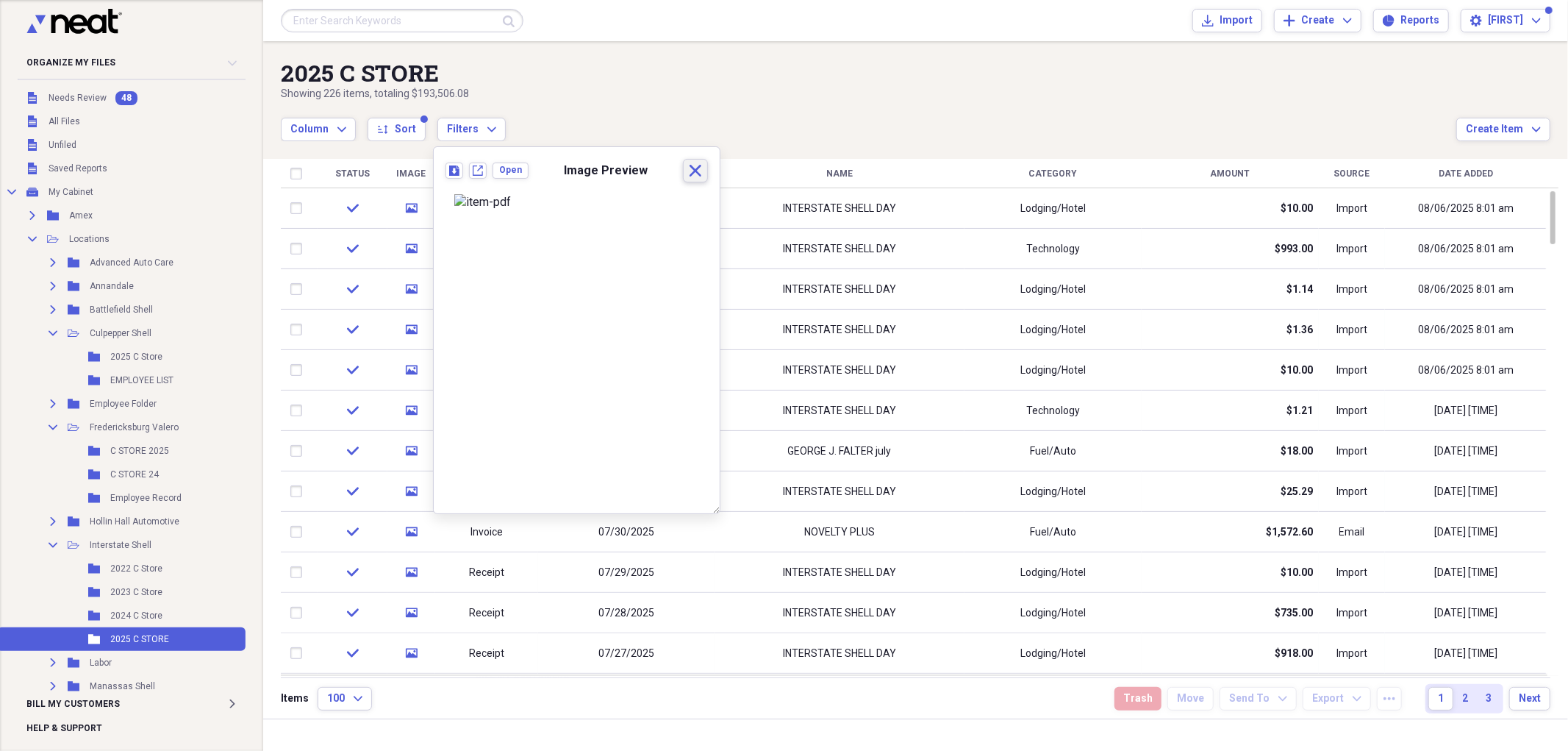 click on "Close" 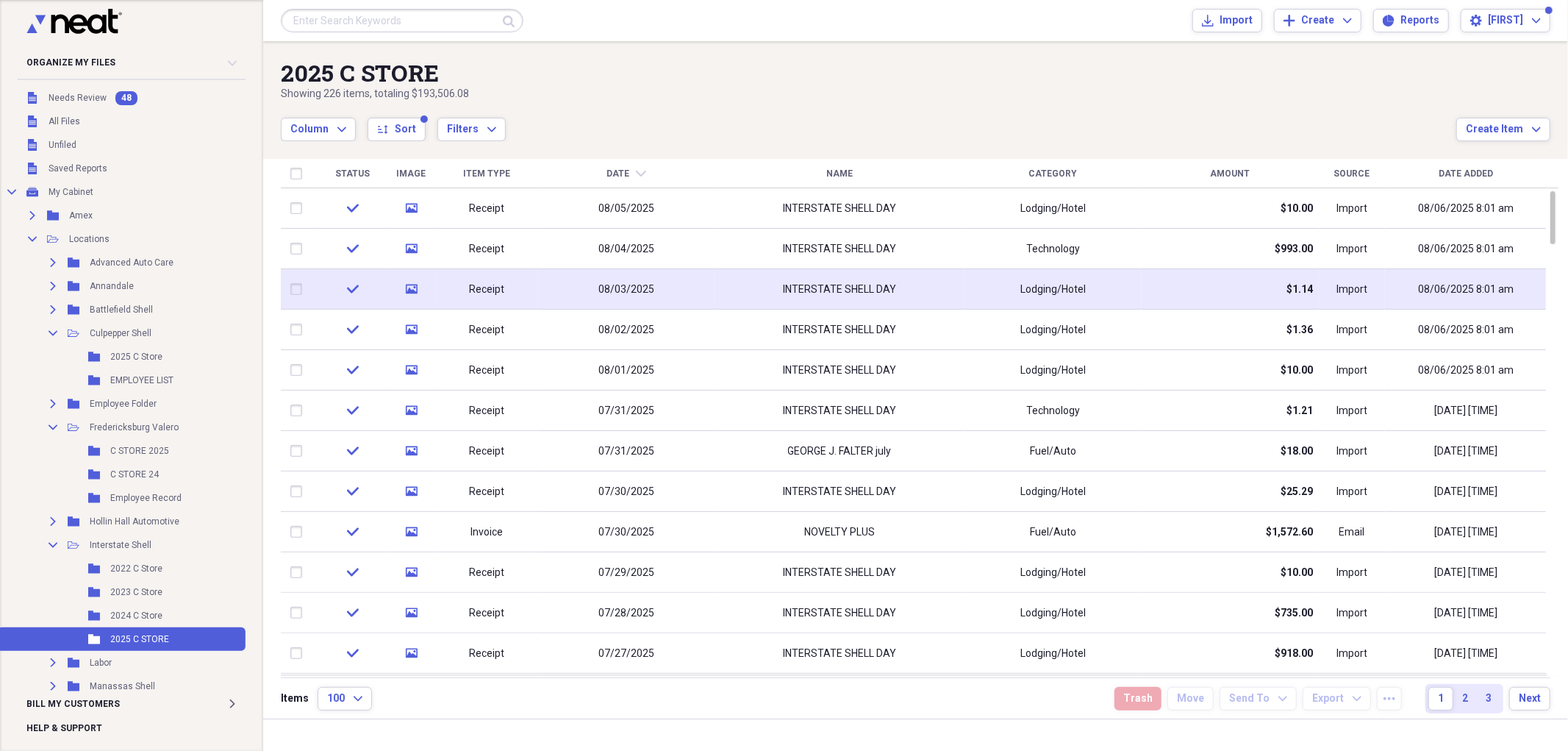click 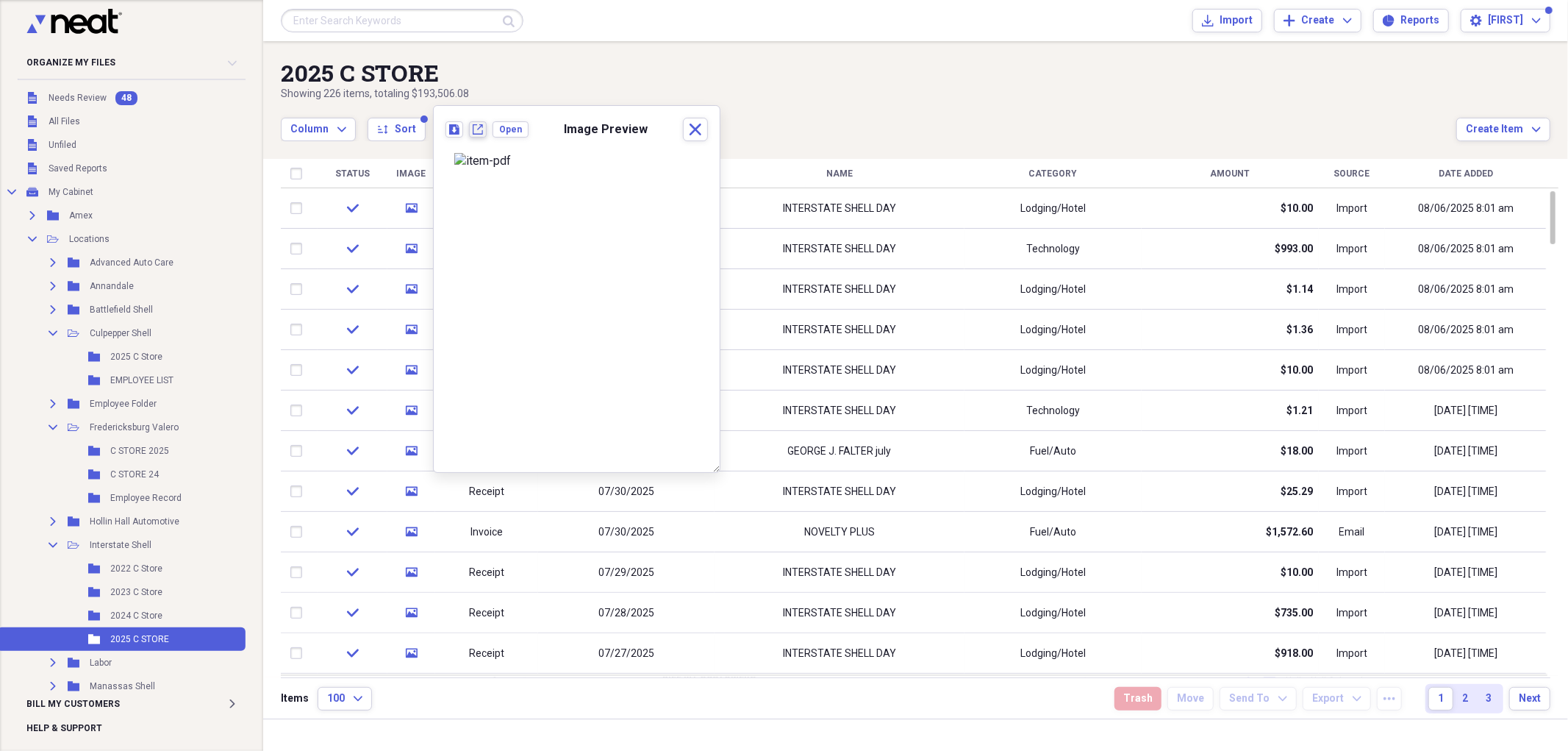 click on "New tab" 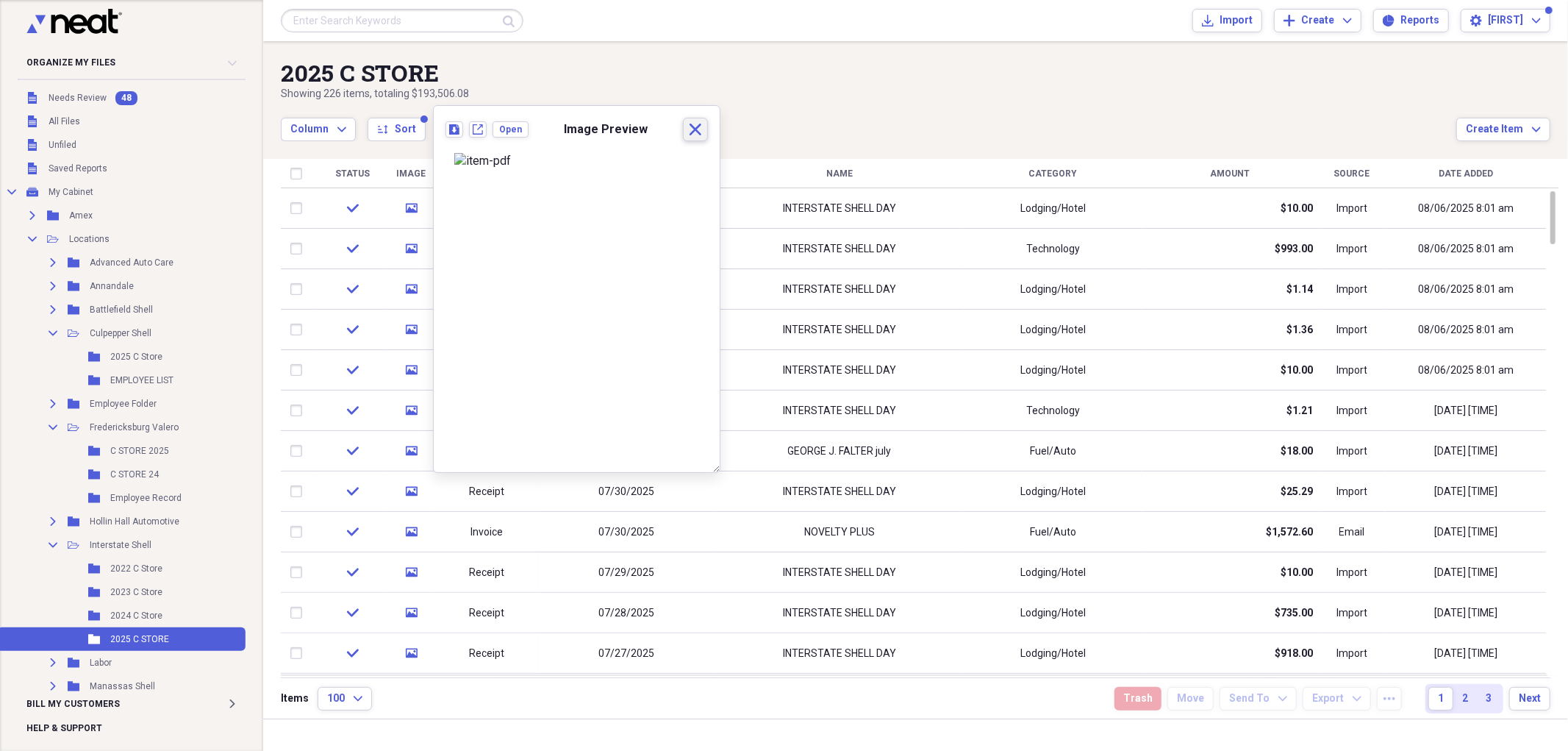click on "Close" 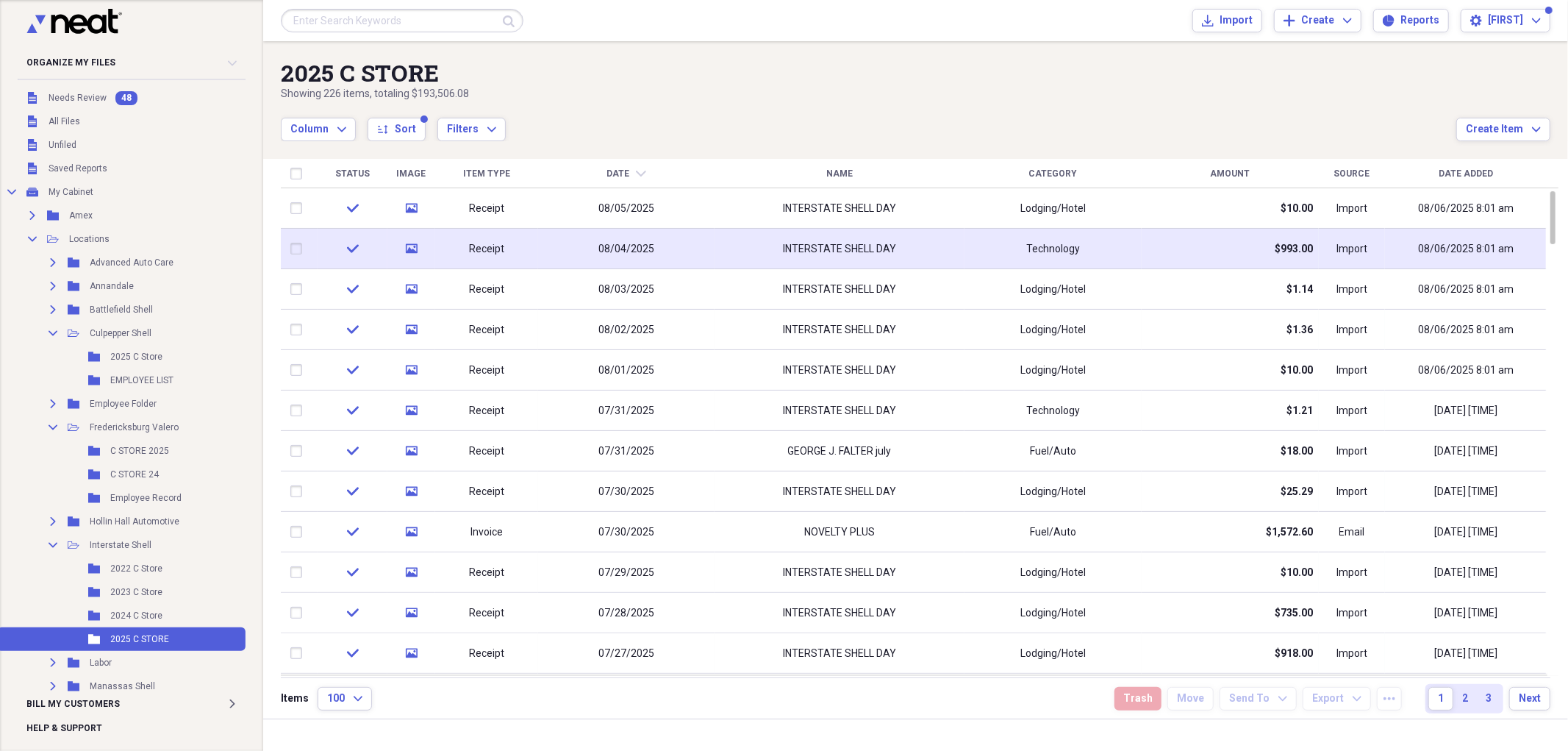 click on "media" 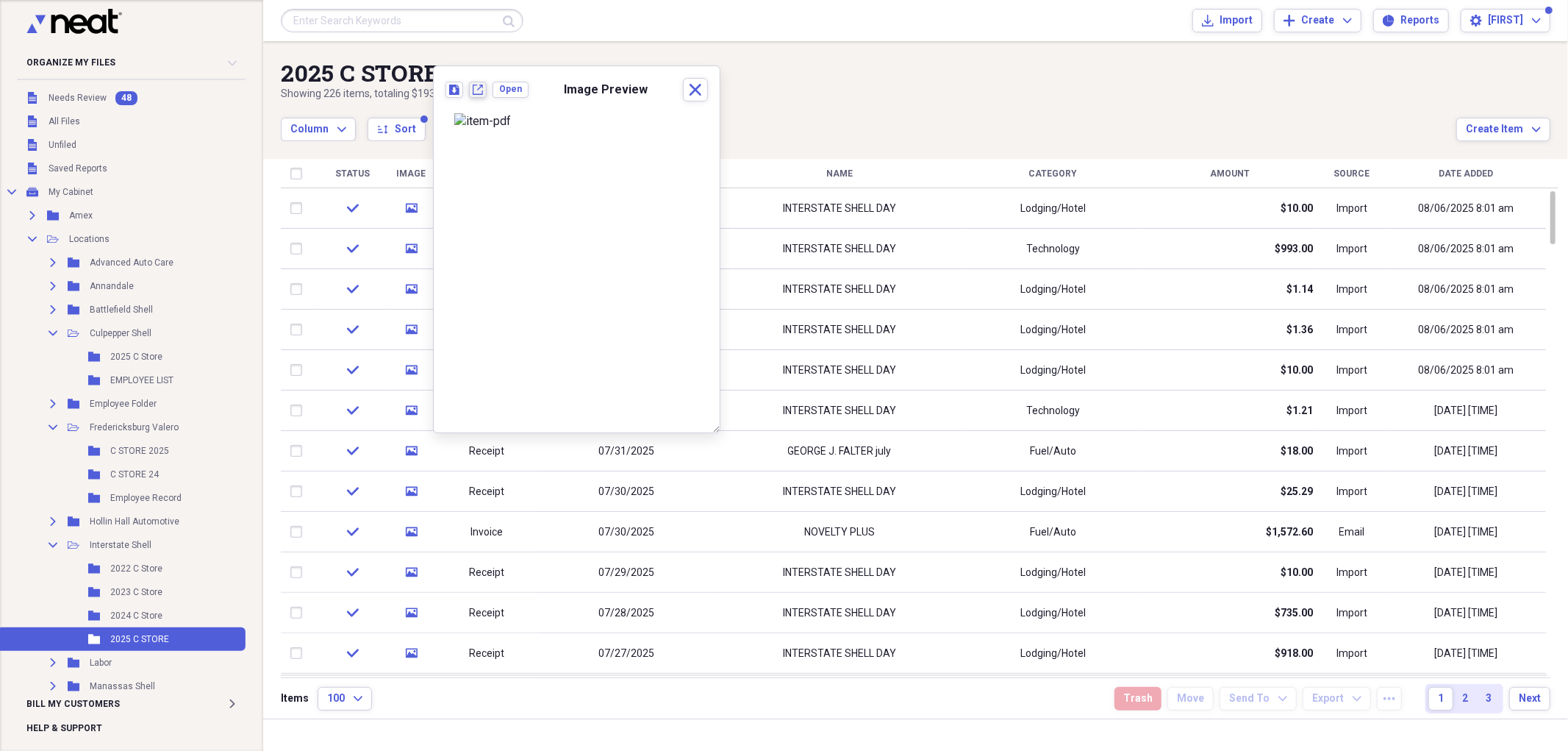 click on "New tab" at bounding box center (478, 90) 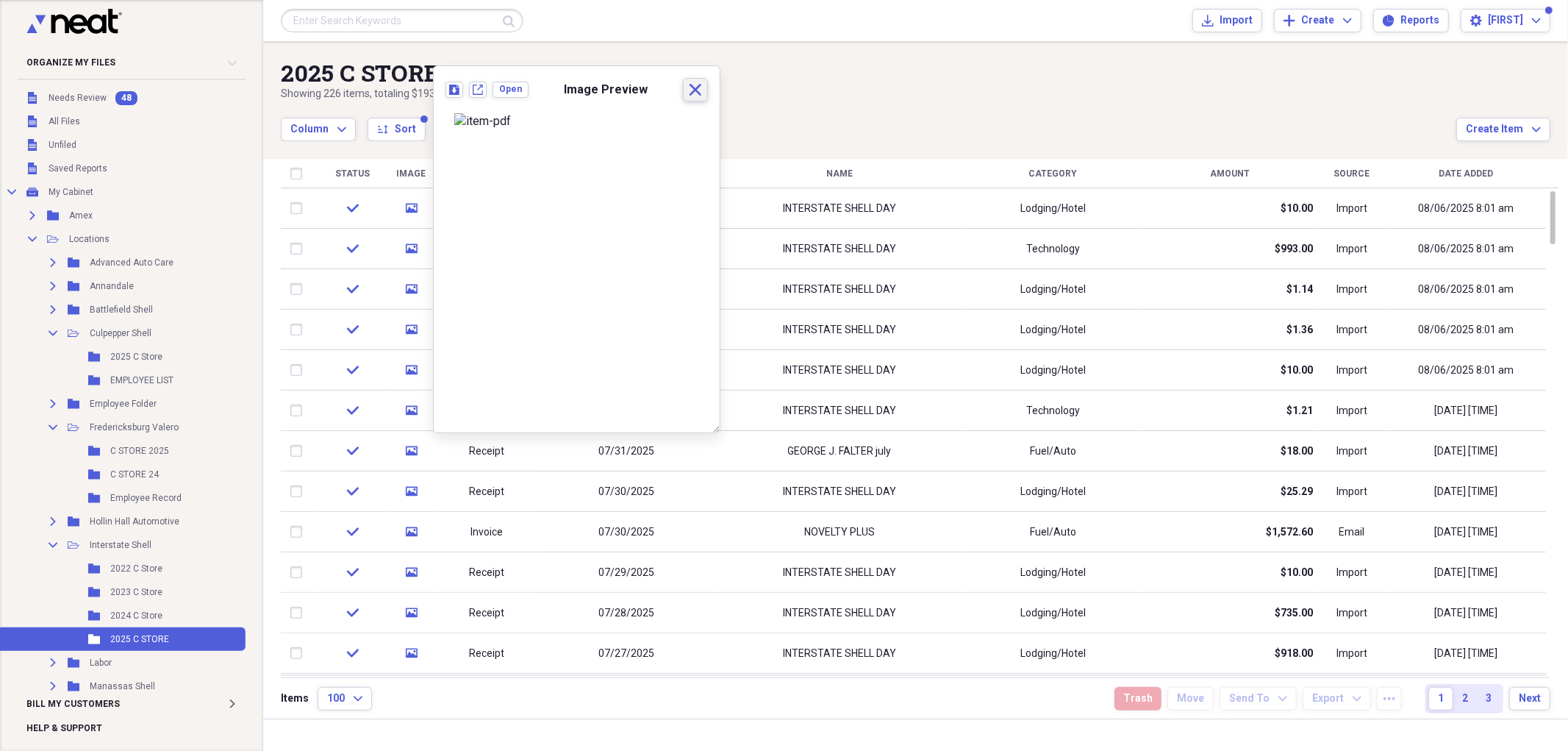 click on "Close" at bounding box center (695, 90) 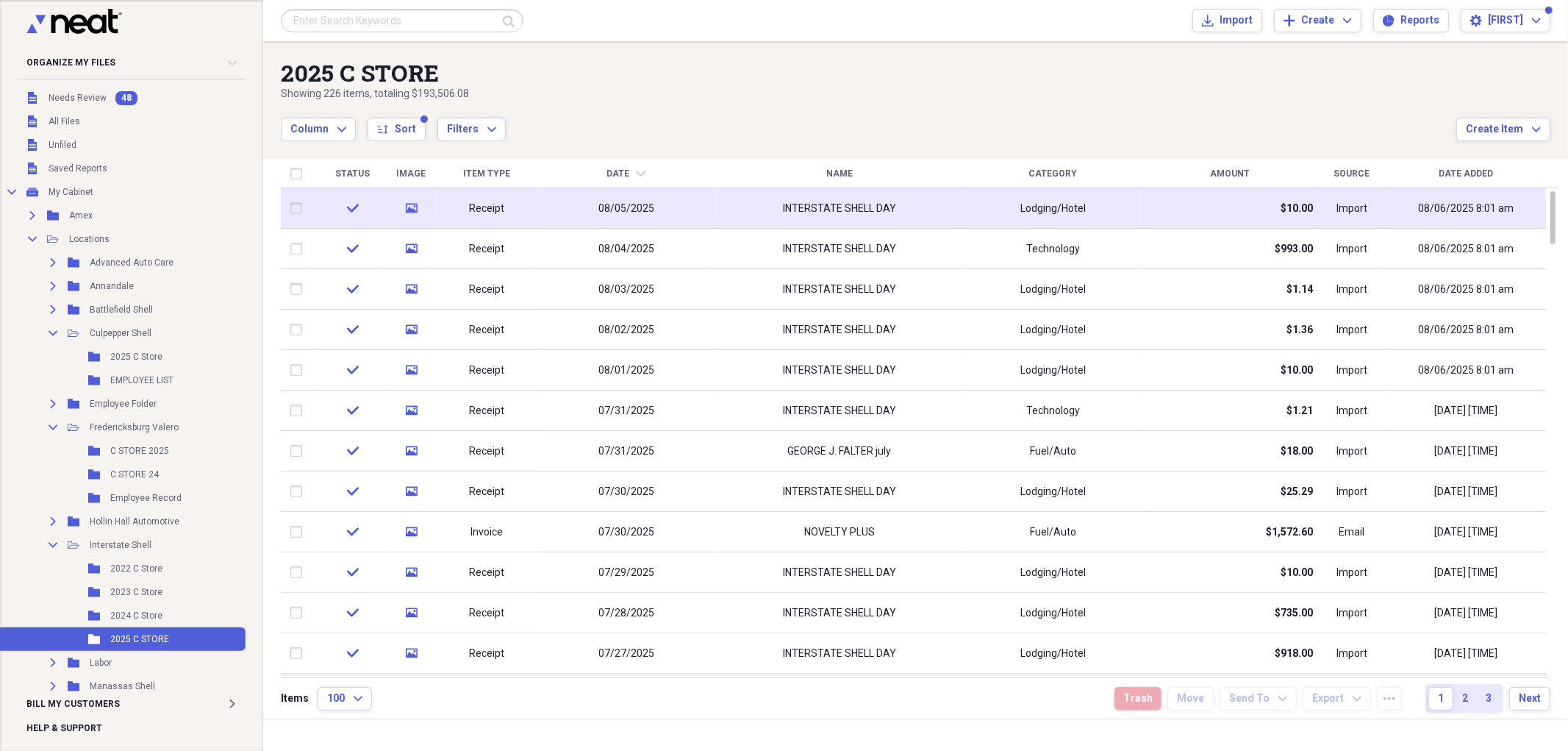 click 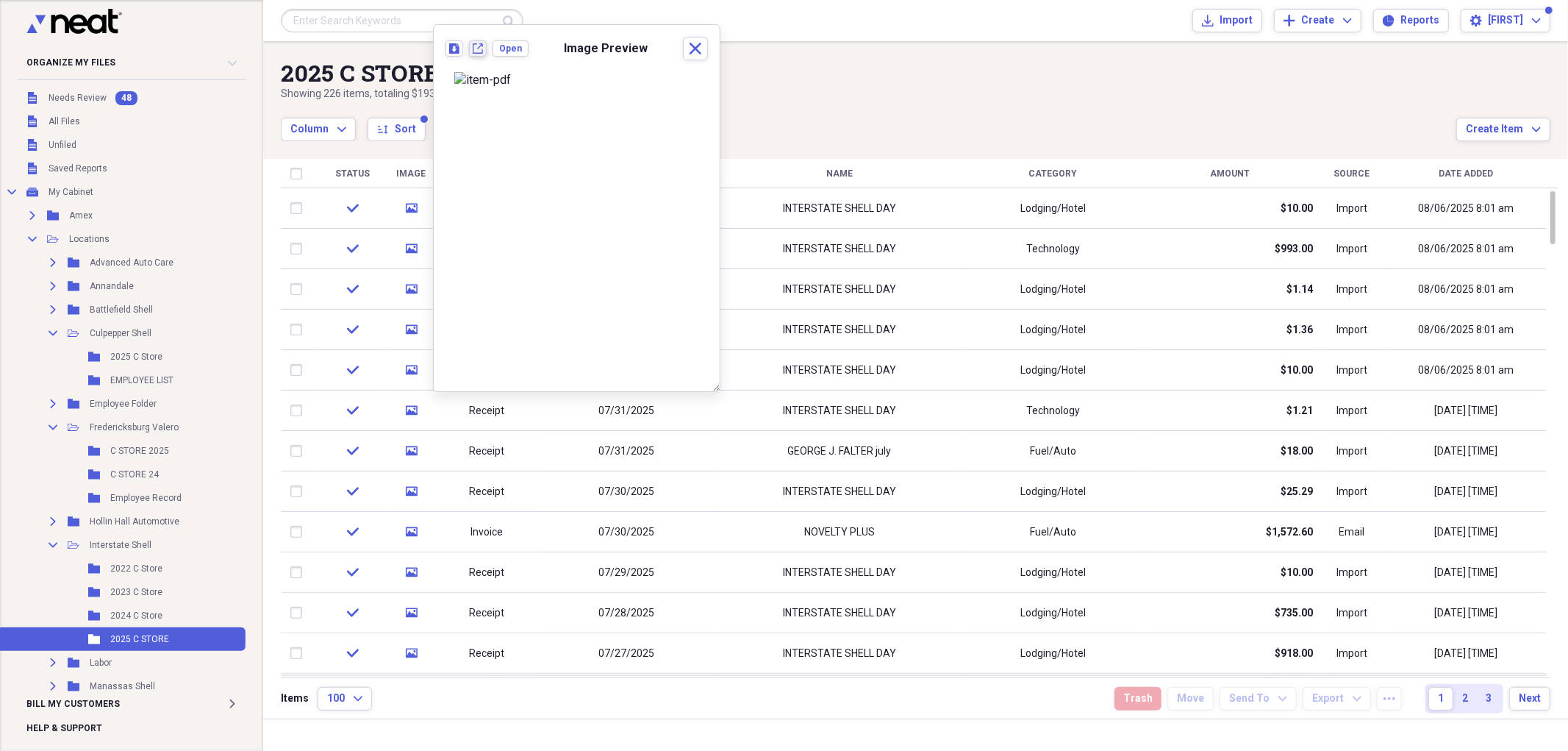 click 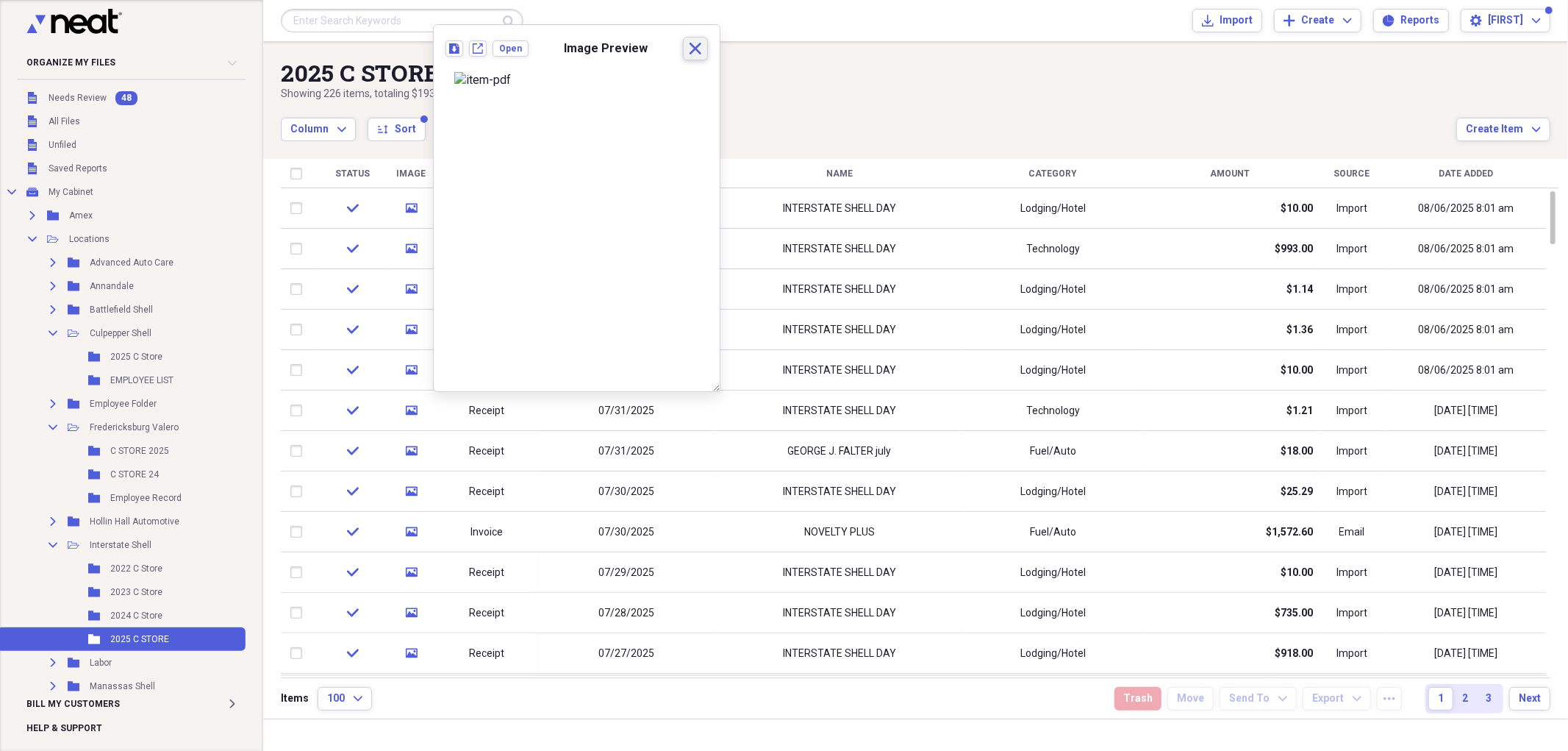 click on "Close" 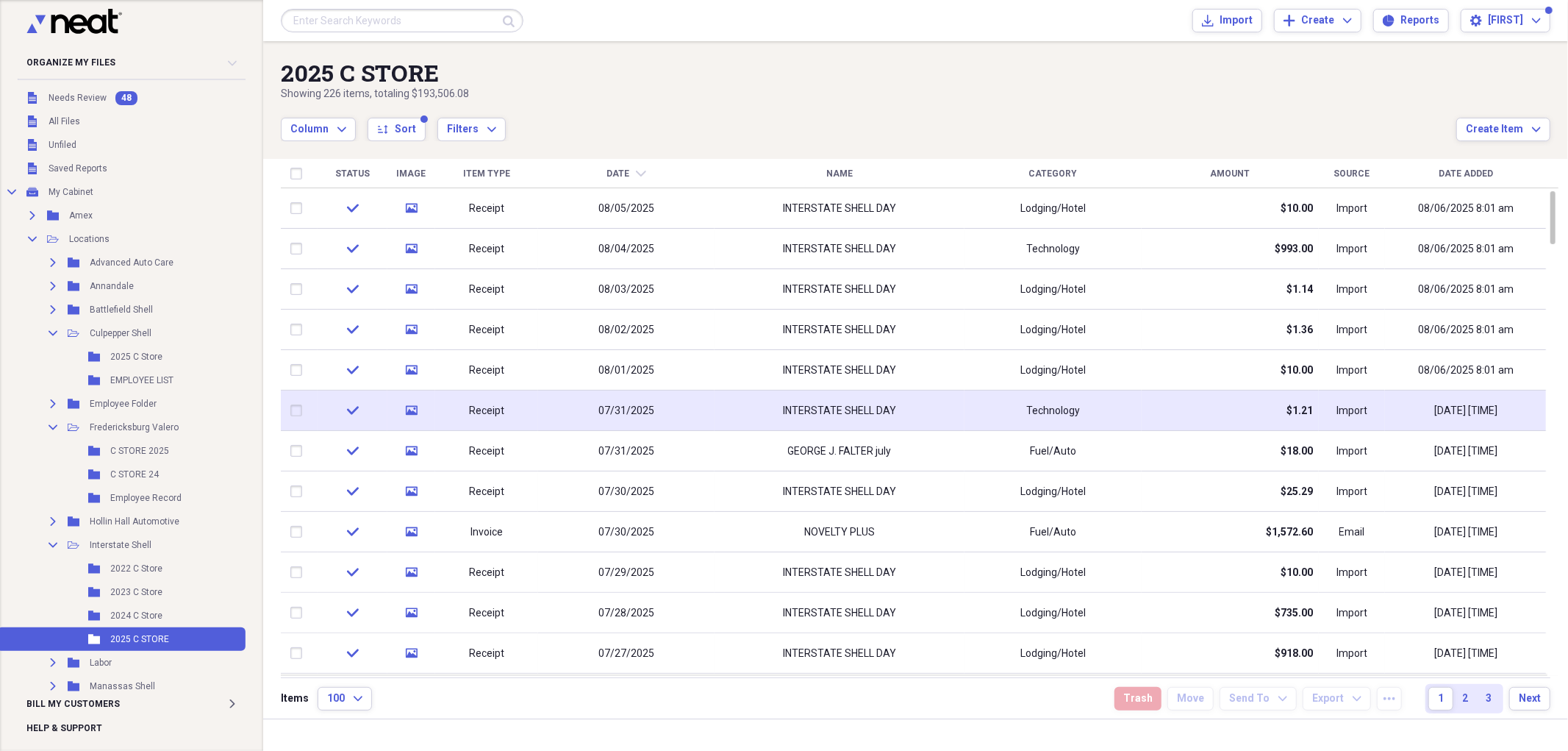 click 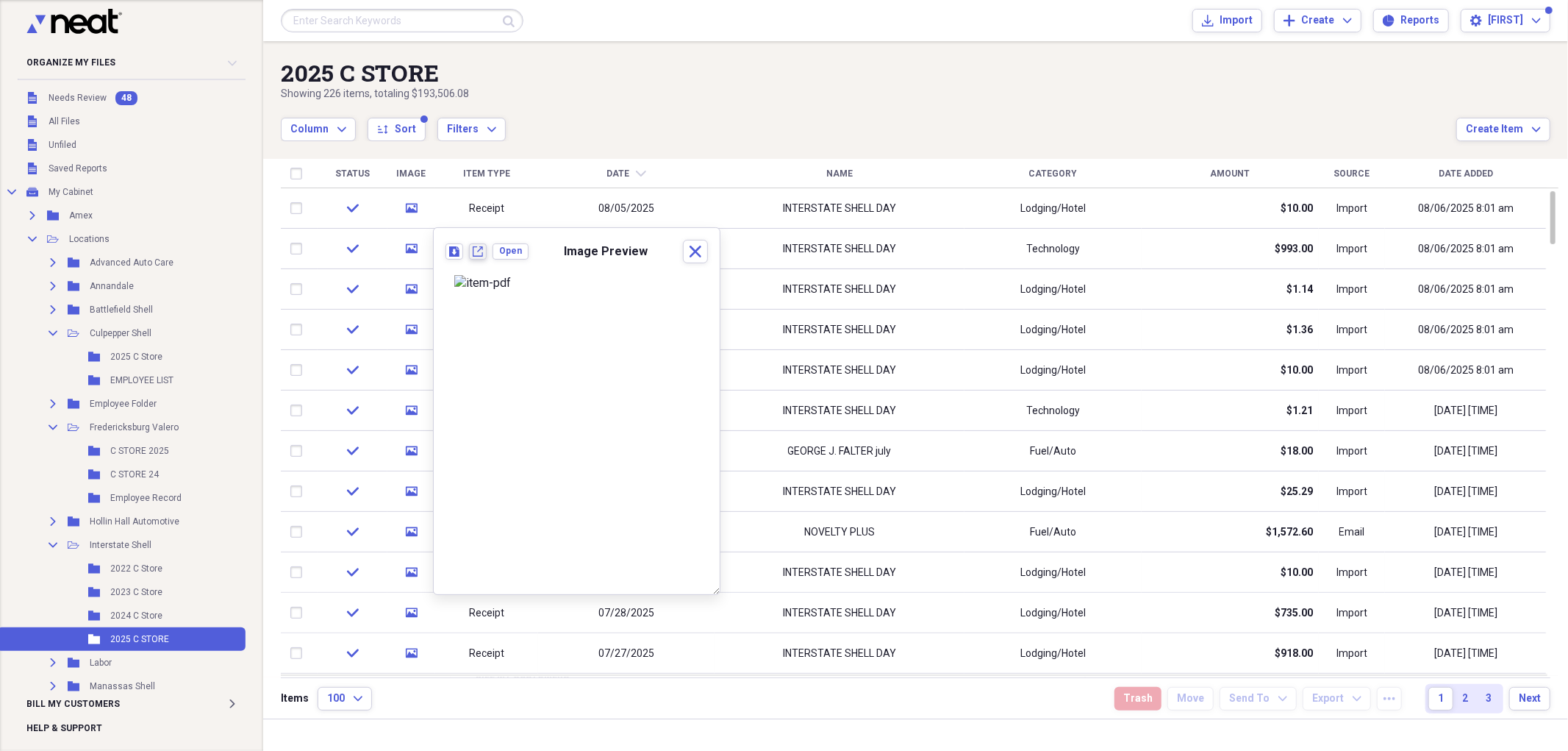 click on "New tab" 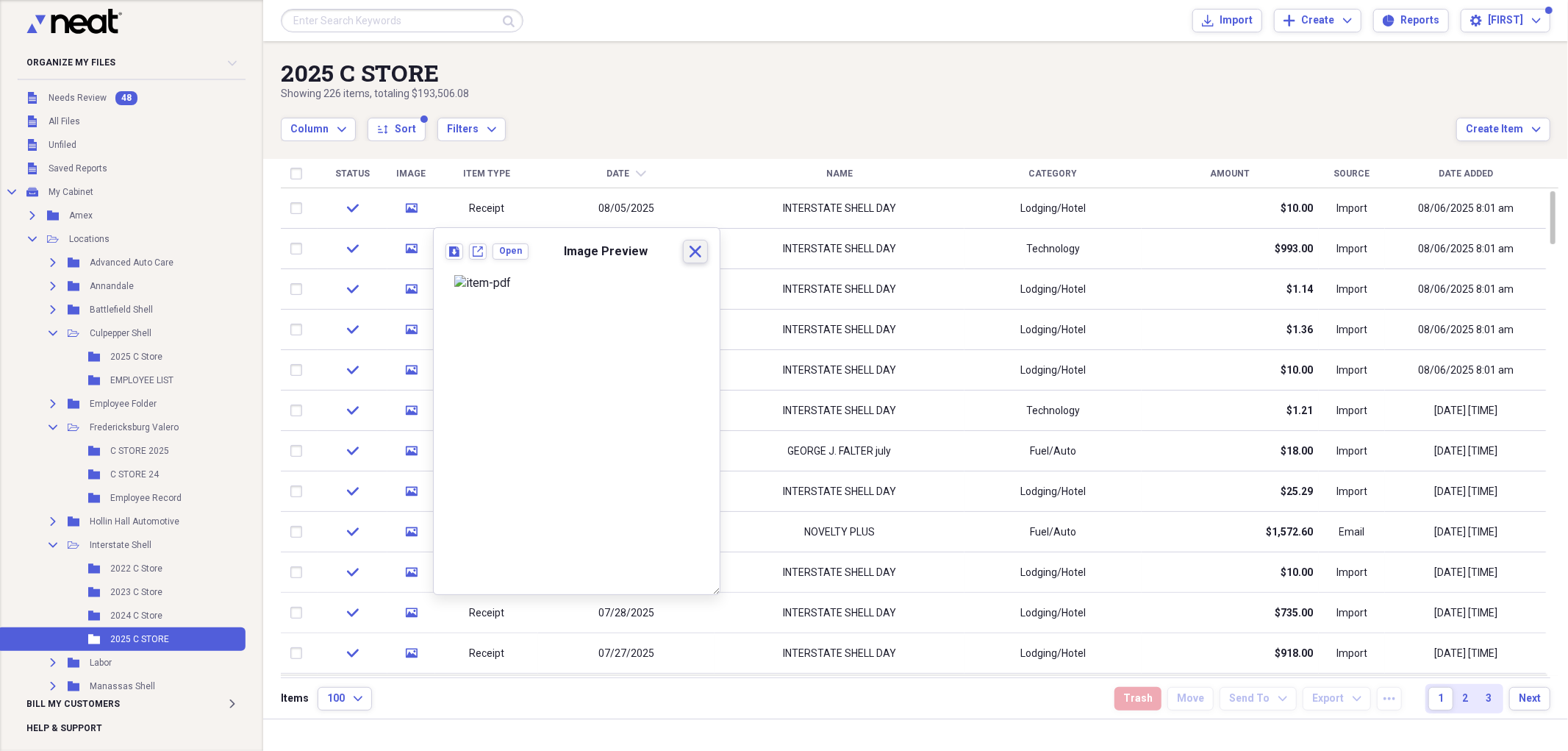 click on "Close" at bounding box center (695, 252) 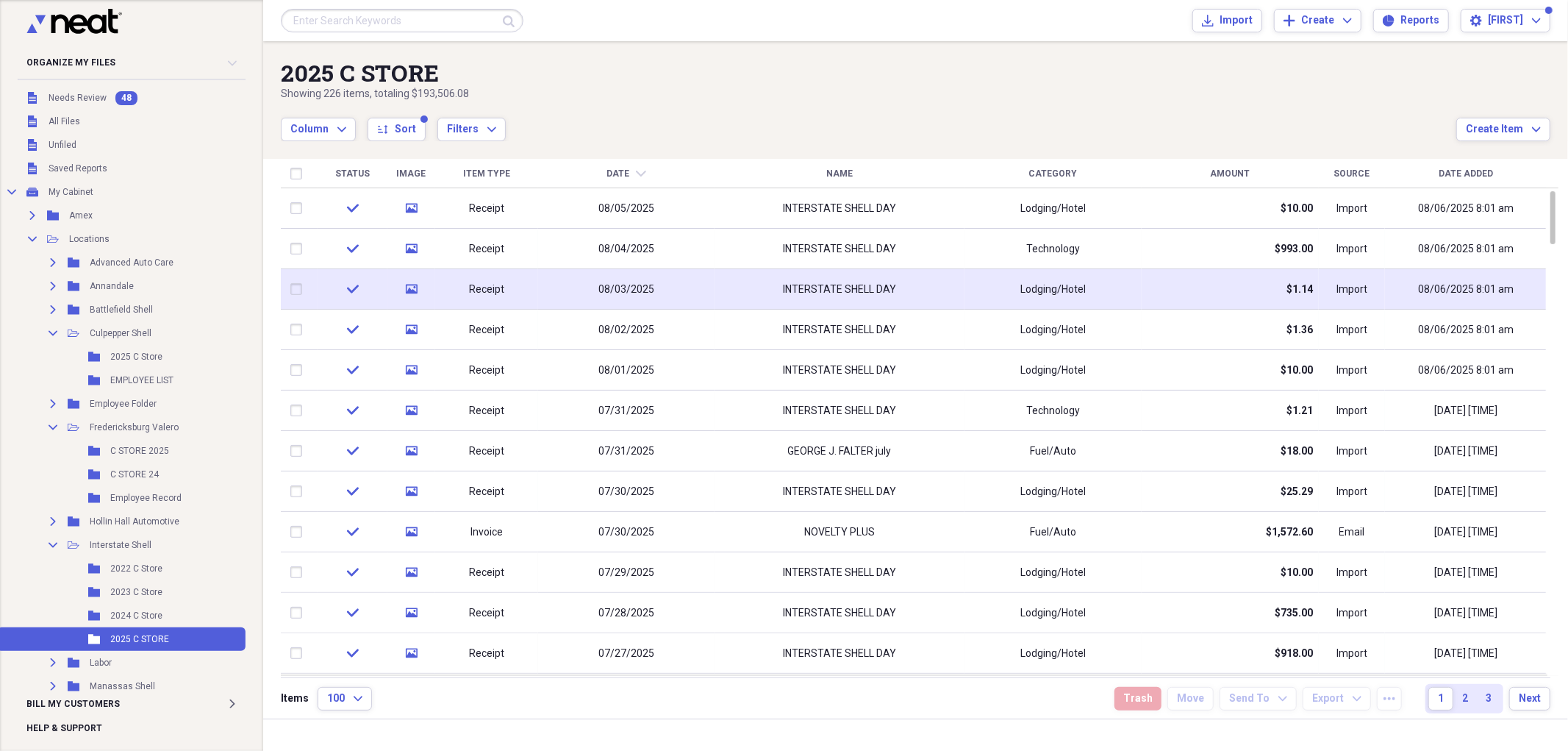 click 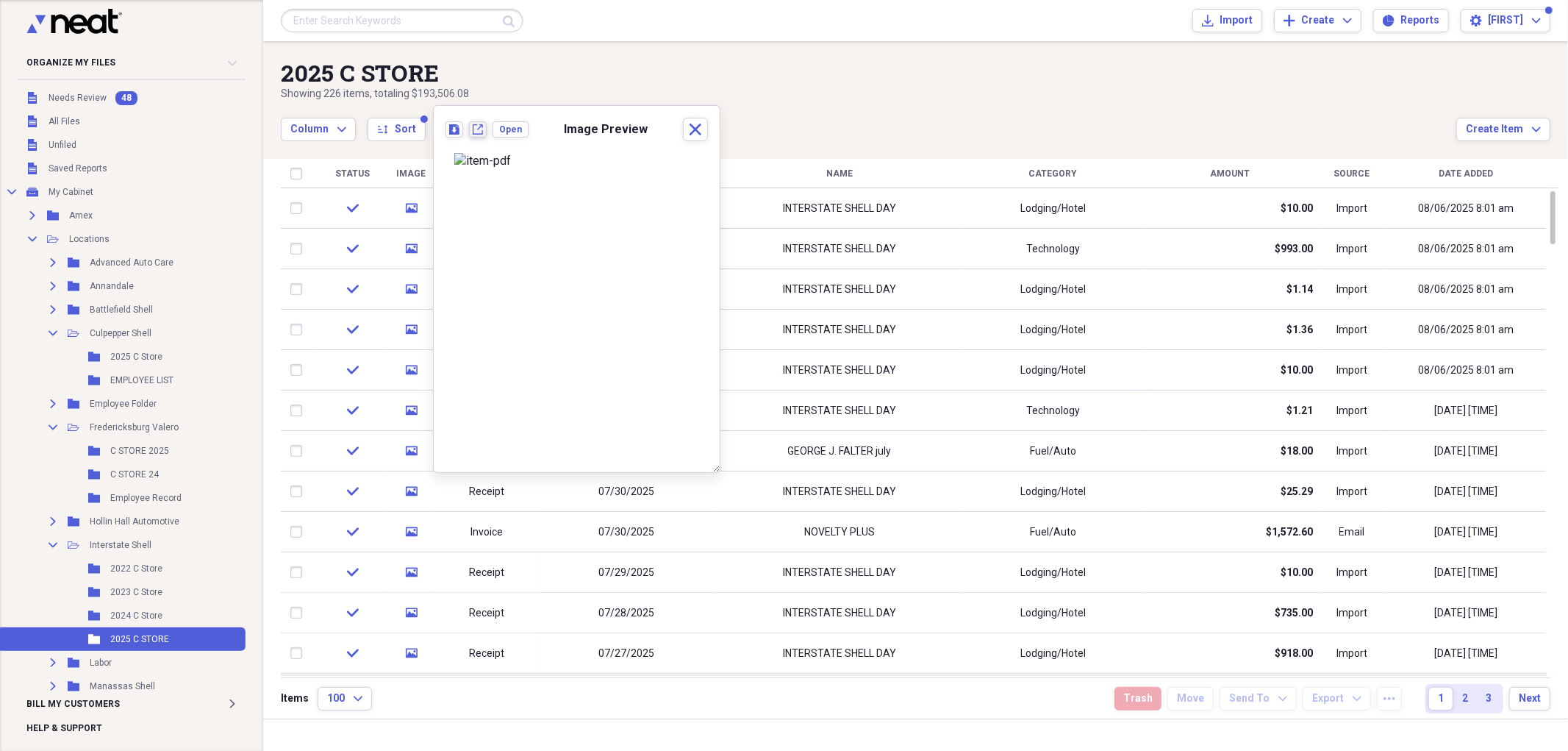 click on "New tab" 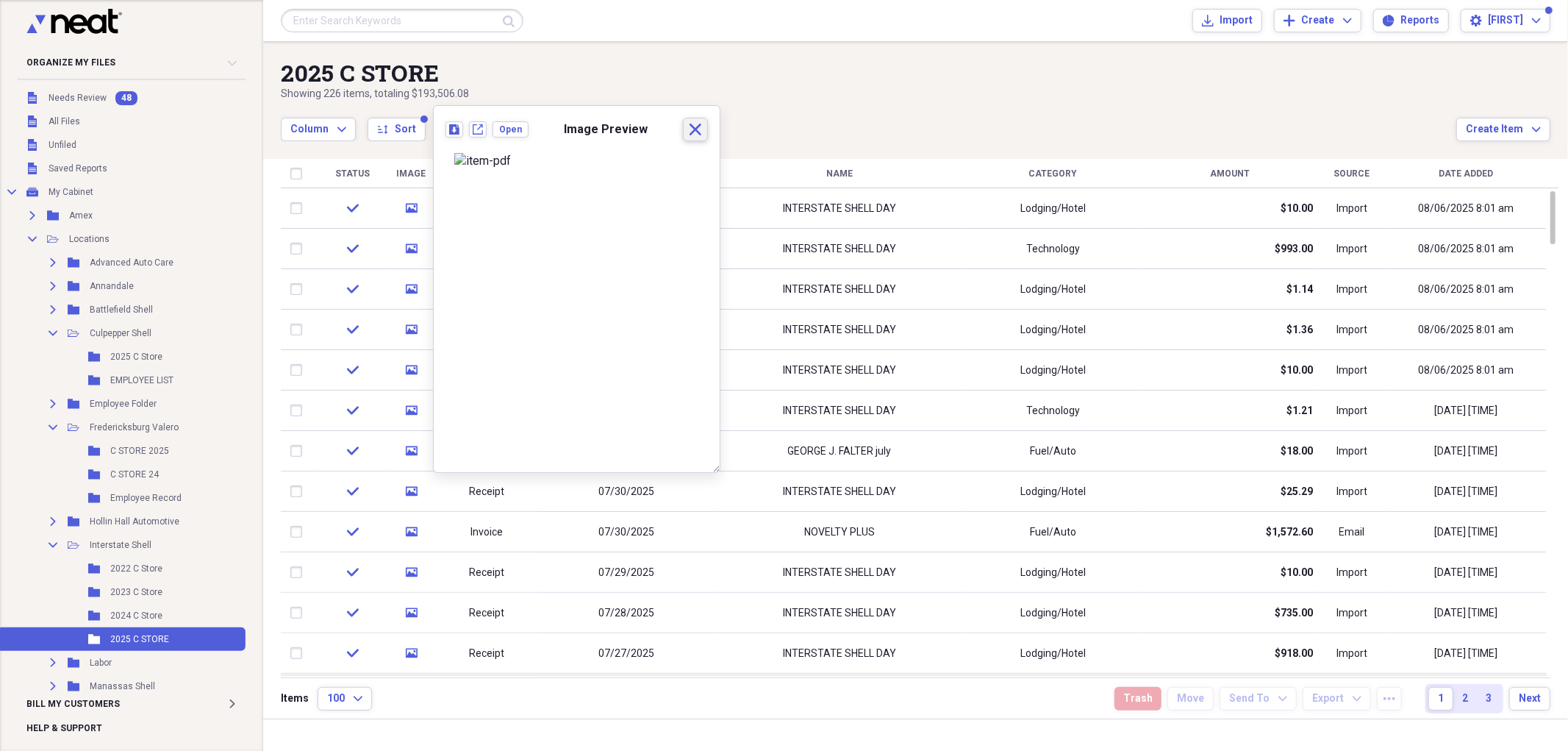 click on "Close" 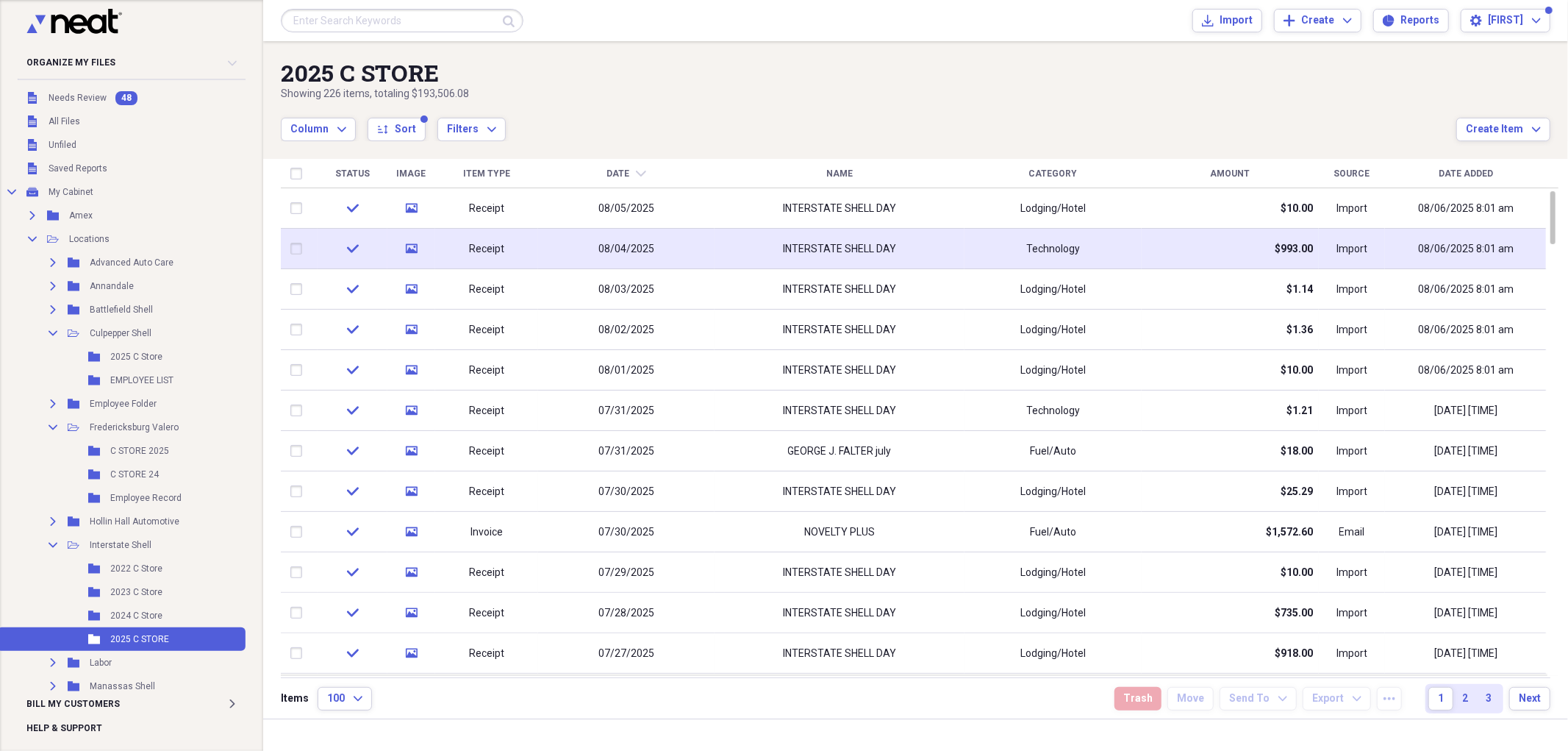 click 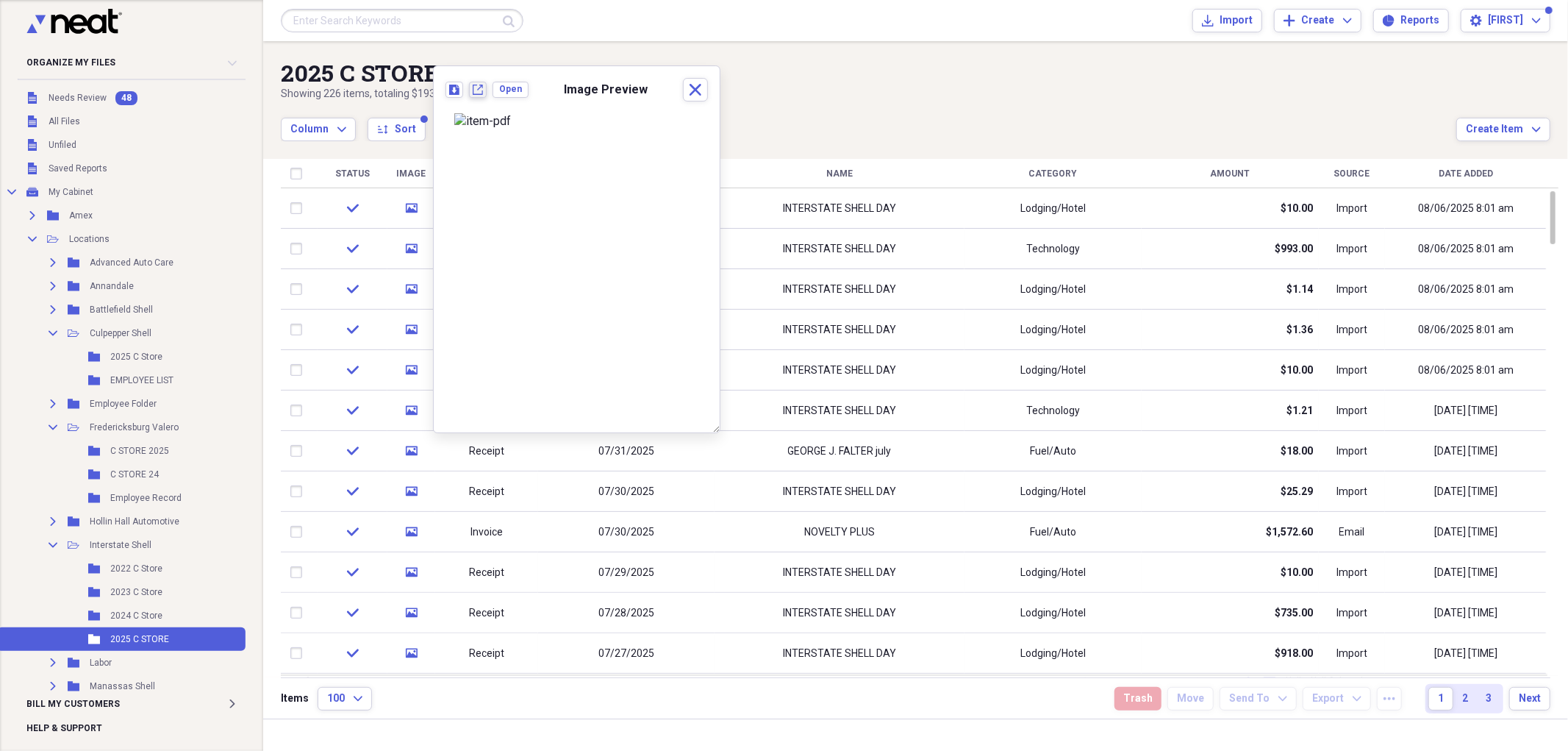 click on "New tab" 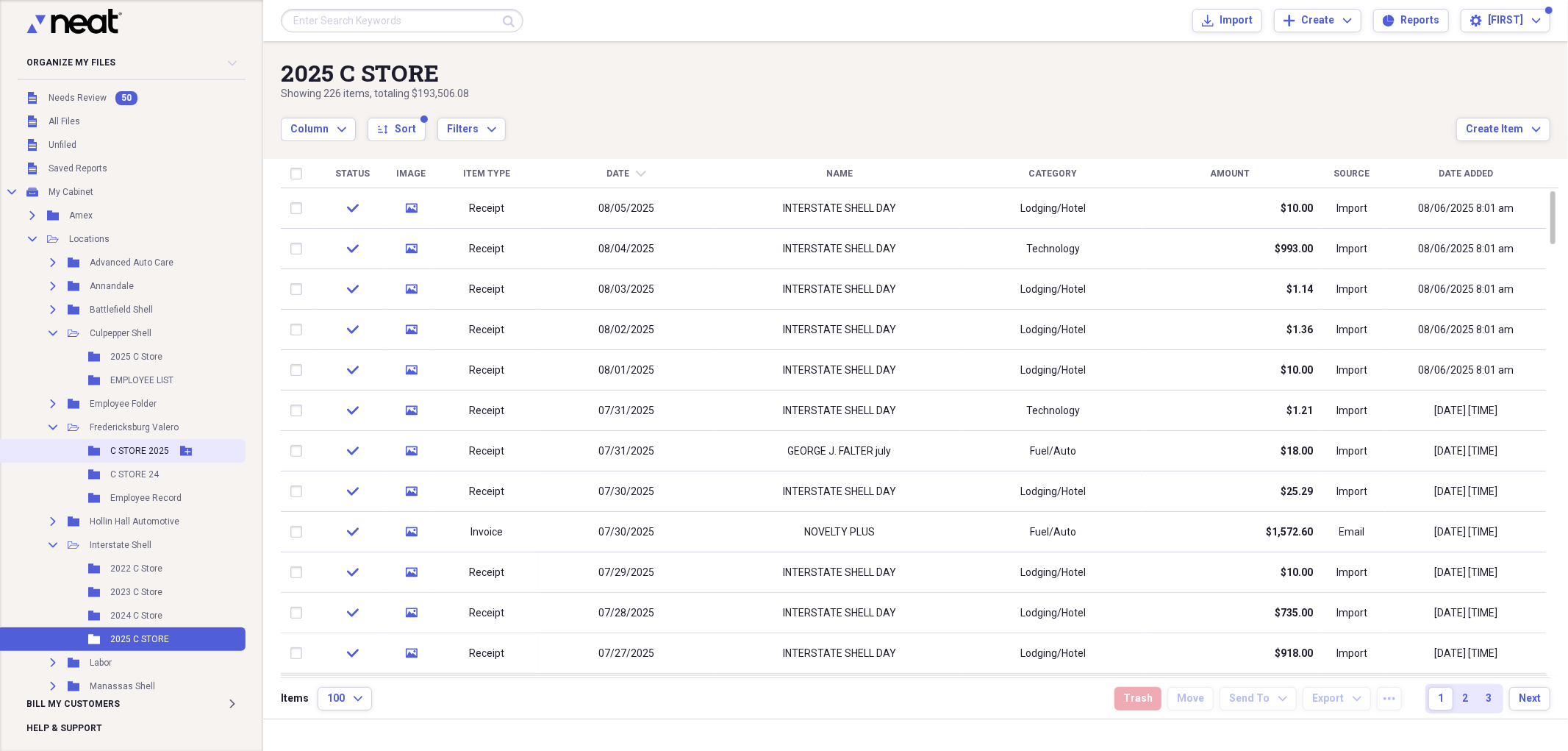 click on "C STORE 2025" at bounding box center (140, 451) 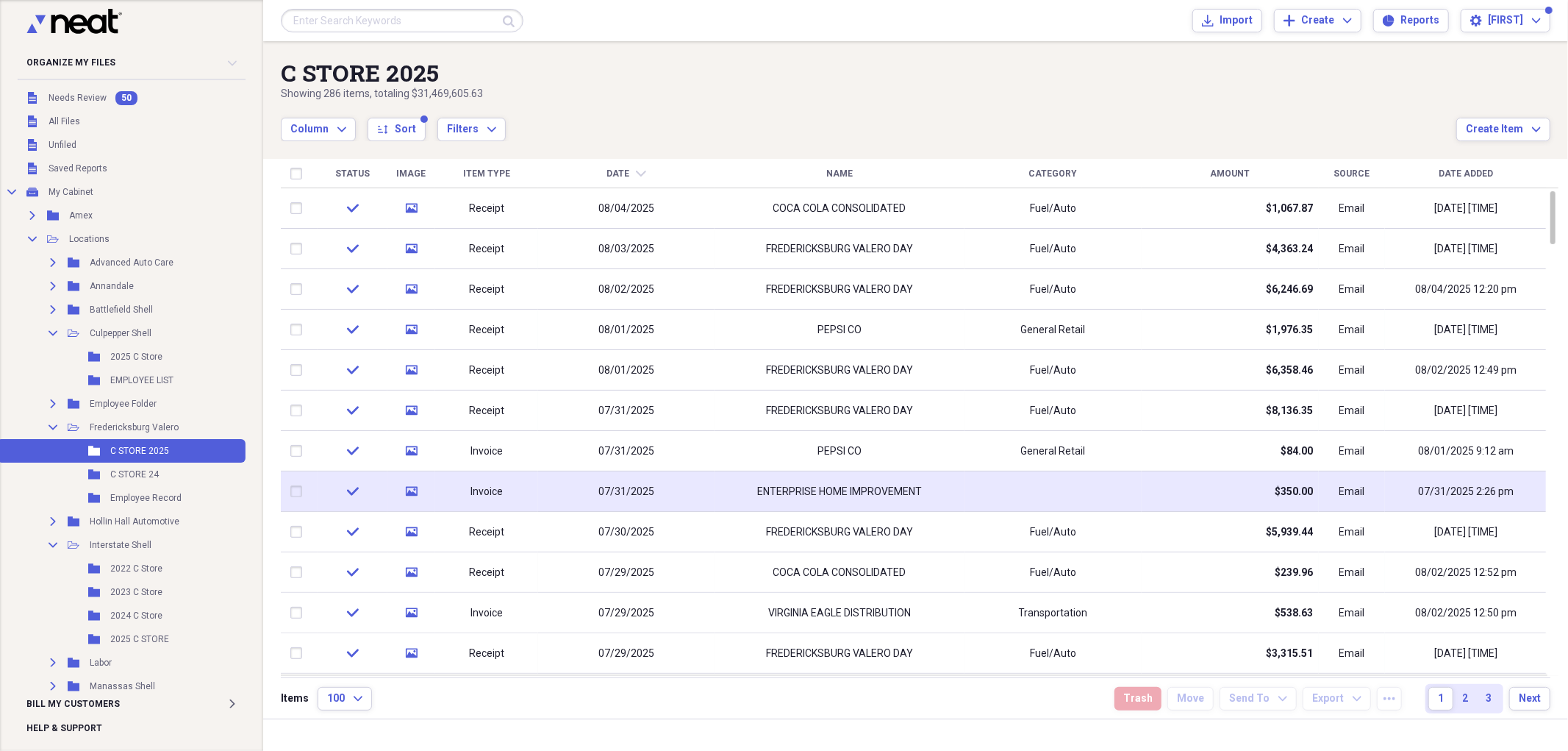 click on "media" 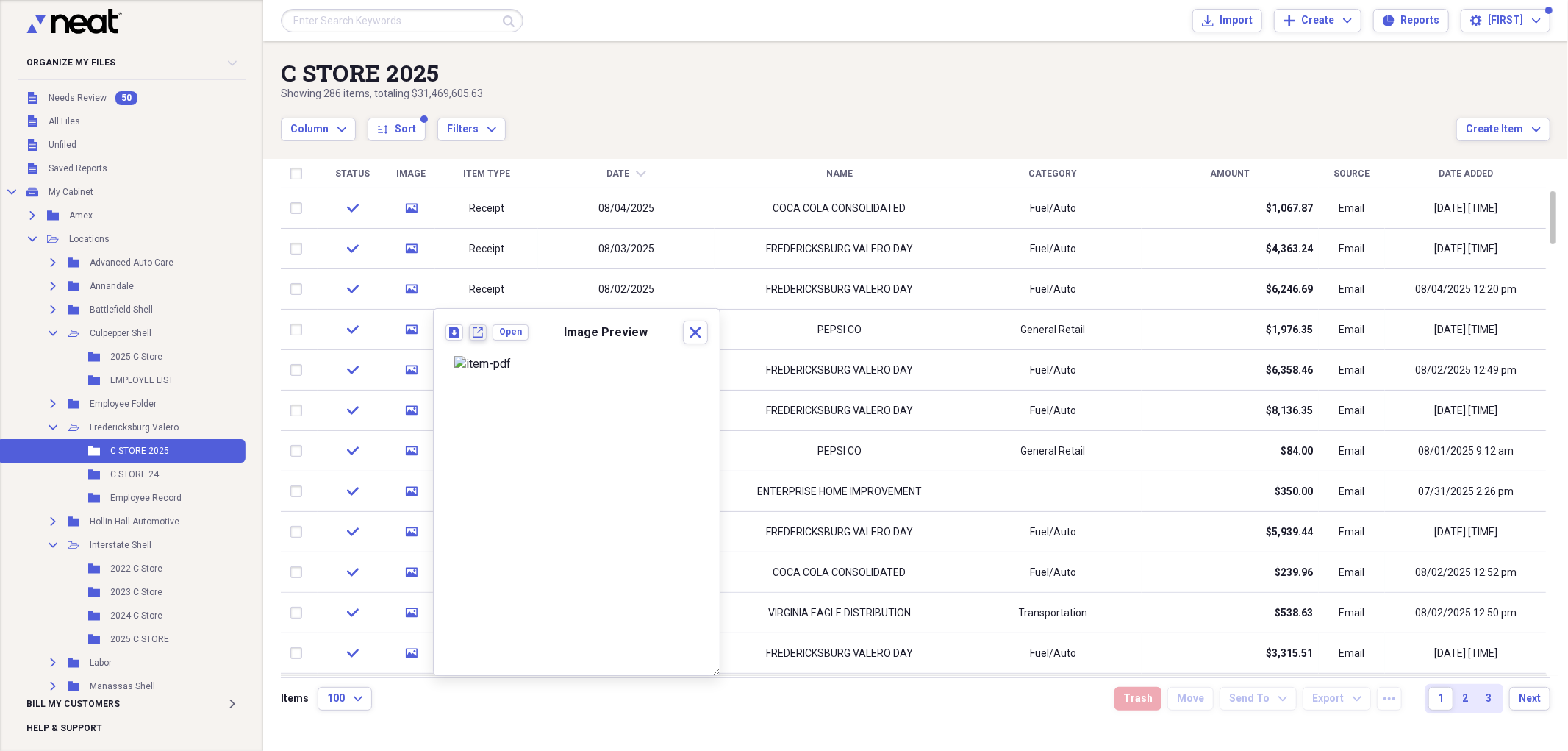 click on "New tab" at bounding box center (478, 332) 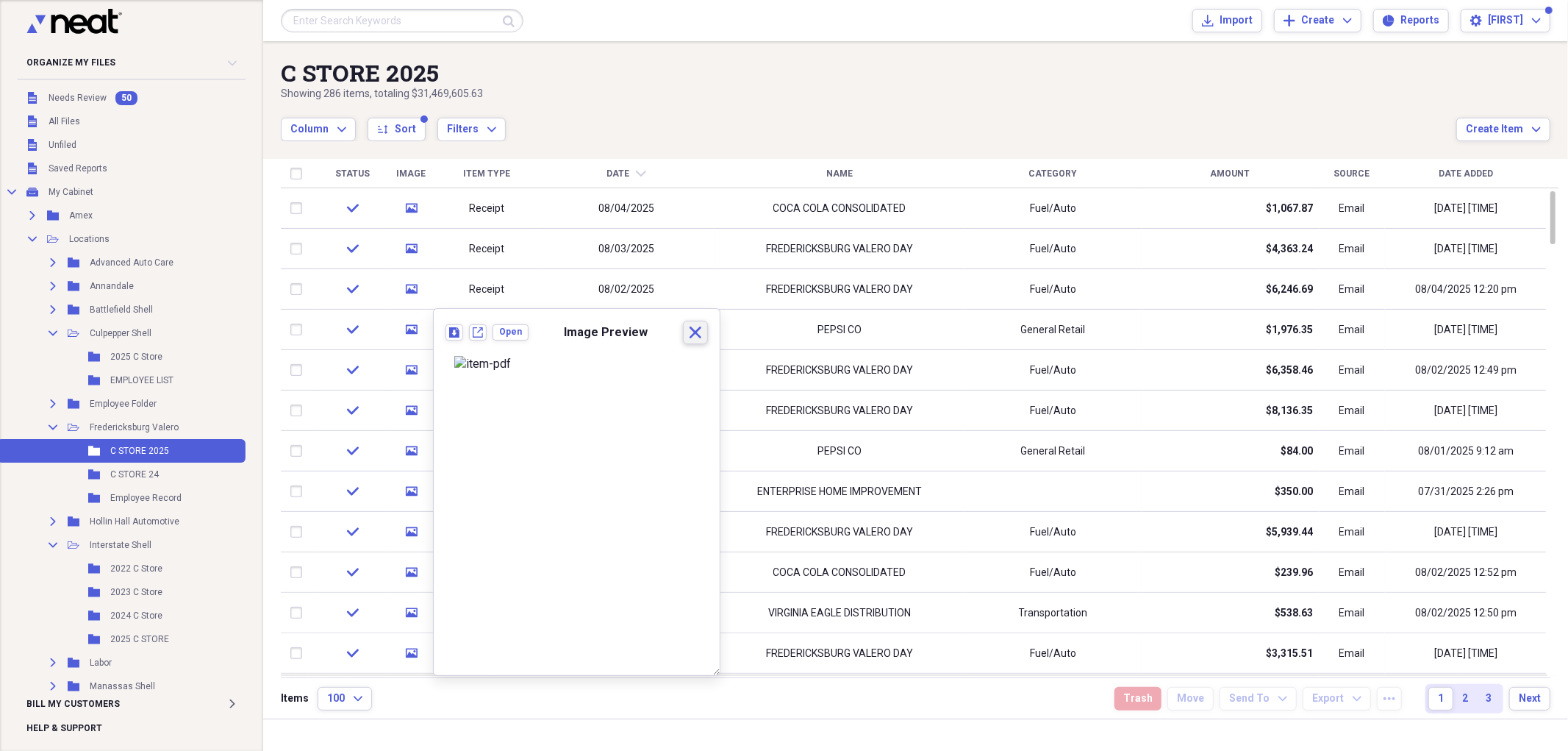 click on "Close" at bounding box center [695, 332] 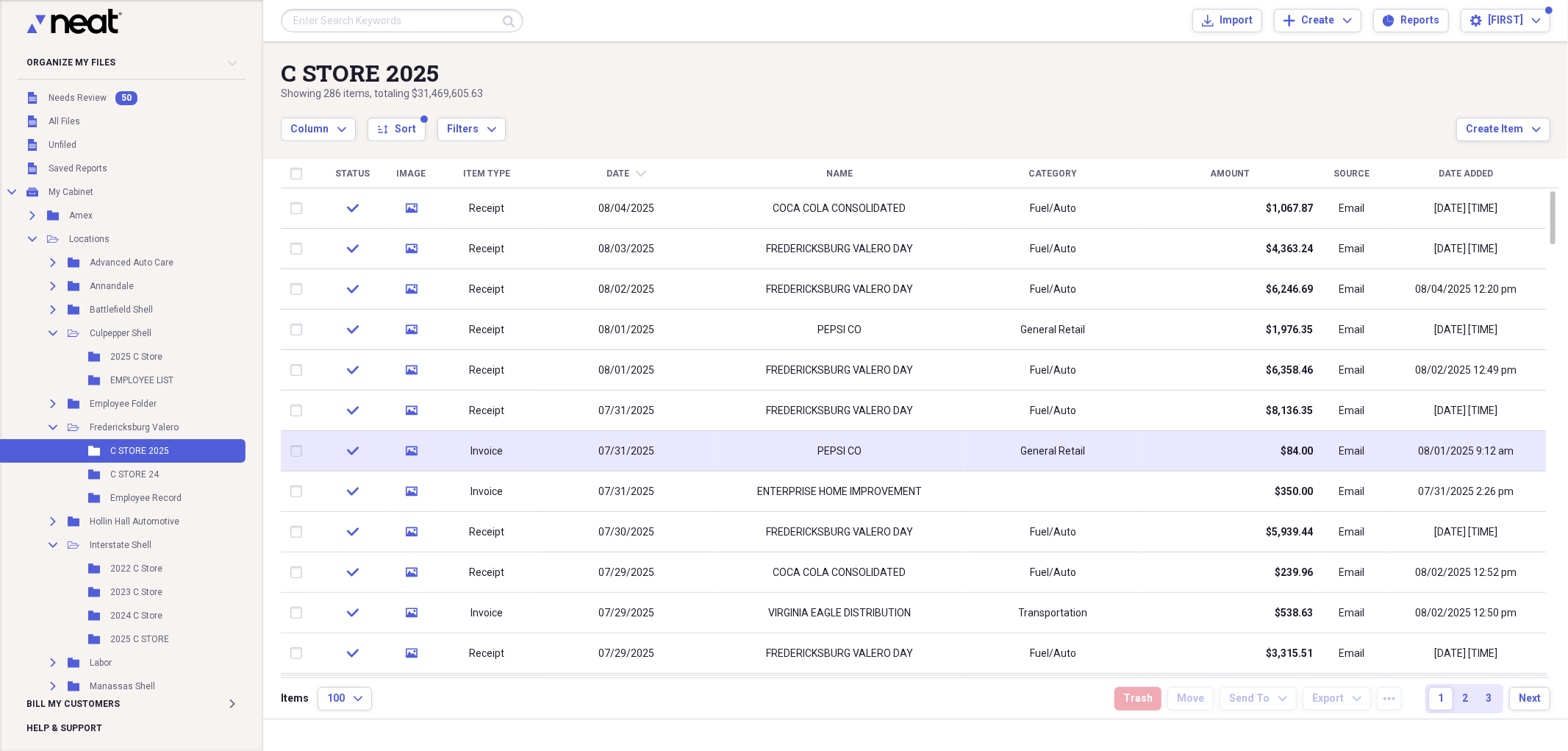 click 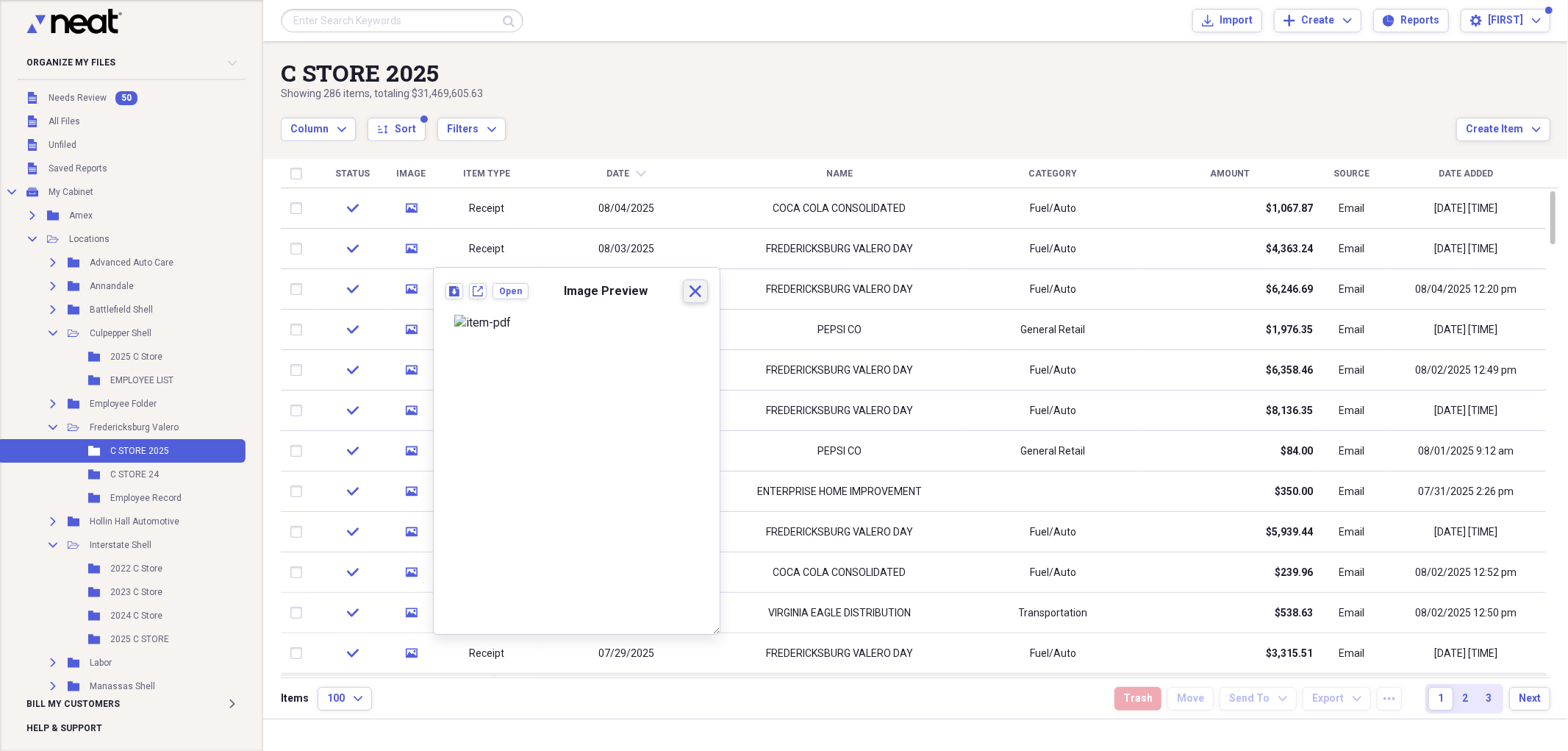 click 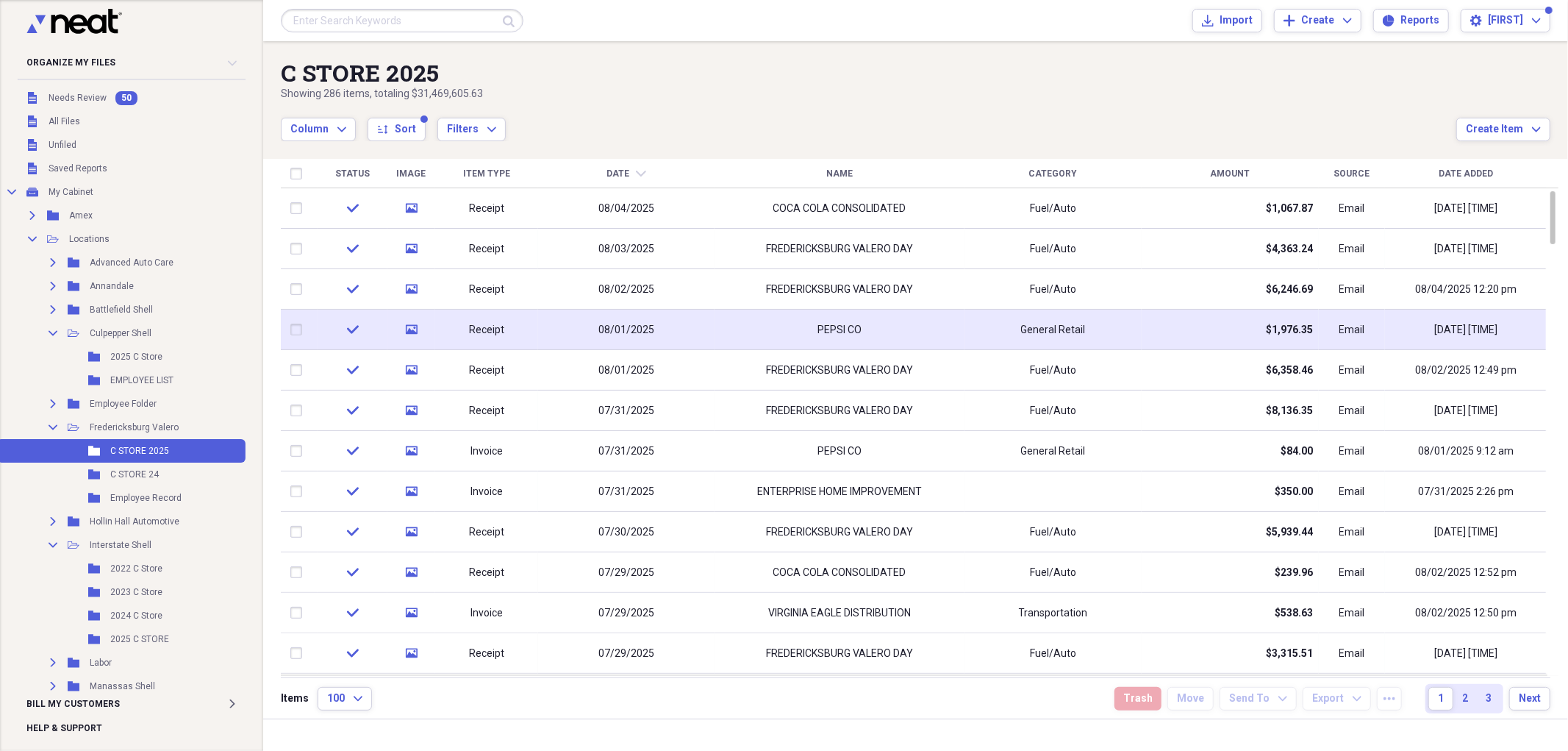 click on "media" 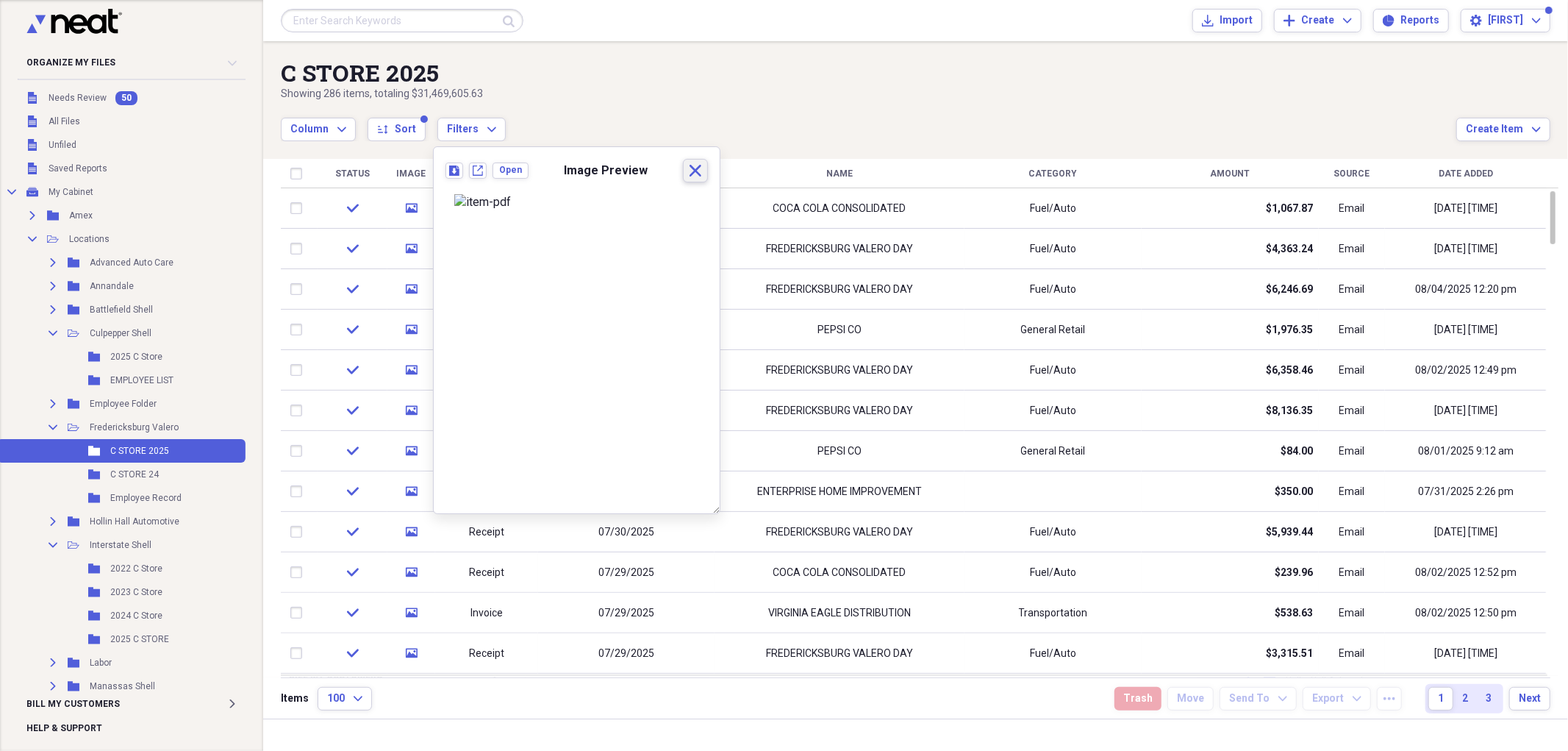 click 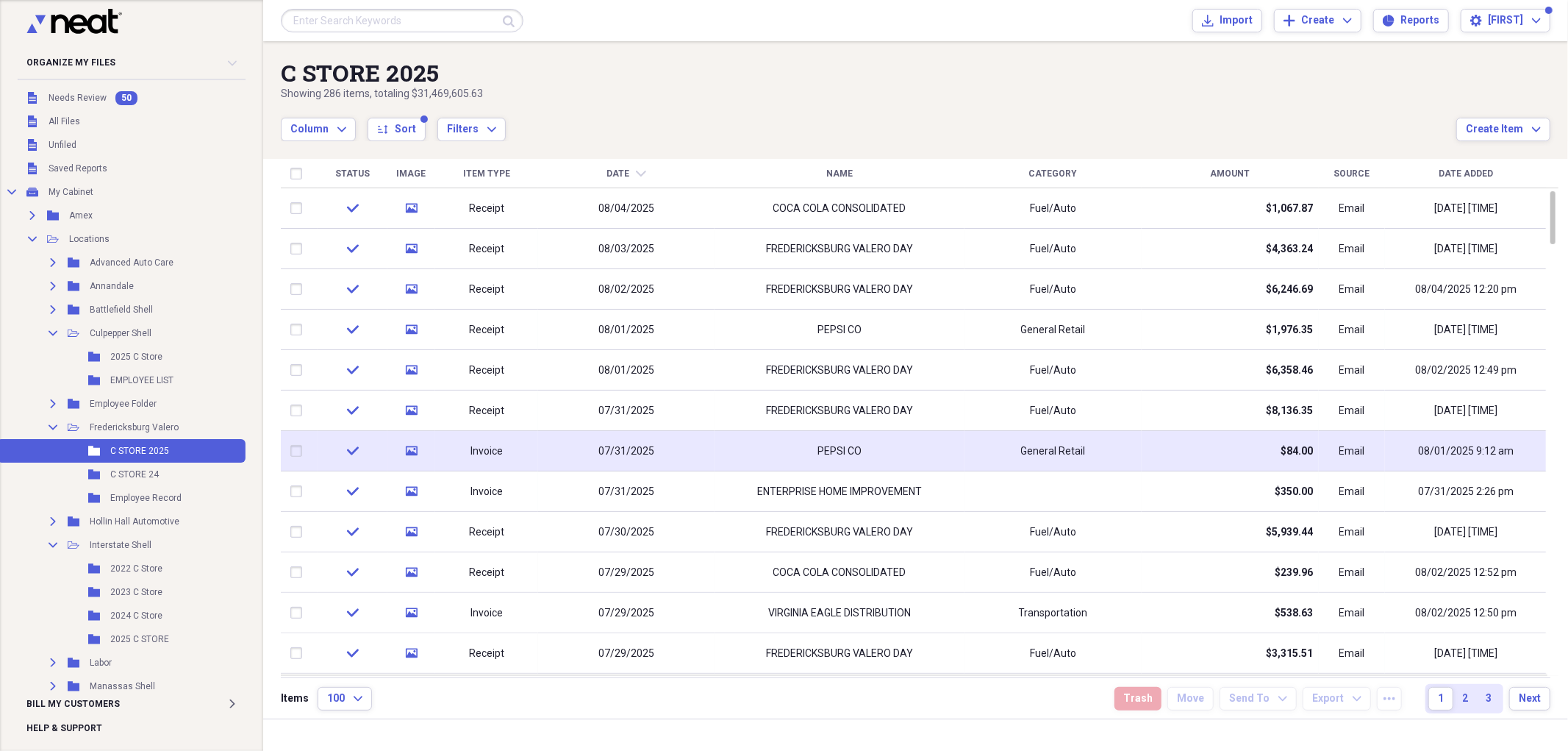 click on "media" at bounding box center [411, 451] 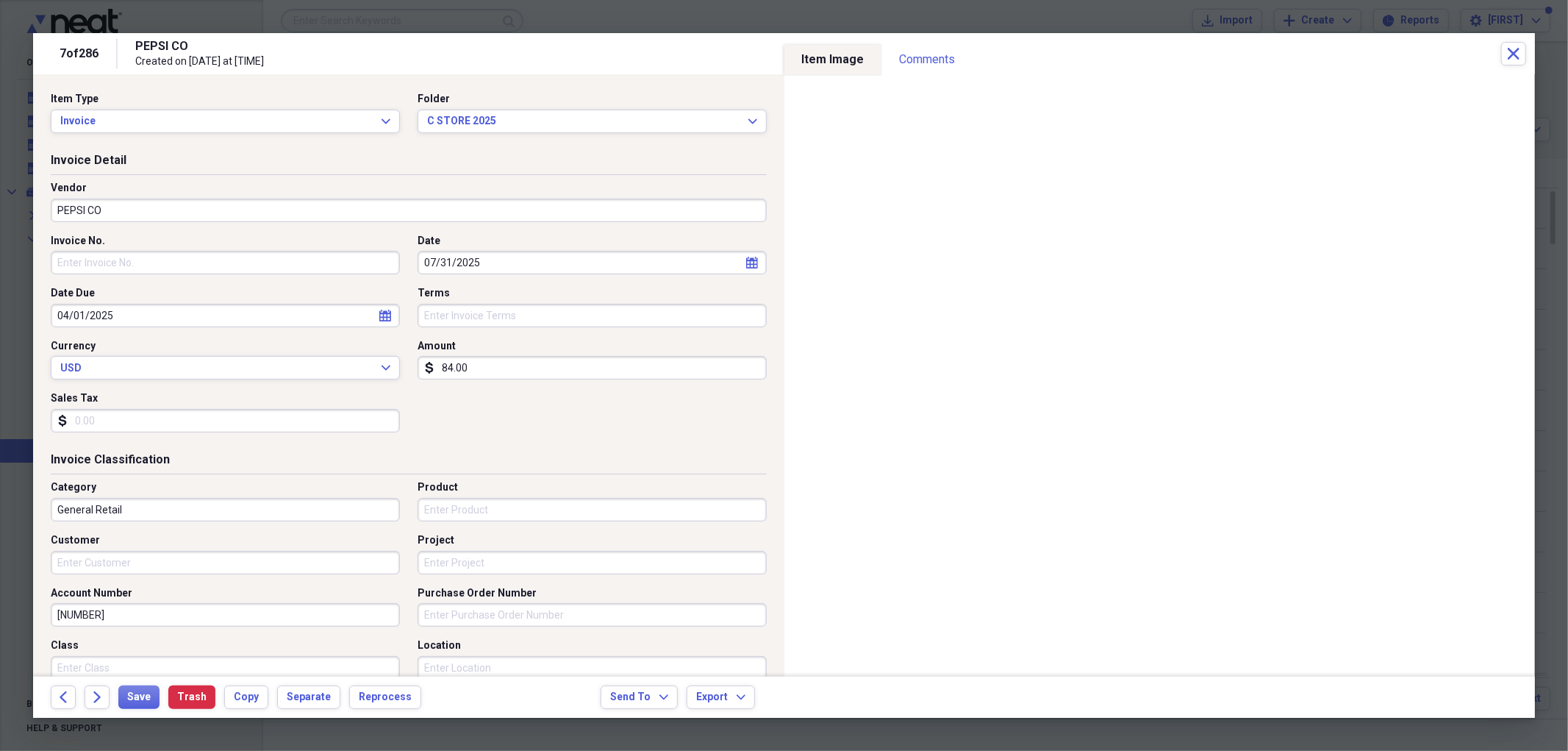 click on "Invoice Classification" at bounding box center [409, 463] 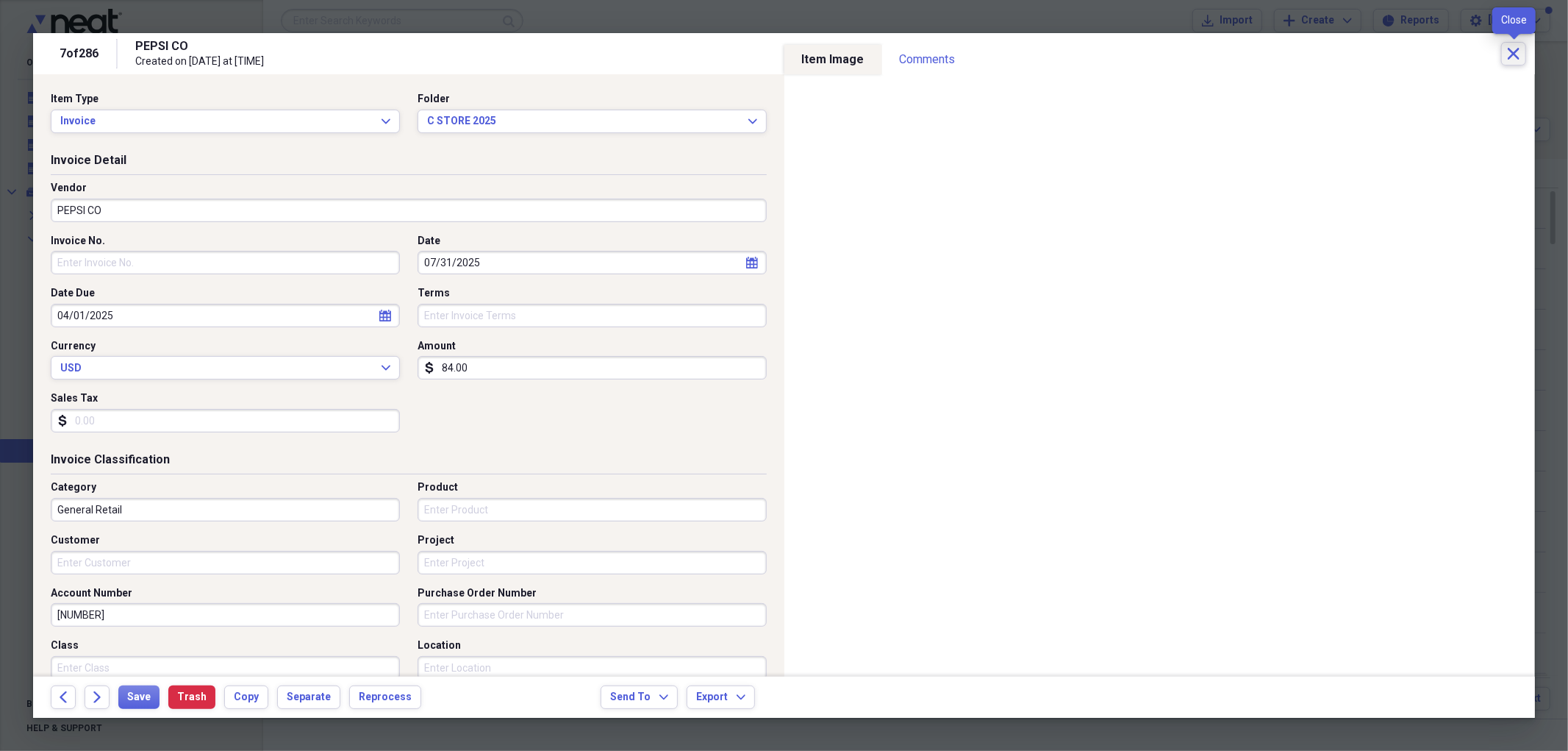 click on "Close" at bounding box center (1514, 54) 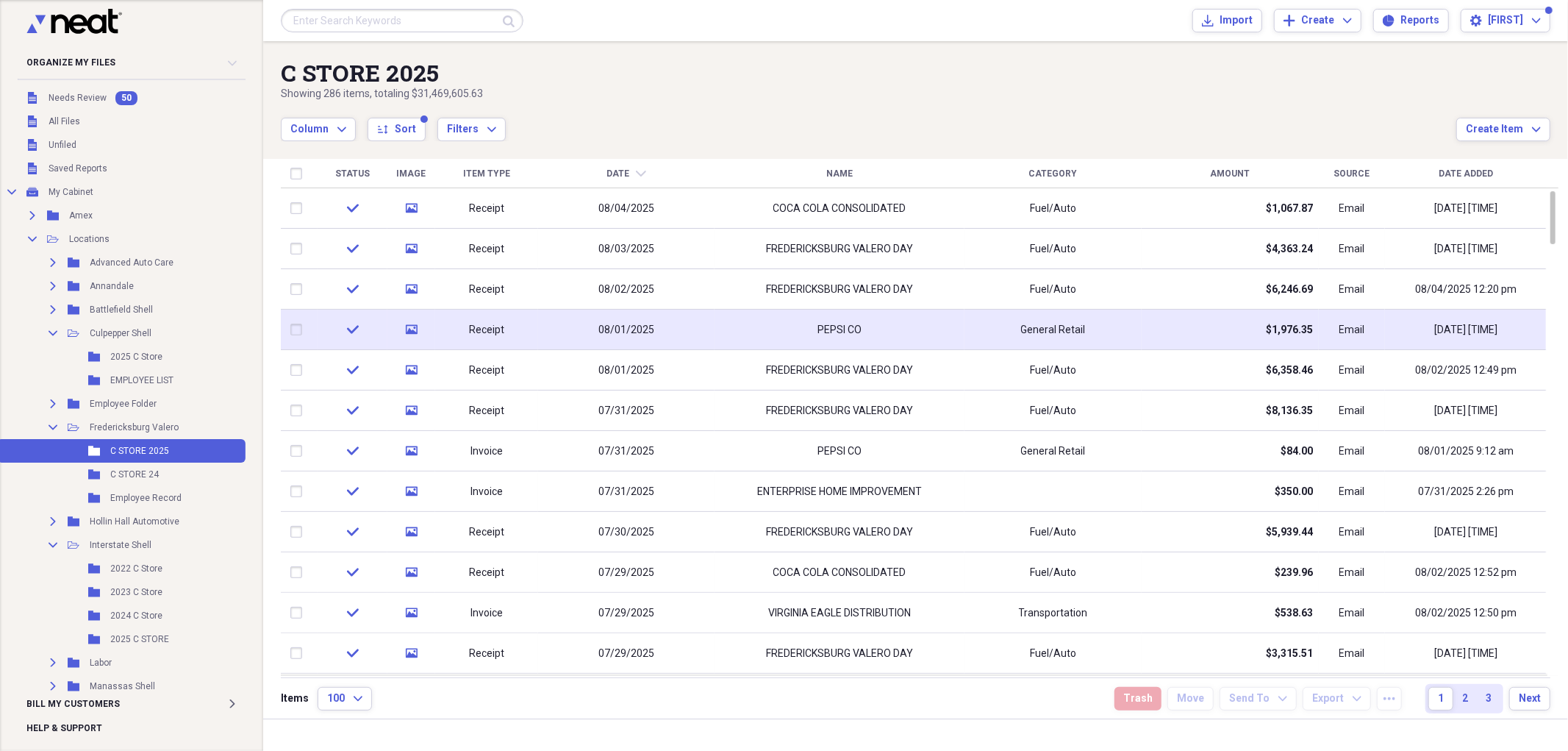 click 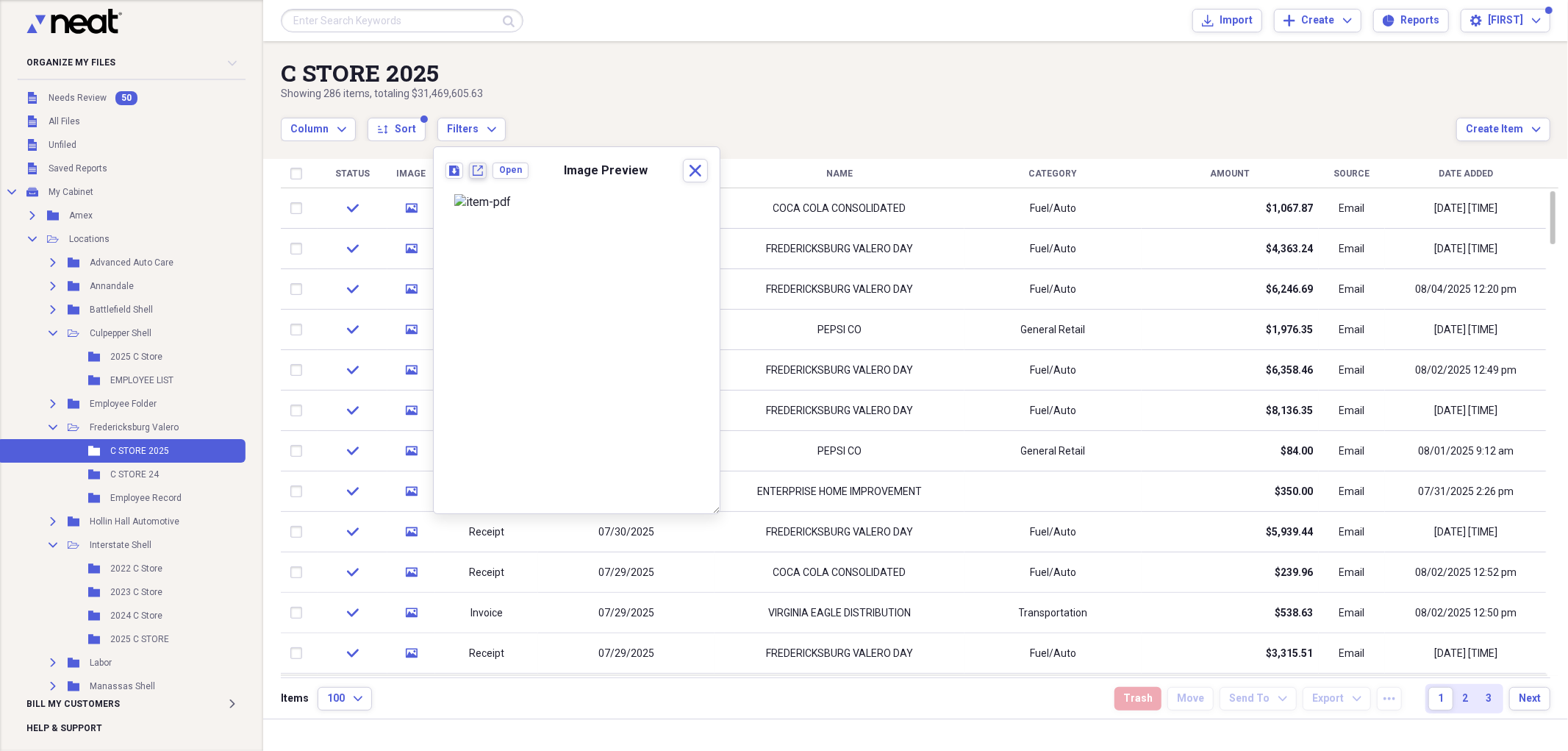 click on "New tab" 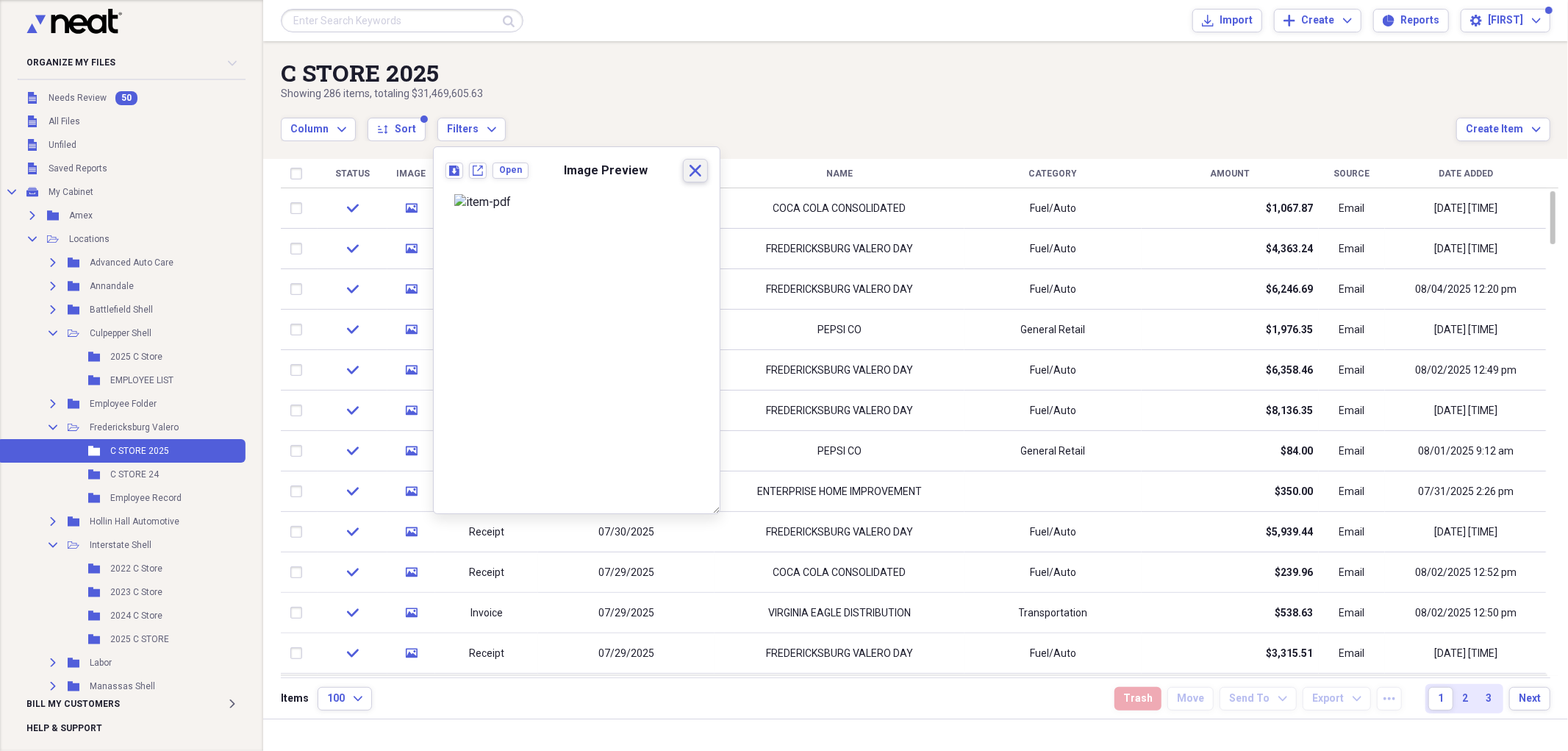 click on "Close" at bounding box center [695, 171] 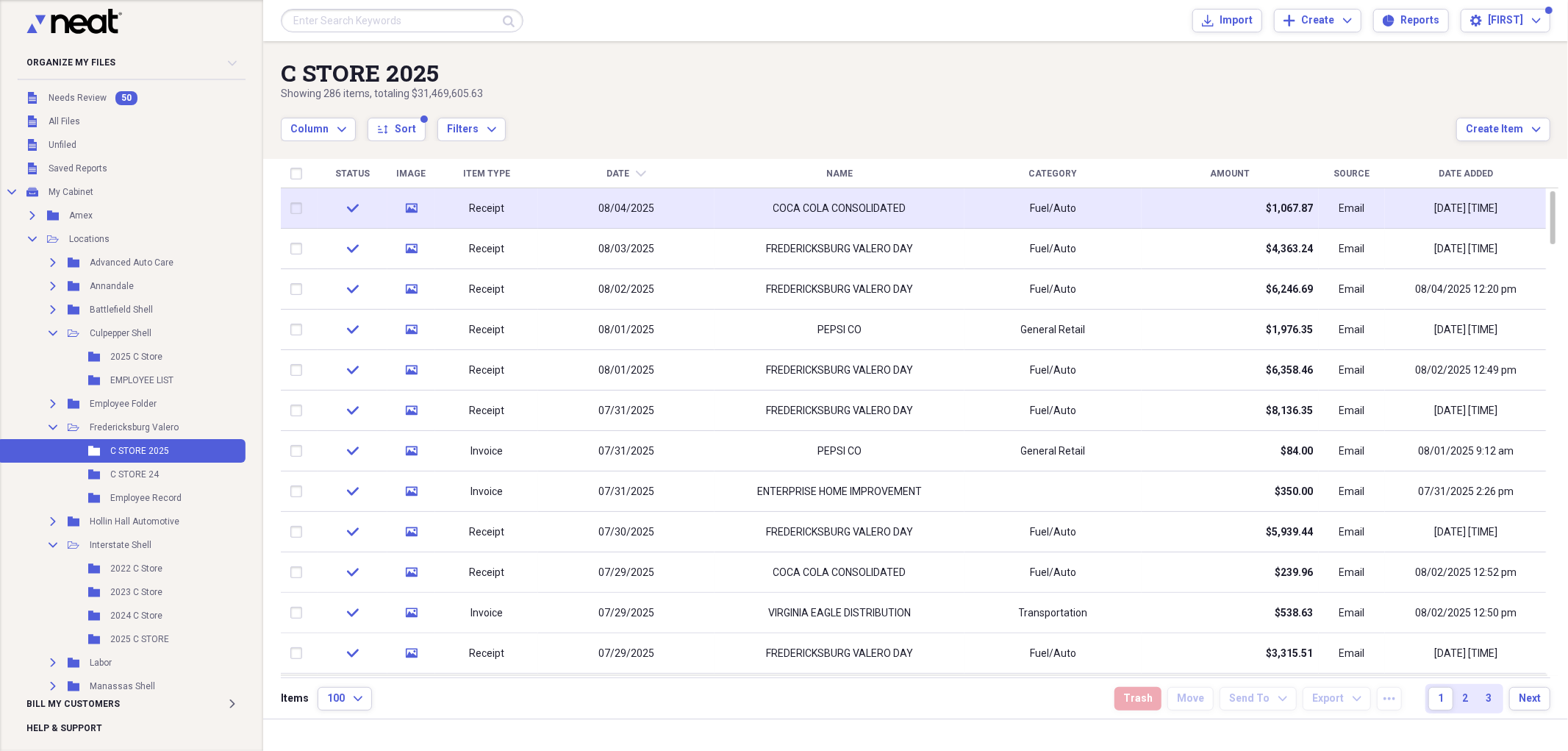 click on "media" 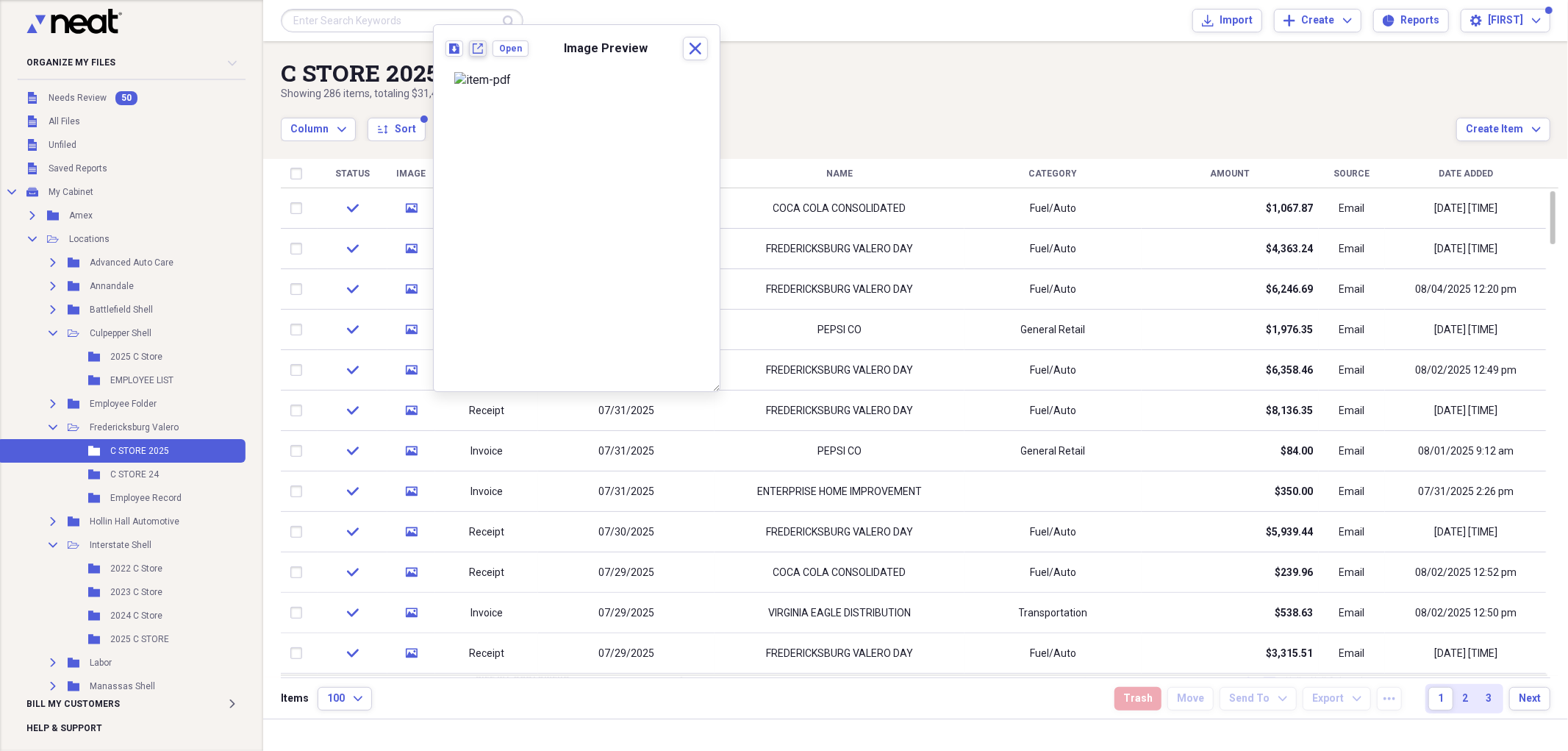 click on "New tab" at bounding box center [478, 49] 